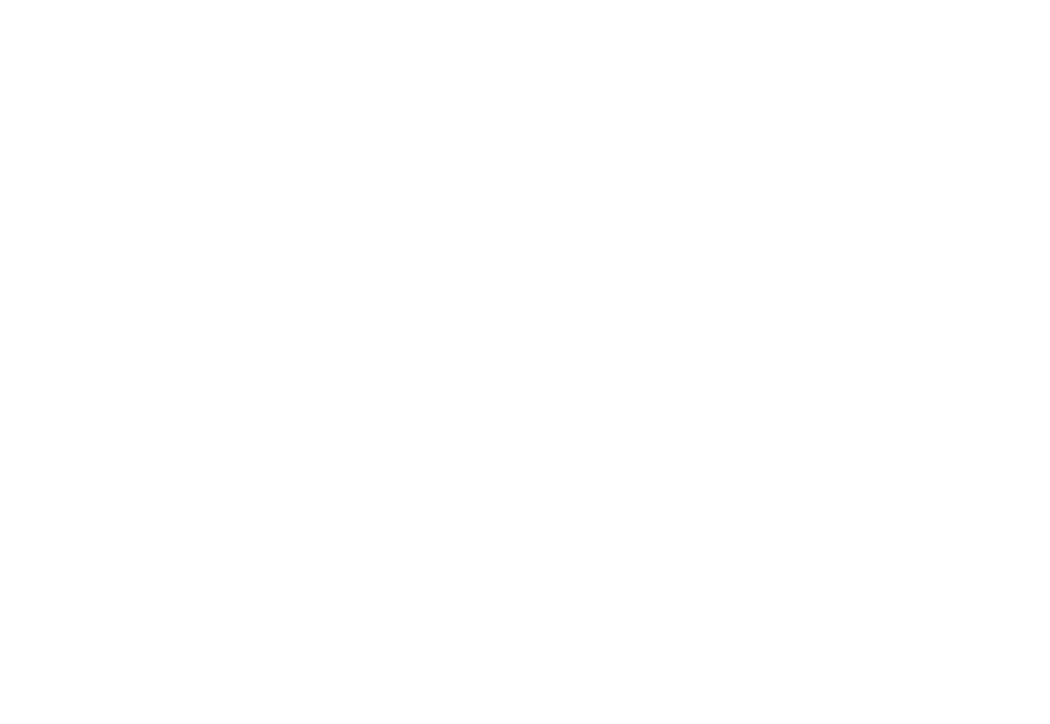 scroll, scrollTop: 0, scrollLeft: 0, axis: both 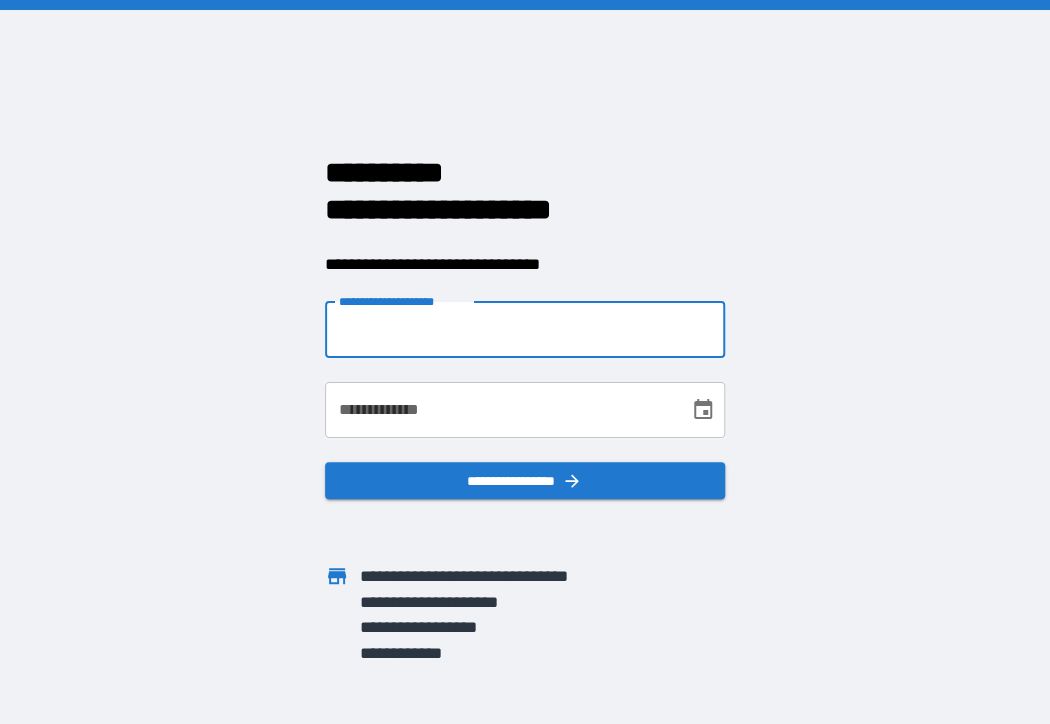 click on "**********" at bounding box center (525, 330) 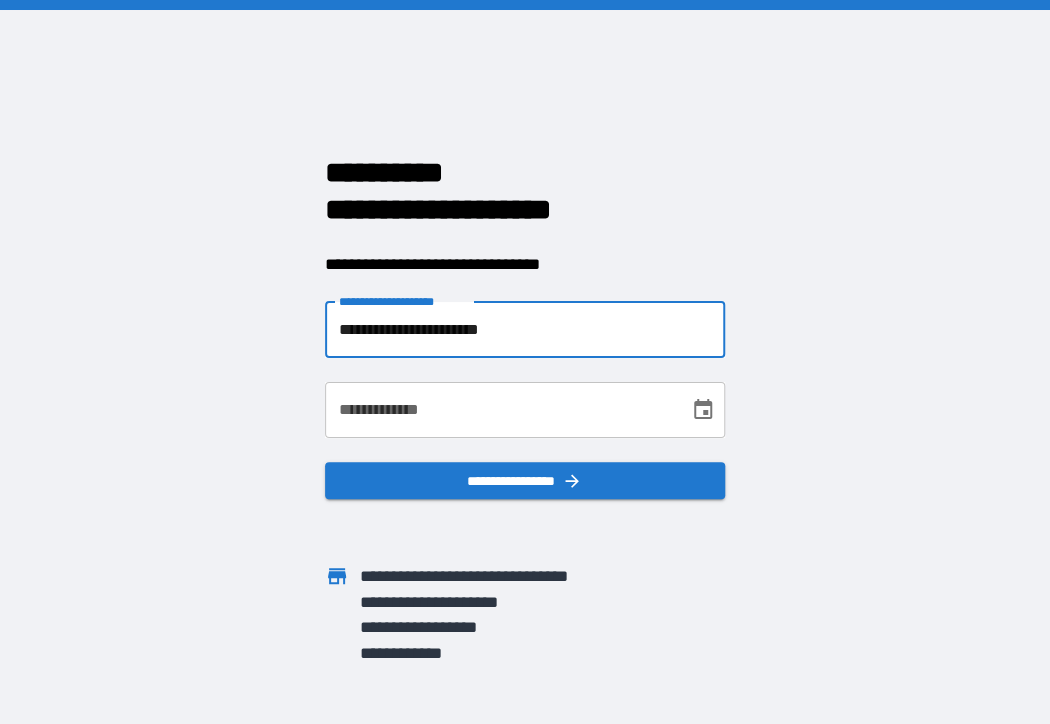 type on "**********" 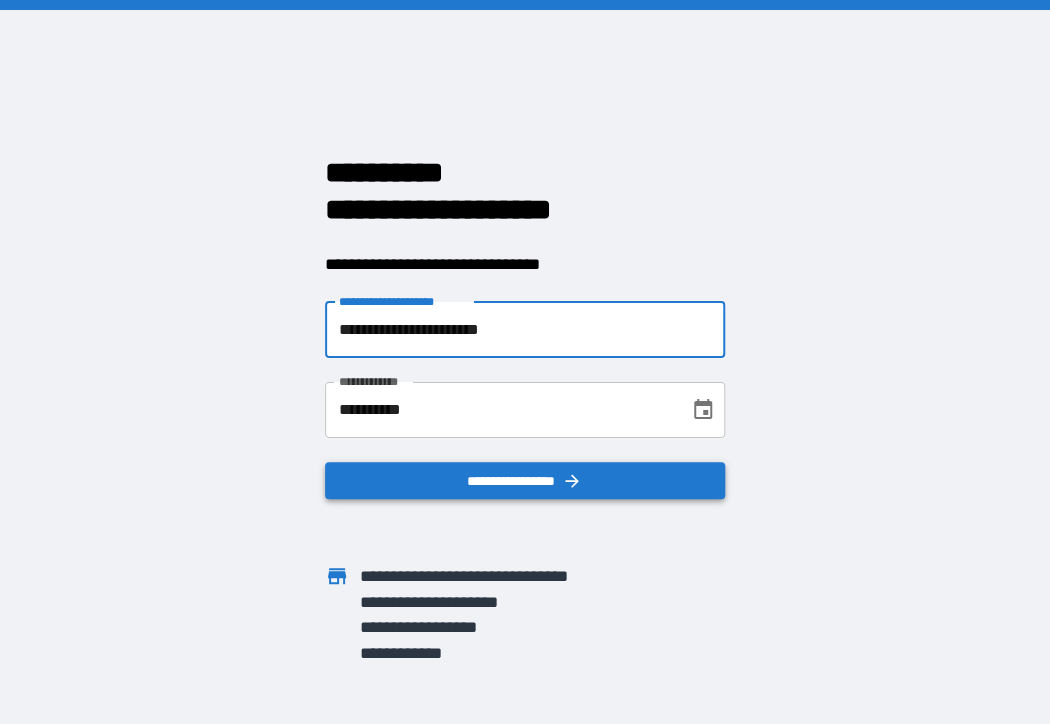 click on "**********" at bounding box center [525, 481] 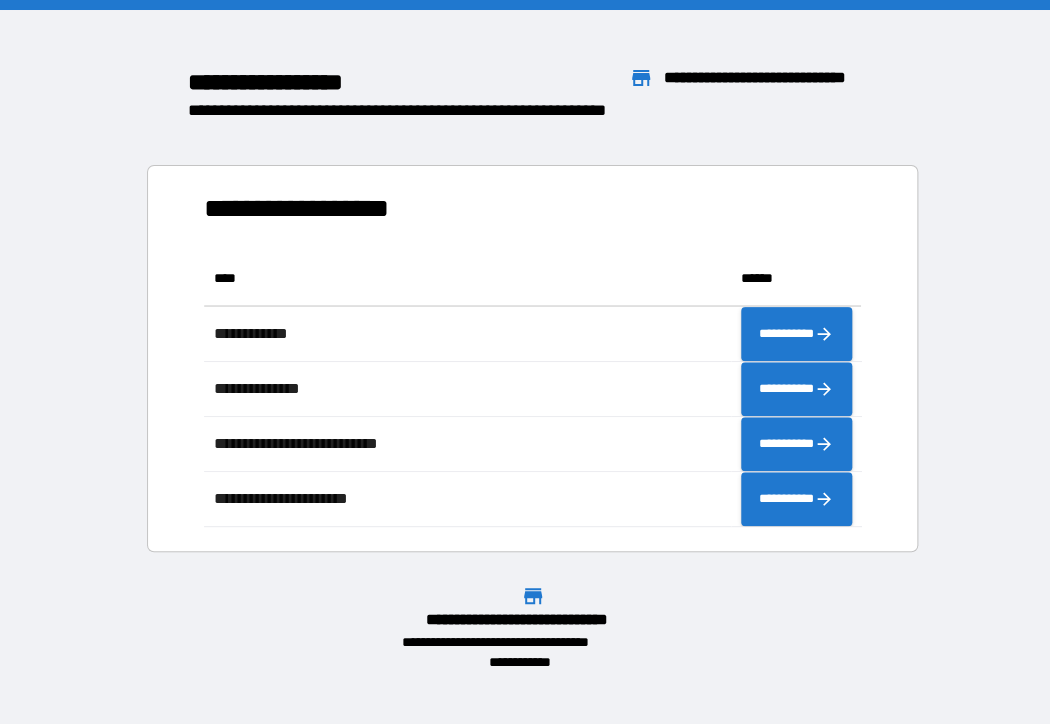 scroll, scrollTop: 16, scrollLeft: 16, axis: both 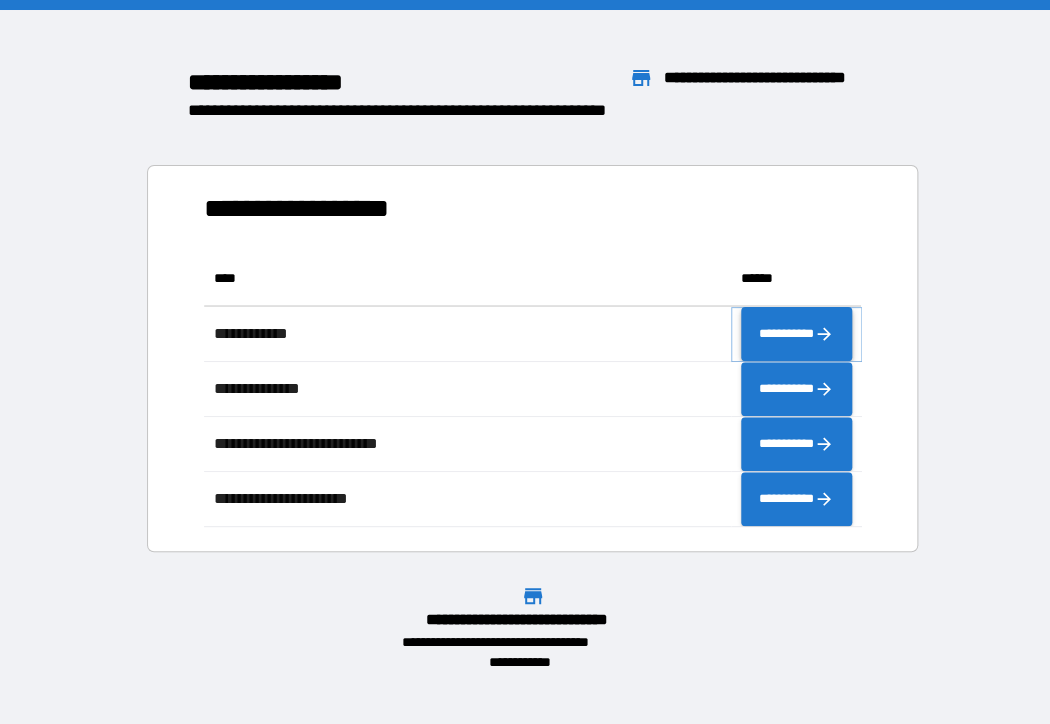 click 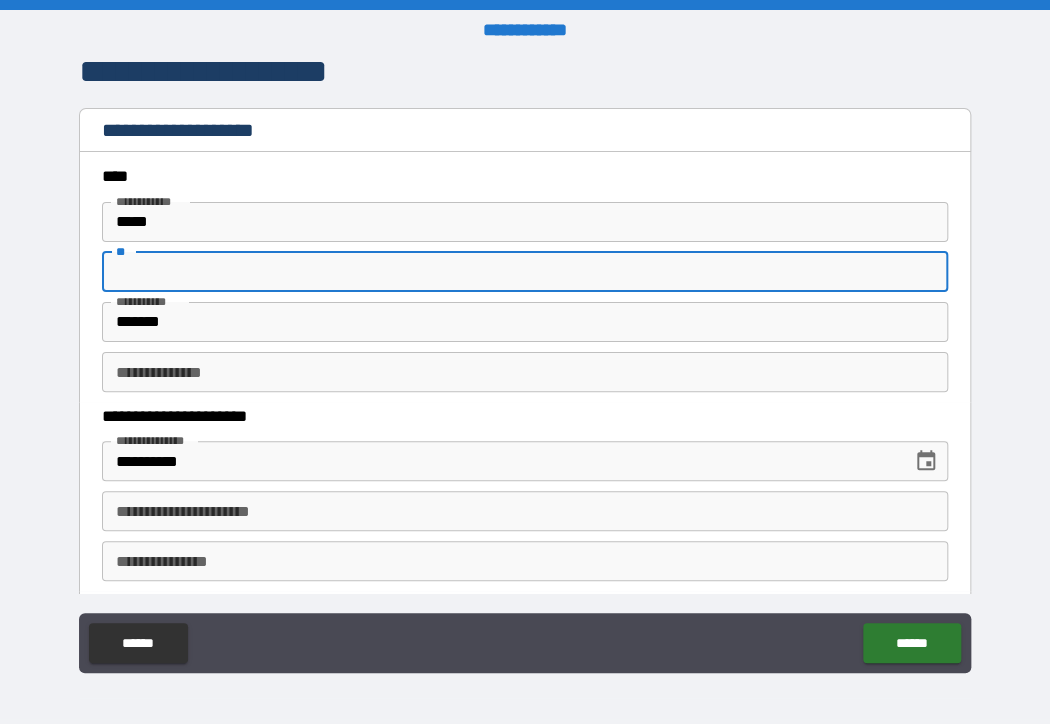 click on "**" at bounding box center [525, 272] 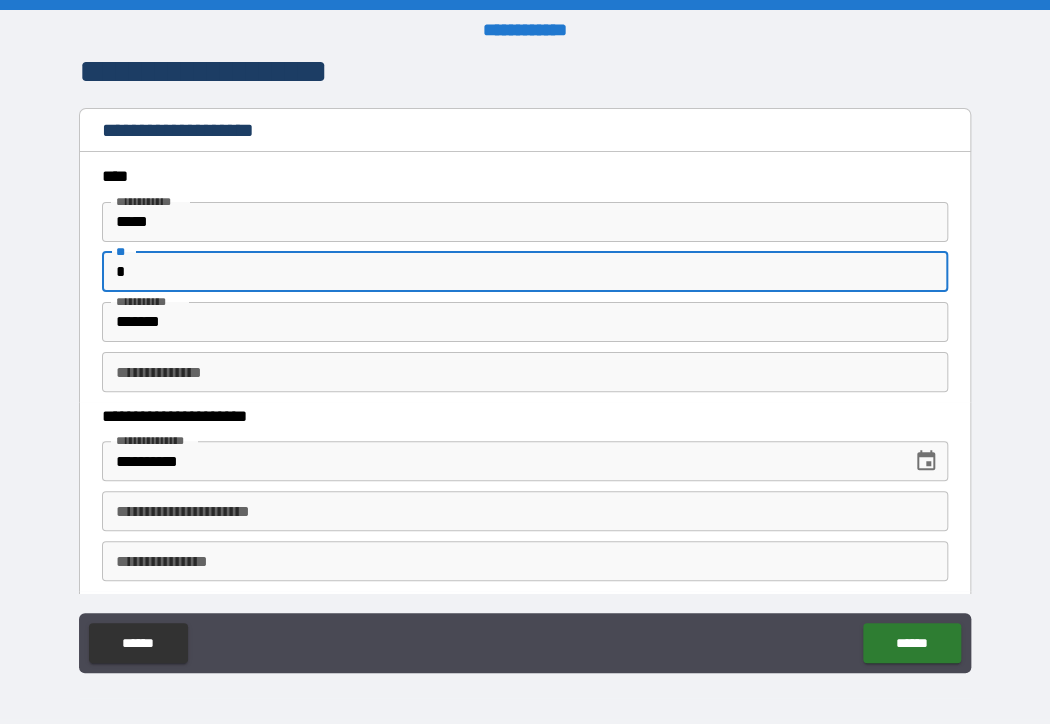 type on "*" 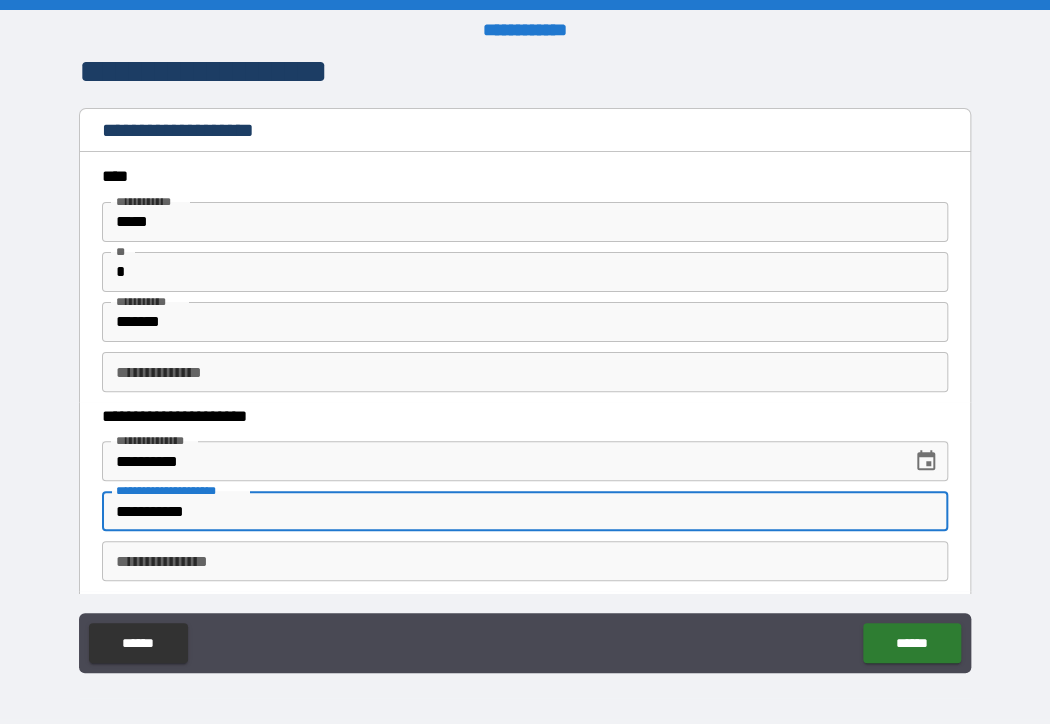 type on "**********" 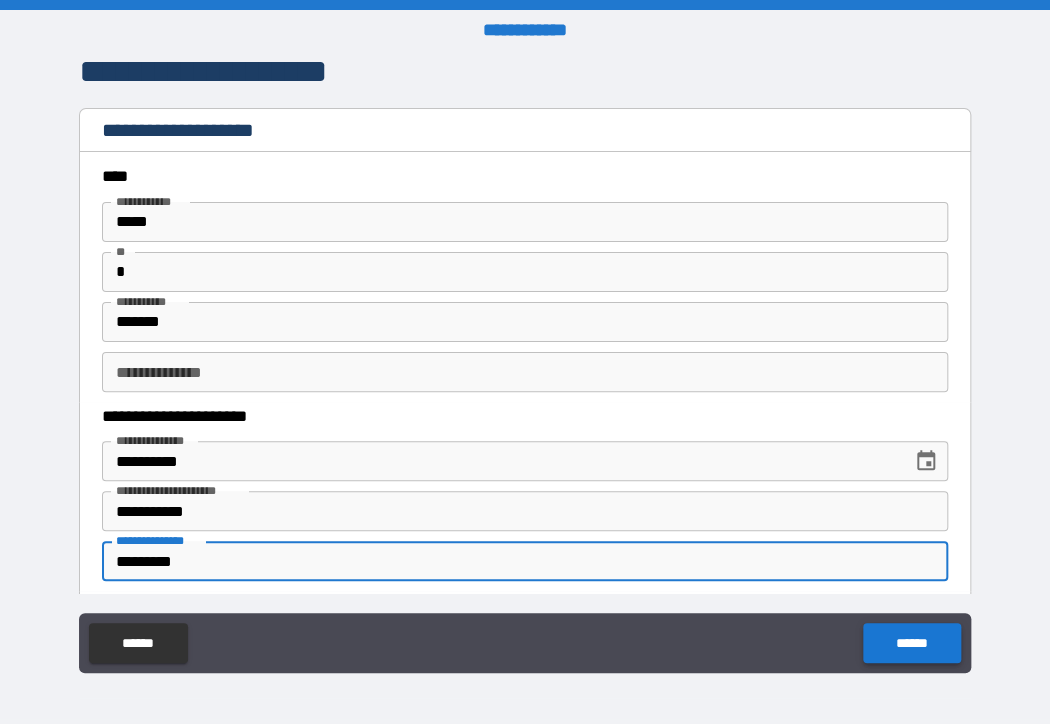 type on "*********" 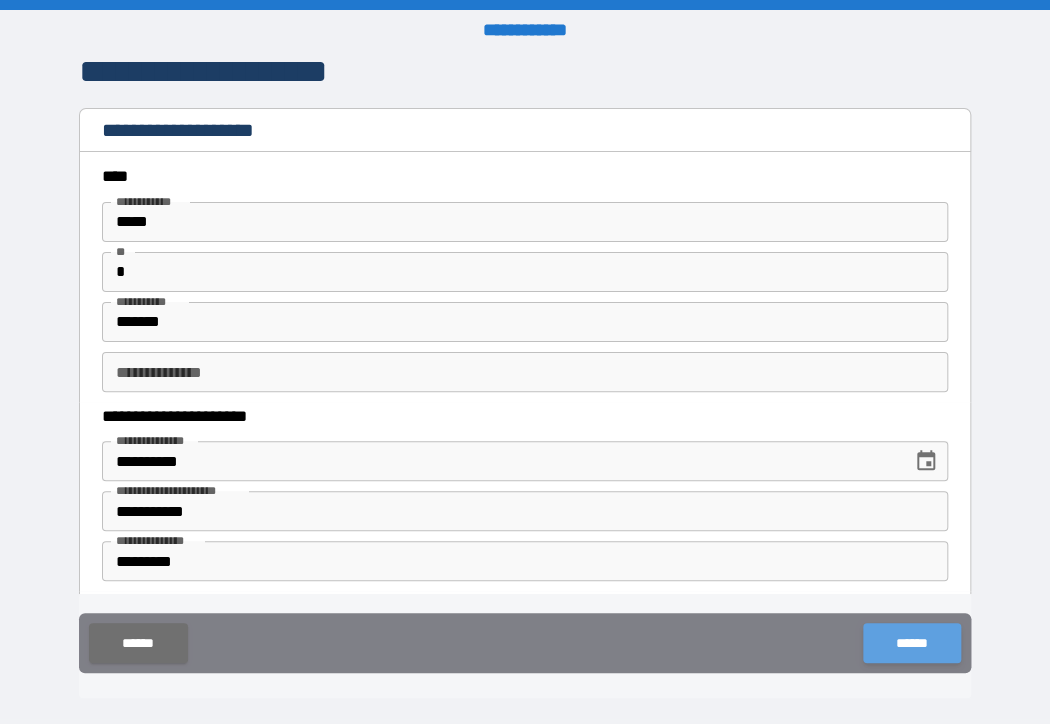 click on "******" at bounding box center (911, 643) 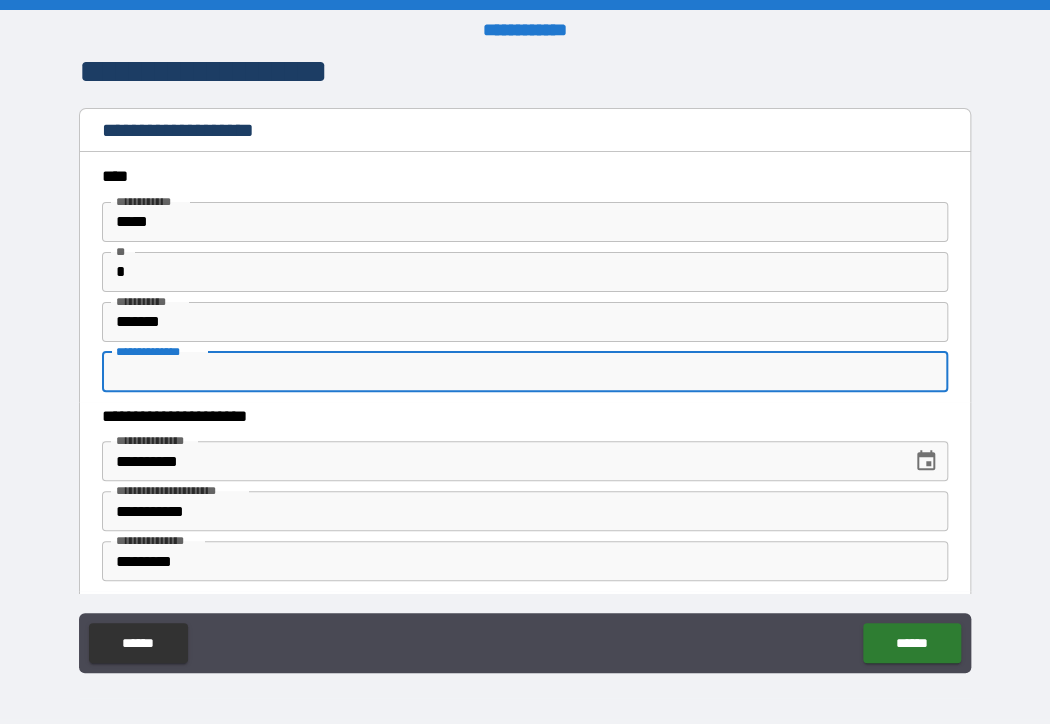 click on "**********" at bounding box center (525, 372) 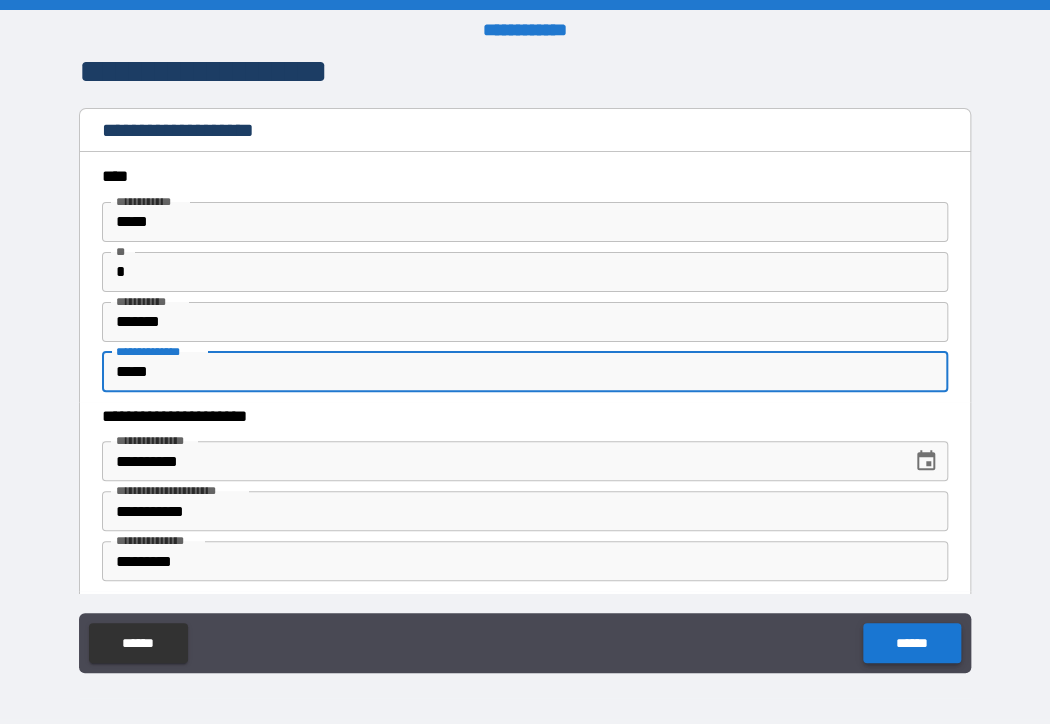 type on "*****" 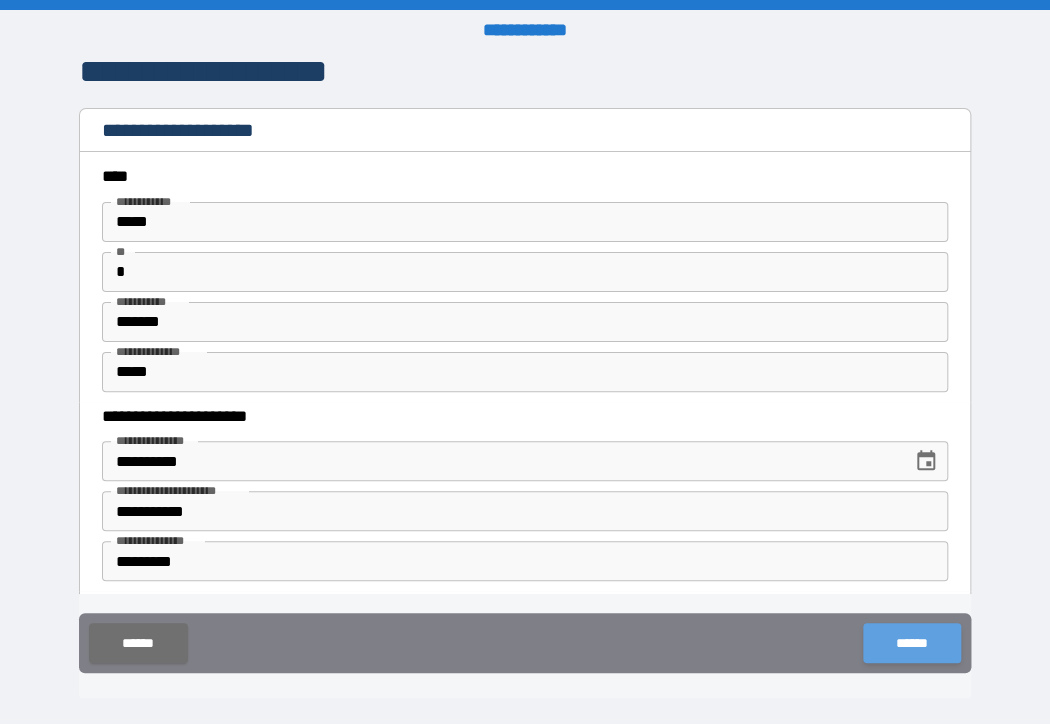 click on "******" at bounding box center [911, 643] 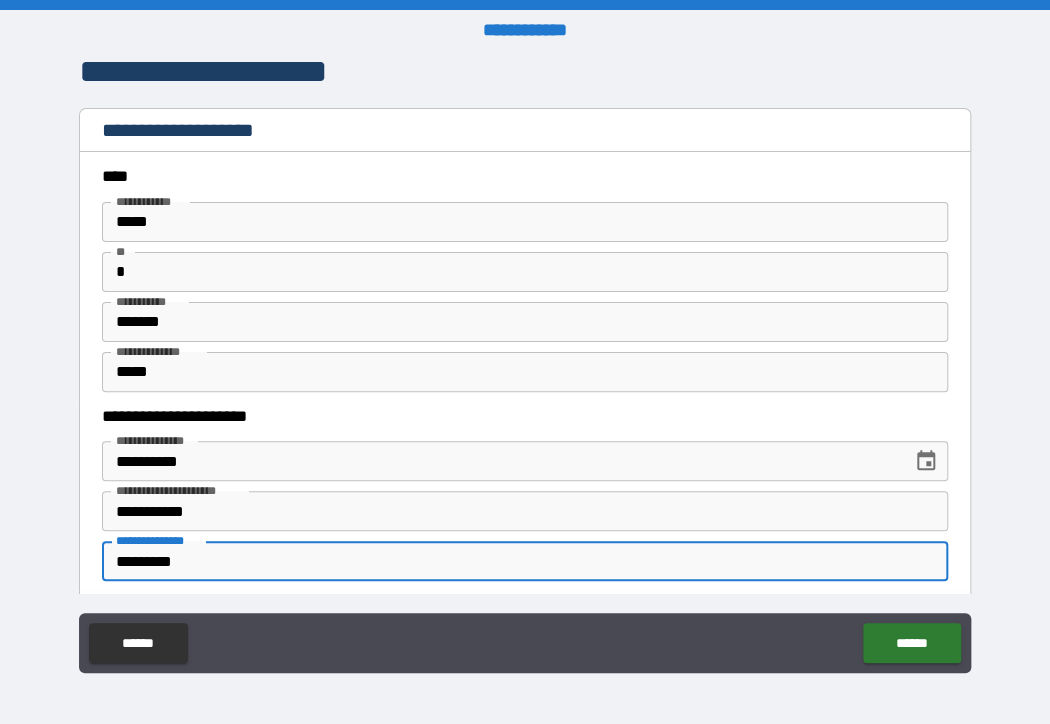 drag, startPoint x: 225, startPoint y: 559, endPoint x: -55, endPoint y: 519, distance: 282.8427 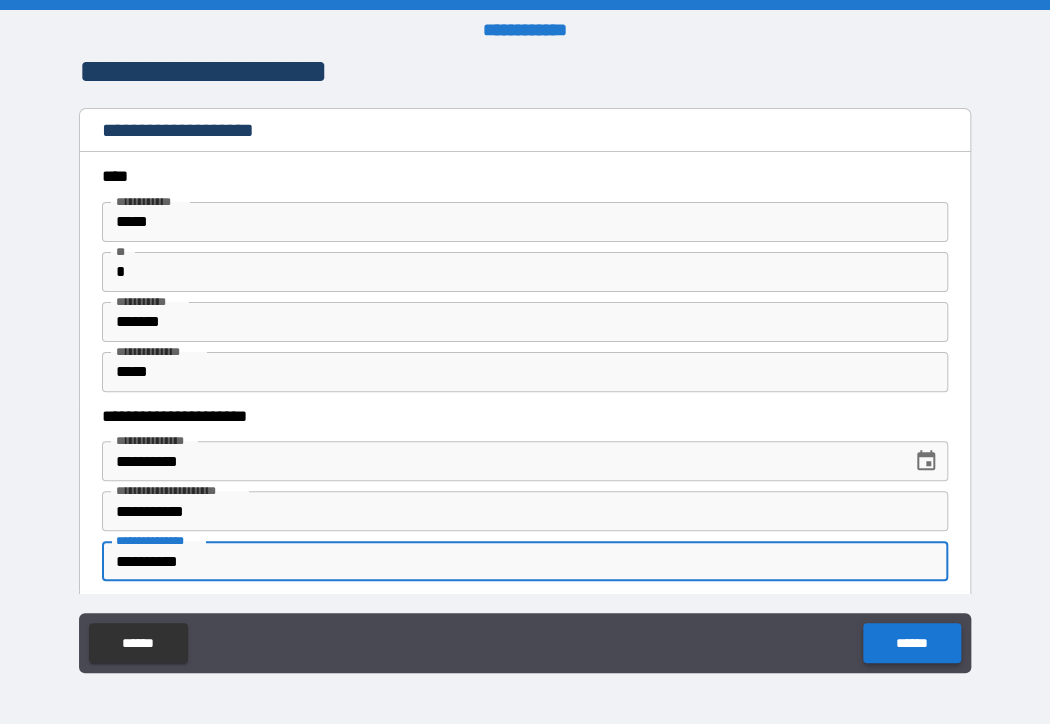 type on "**********" 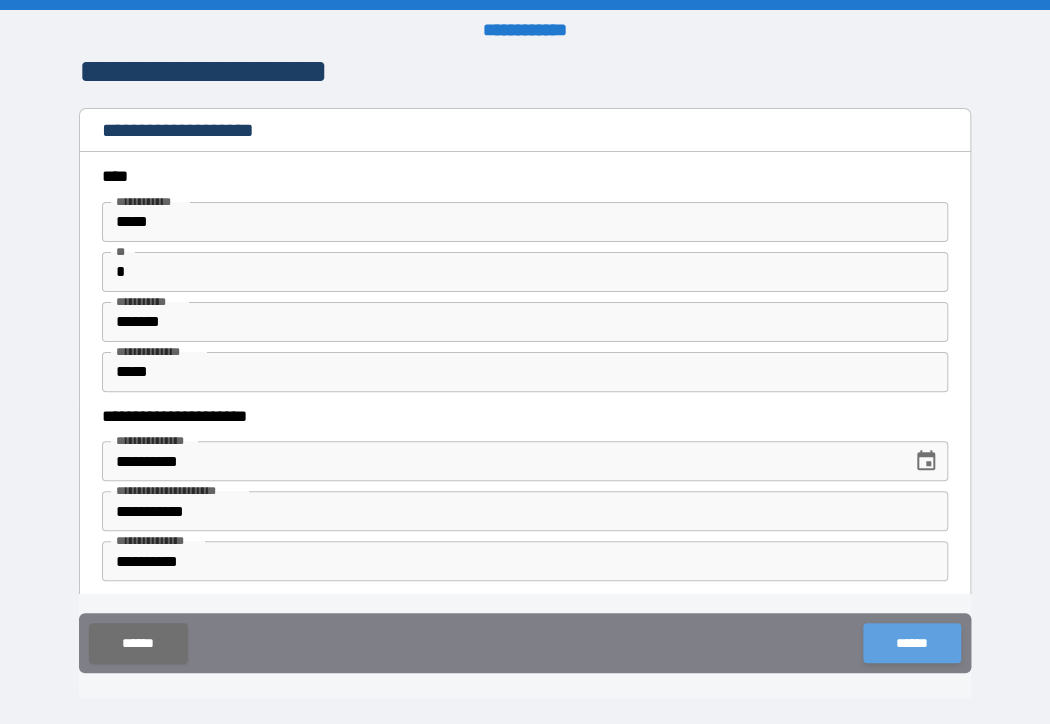 click on "******" at bounding box center (911, 643) 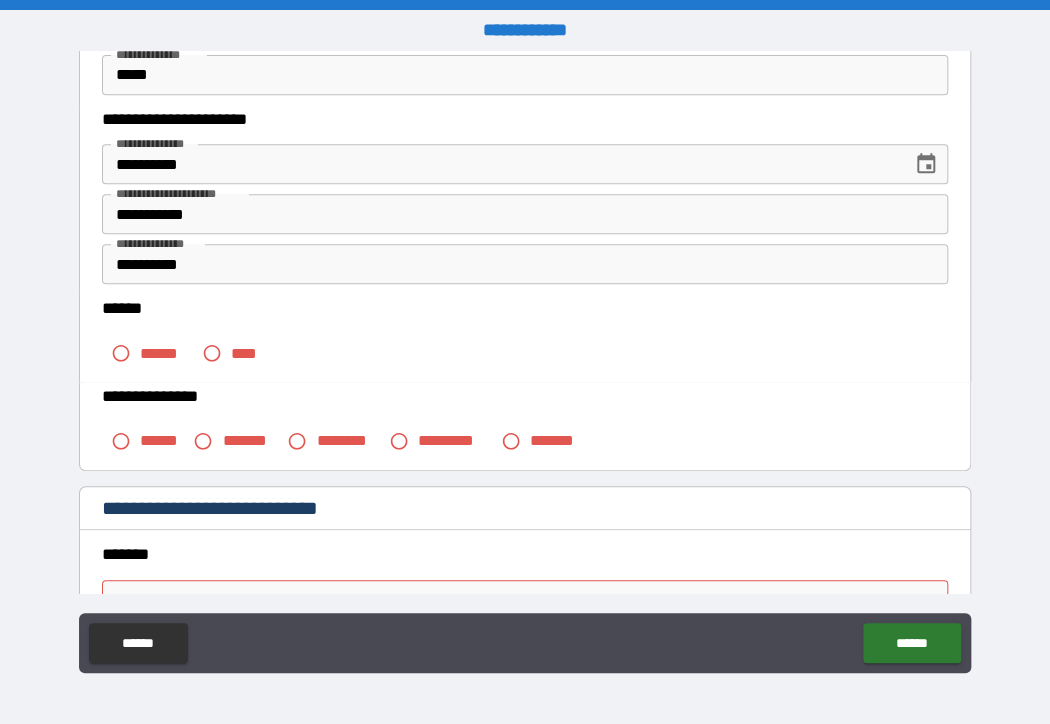 scroll, scrollTop: 271, scrollLeft: 0, axis: vertical 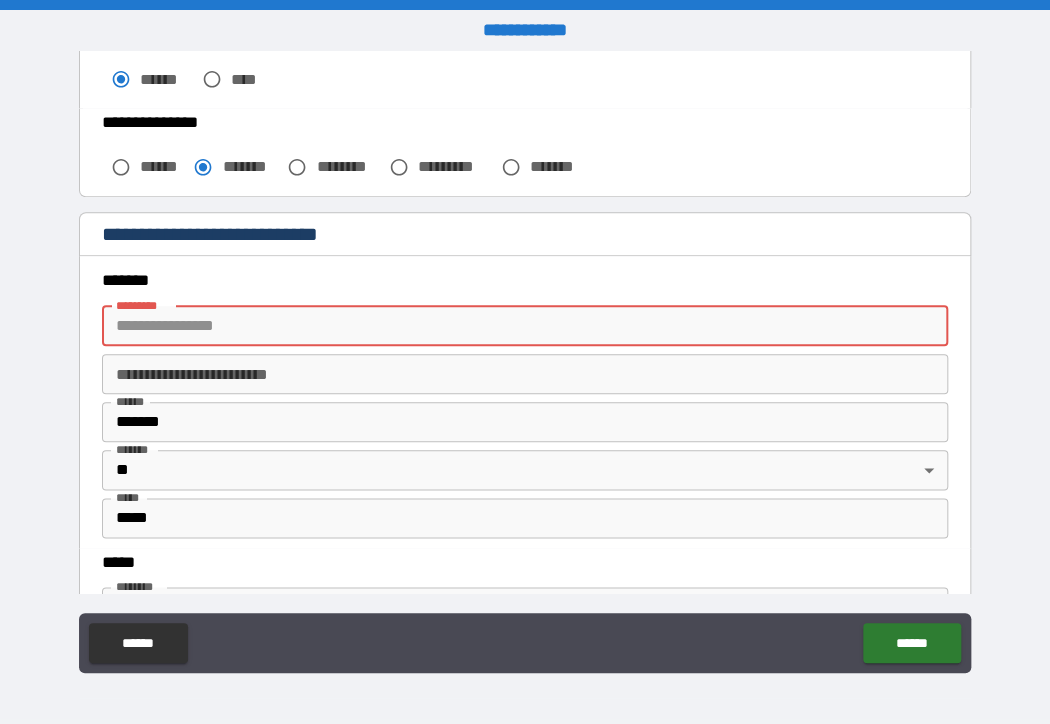 click on "*******   *" at bounding box center [525, 326] 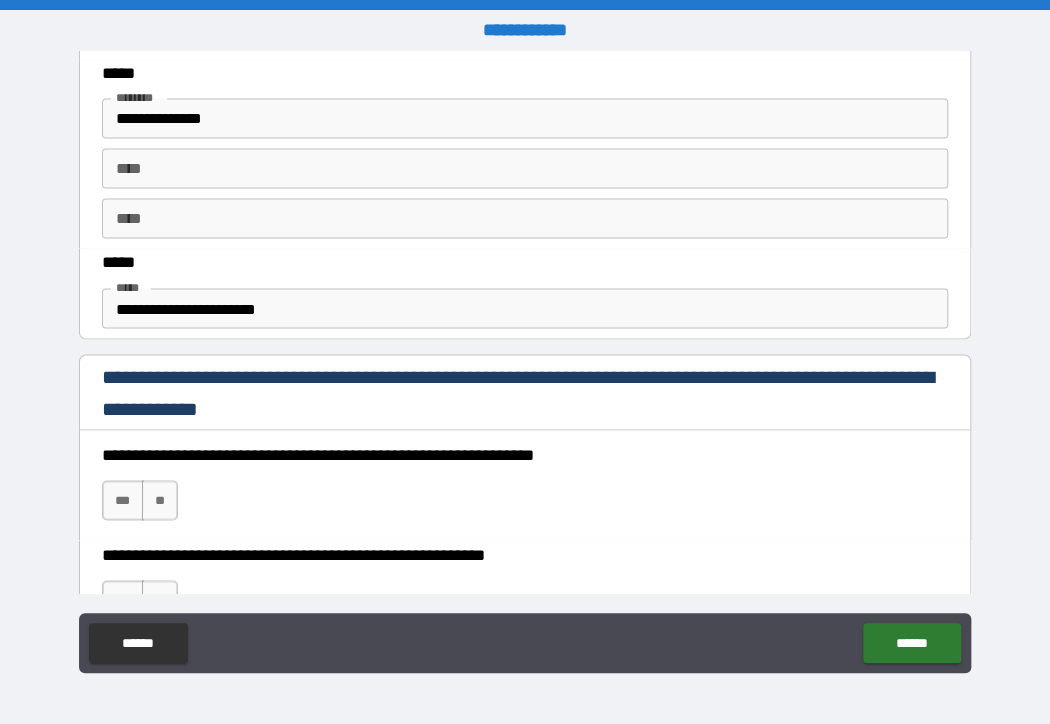 scroll, scrollTop: 1071, scrollLeft: 0, axis: vertical 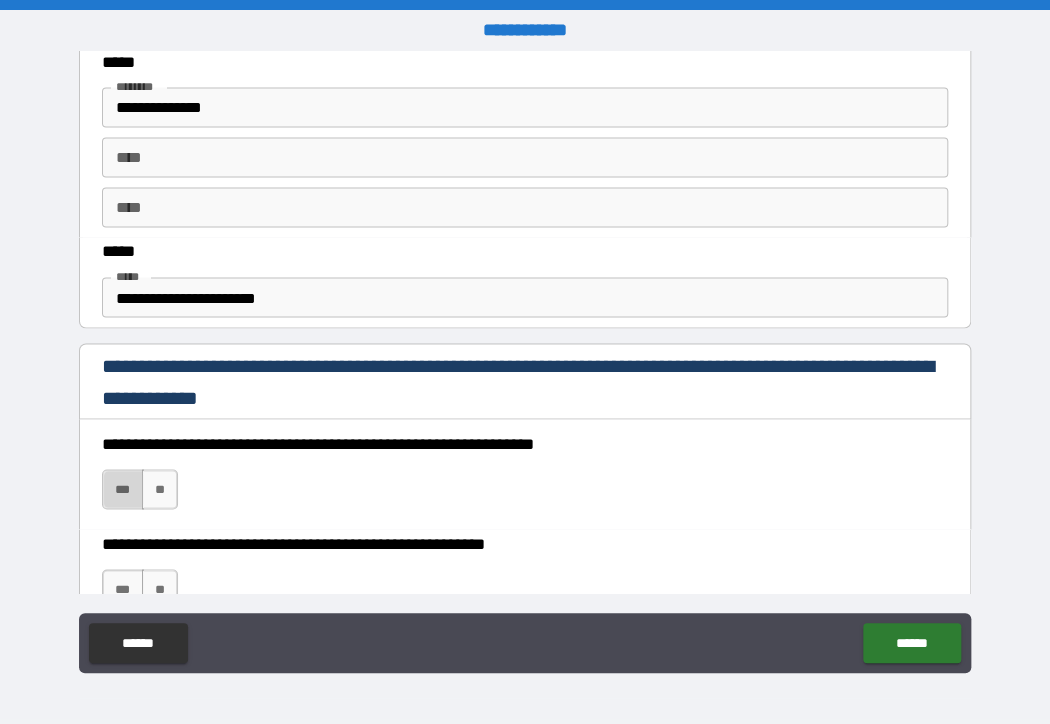 click on "***" at bounding box center (123, 489) 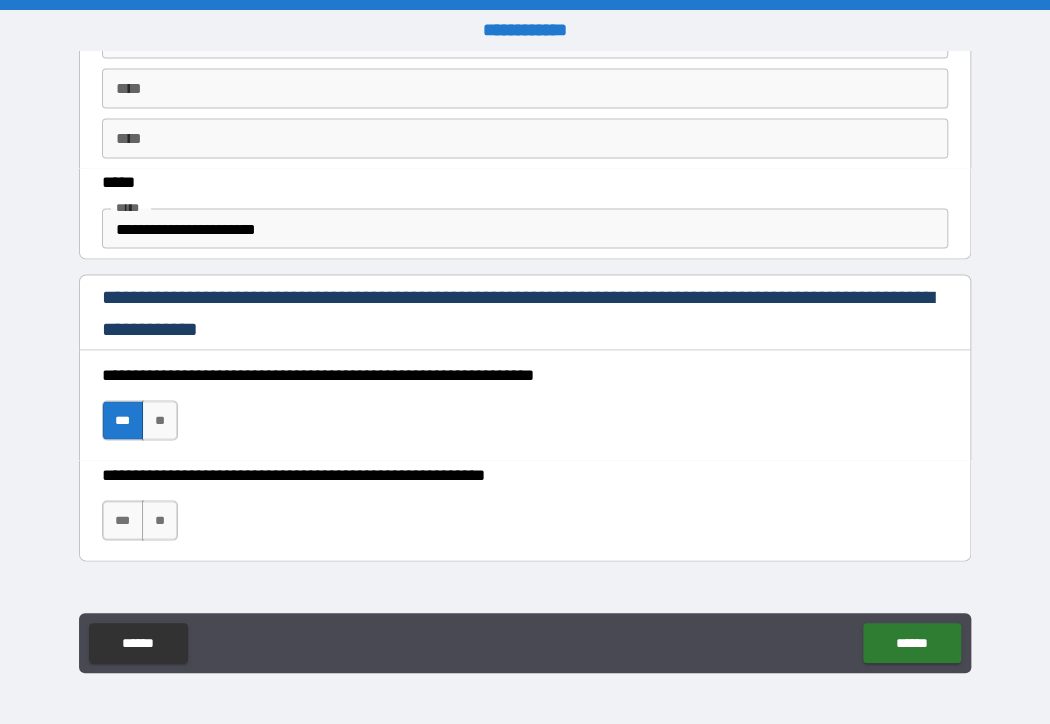 scroll, scrollTop: 1171, scrollLeft: 0, axis: vertical 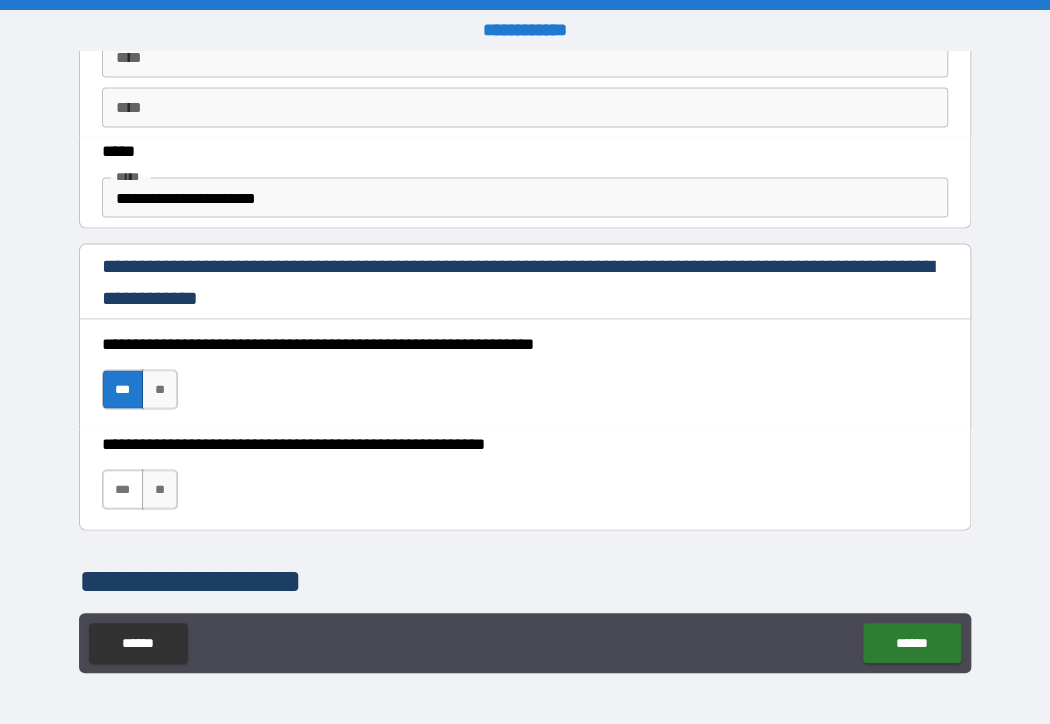 click on "***" at bounding box center [123, 489] 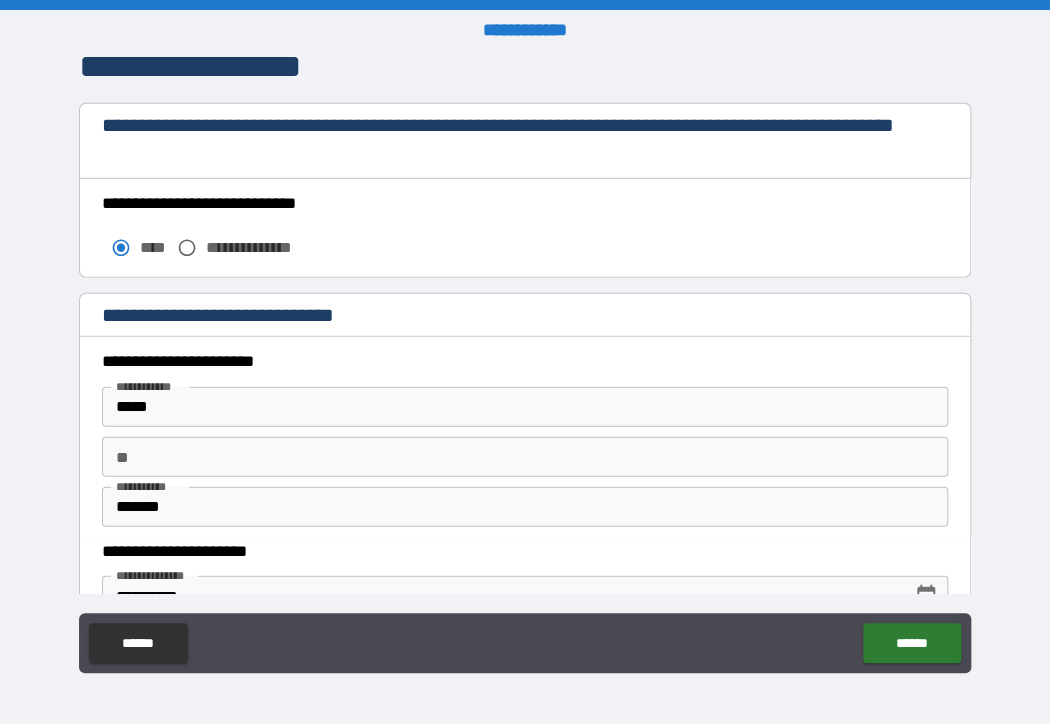 scroll, scrollTop: 1771, scrollLeft: 0, axis: vertical 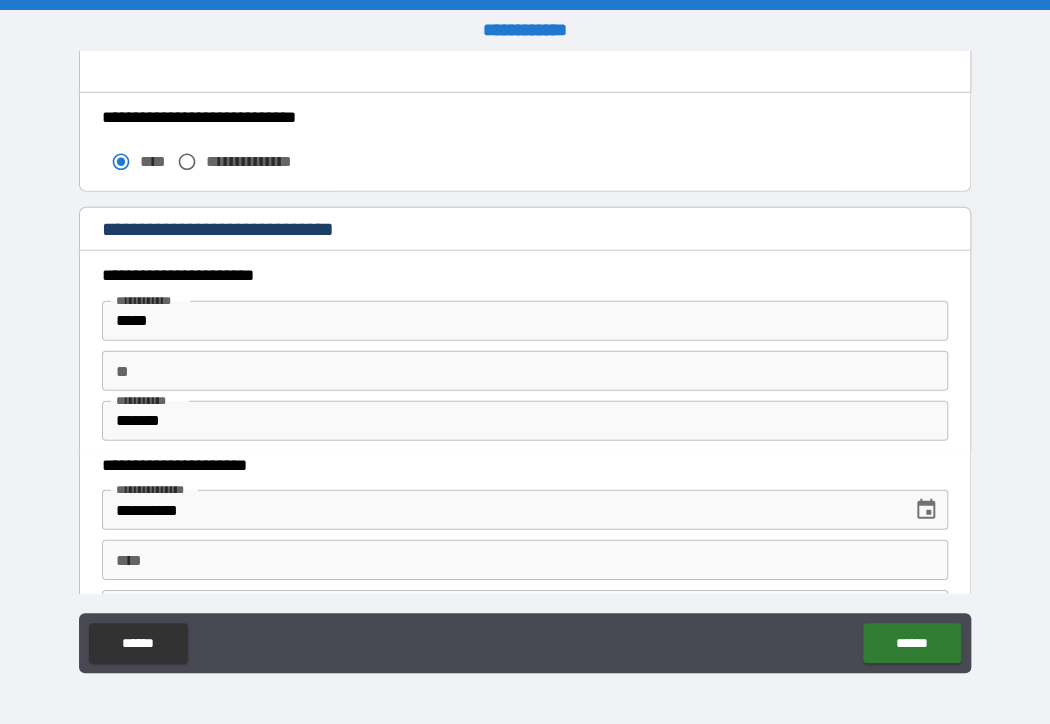 click on "**" at bounding box center [525, 371] 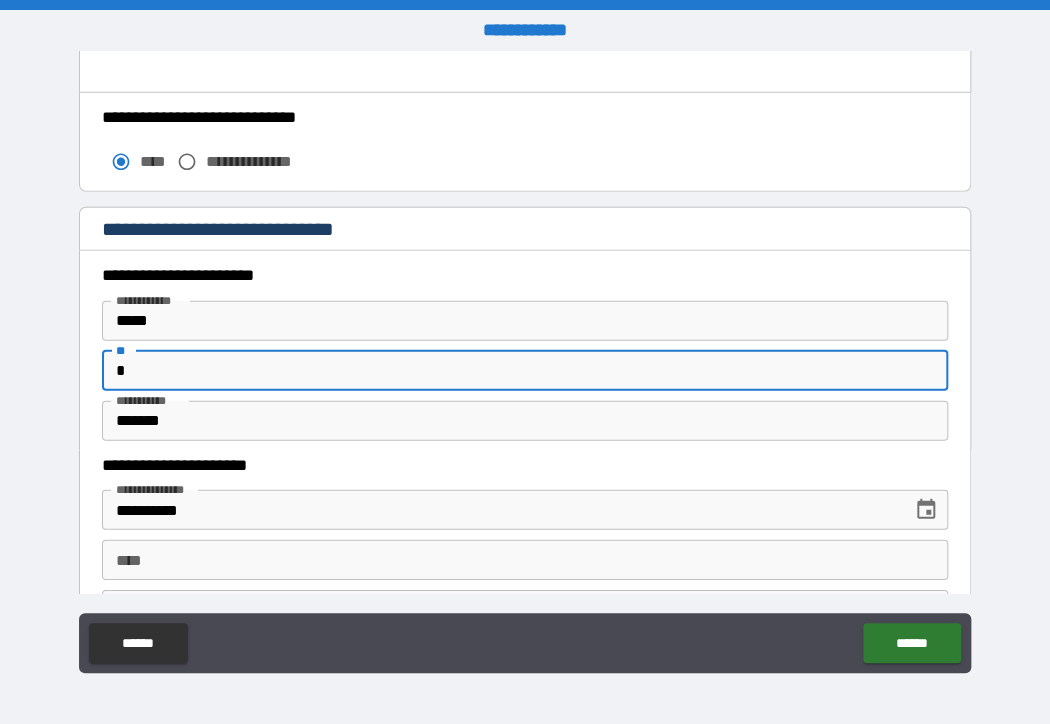 type on "*" 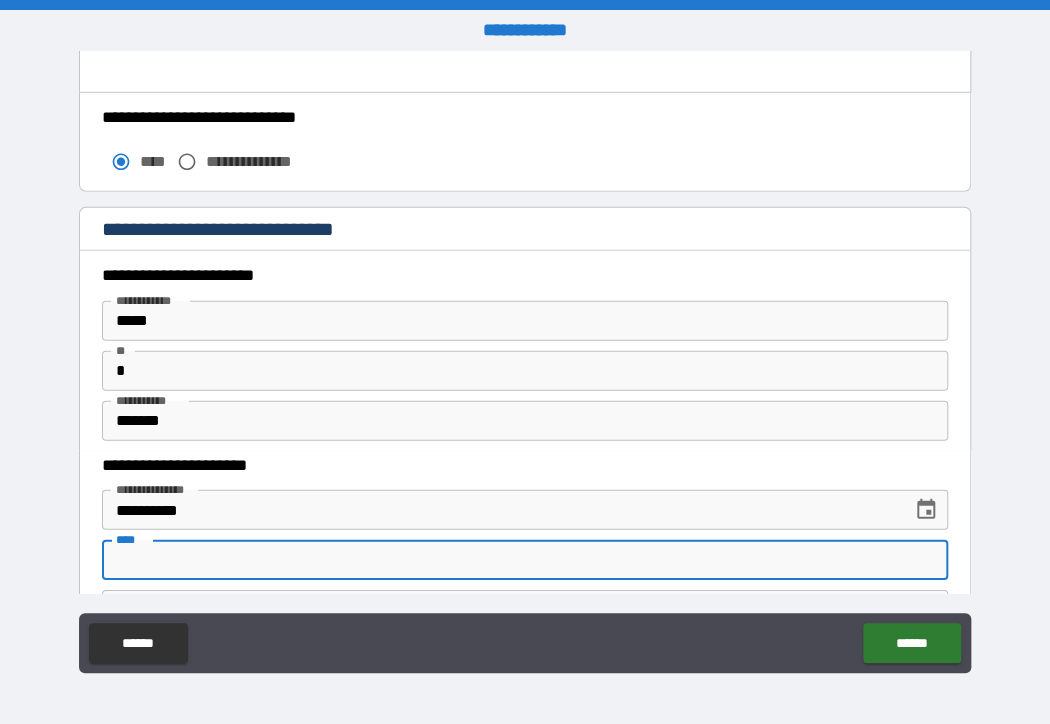 click on "****" at bounding box center (525, 560) 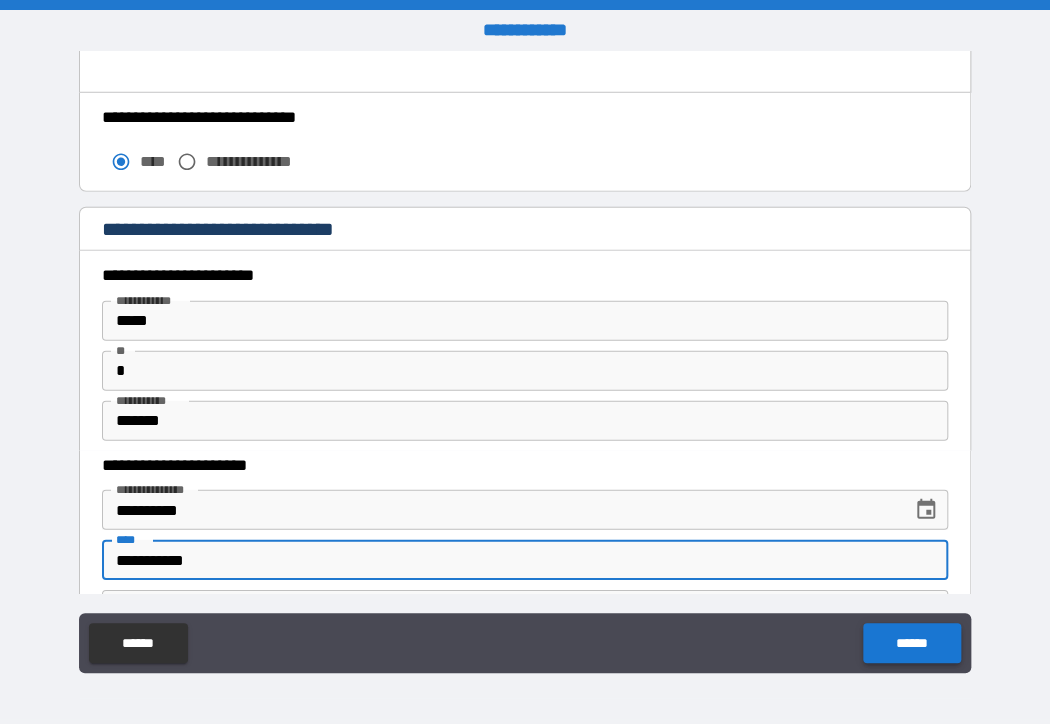 type on "**********" 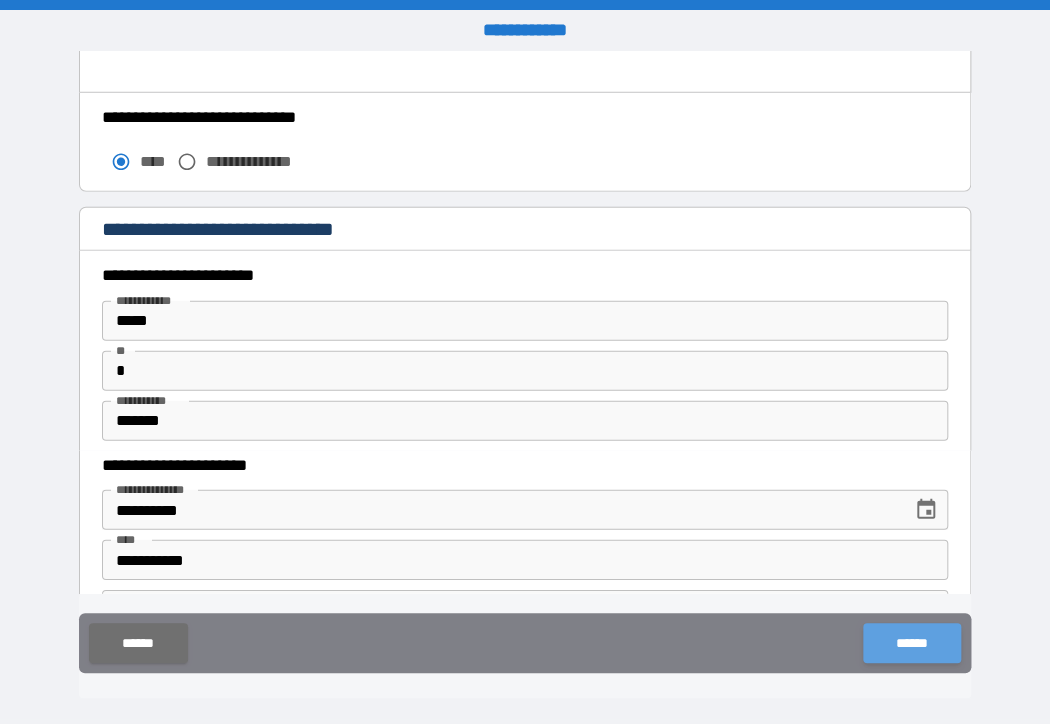 click on "******" at bounding box center [911, 643] 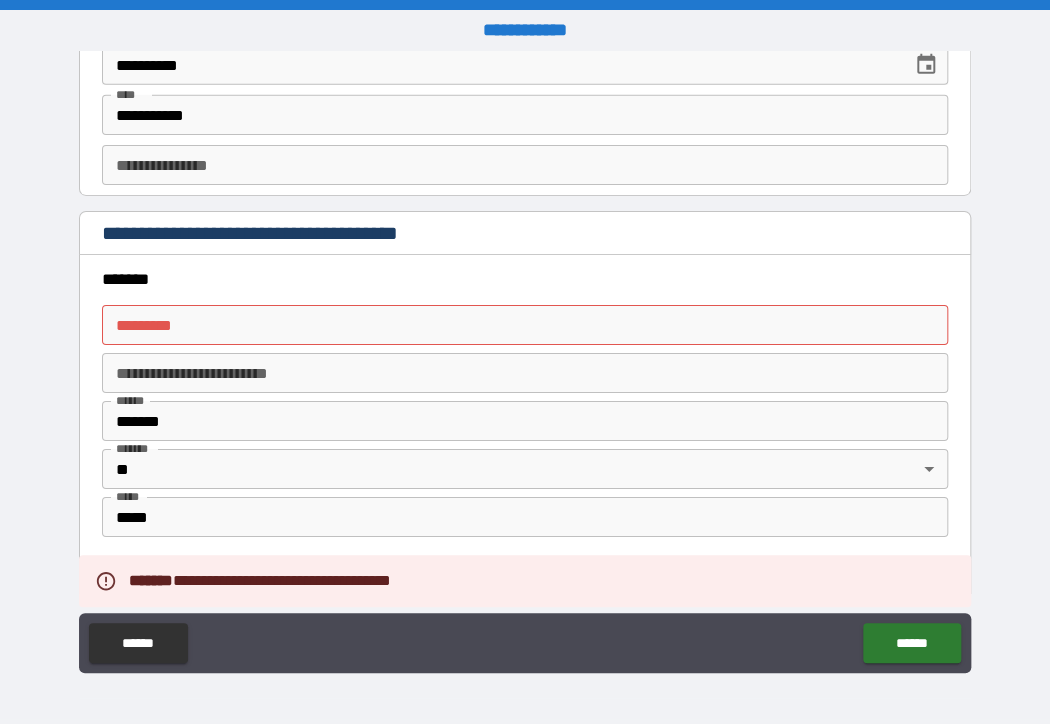 scroll, scrollTop: 2221, scrollLeft: 0, axis: vertical 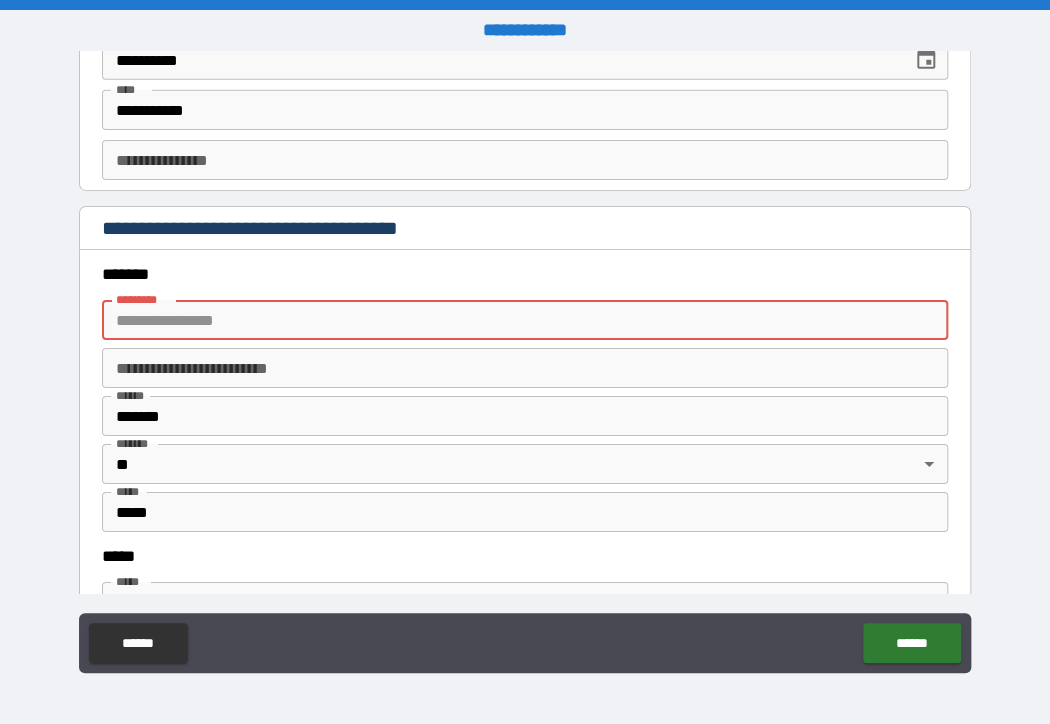 click on "*******   *" at bounding box center (525, 320) 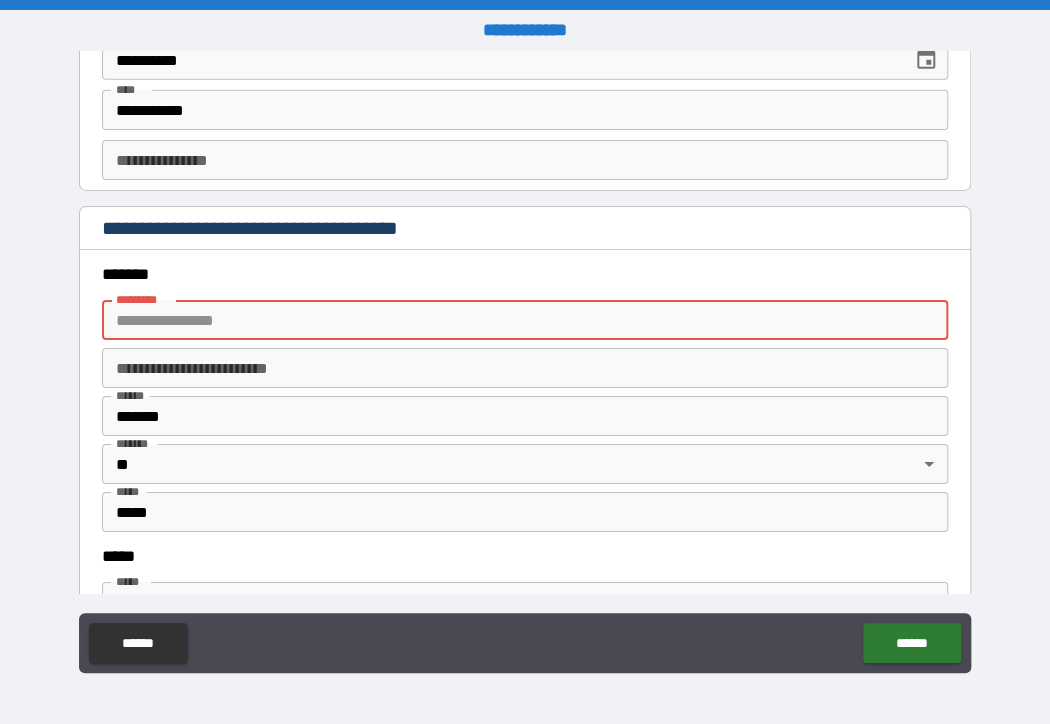 type on "**********" 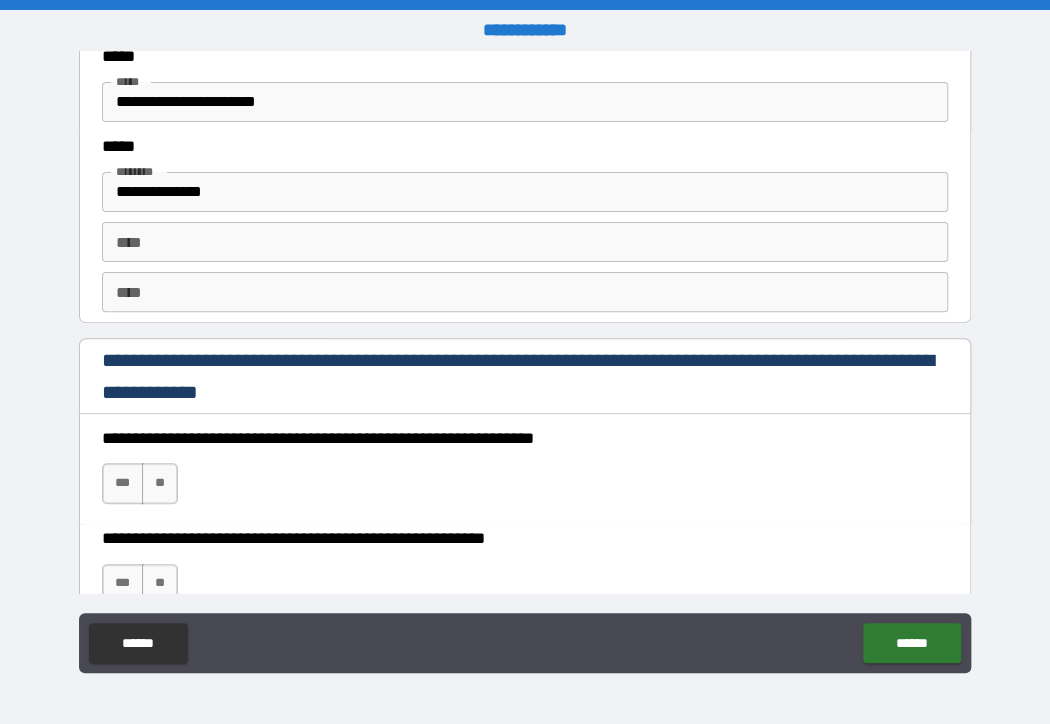 scroll, scrollTop: 2821, scrollLeft: 0, axis: vertical 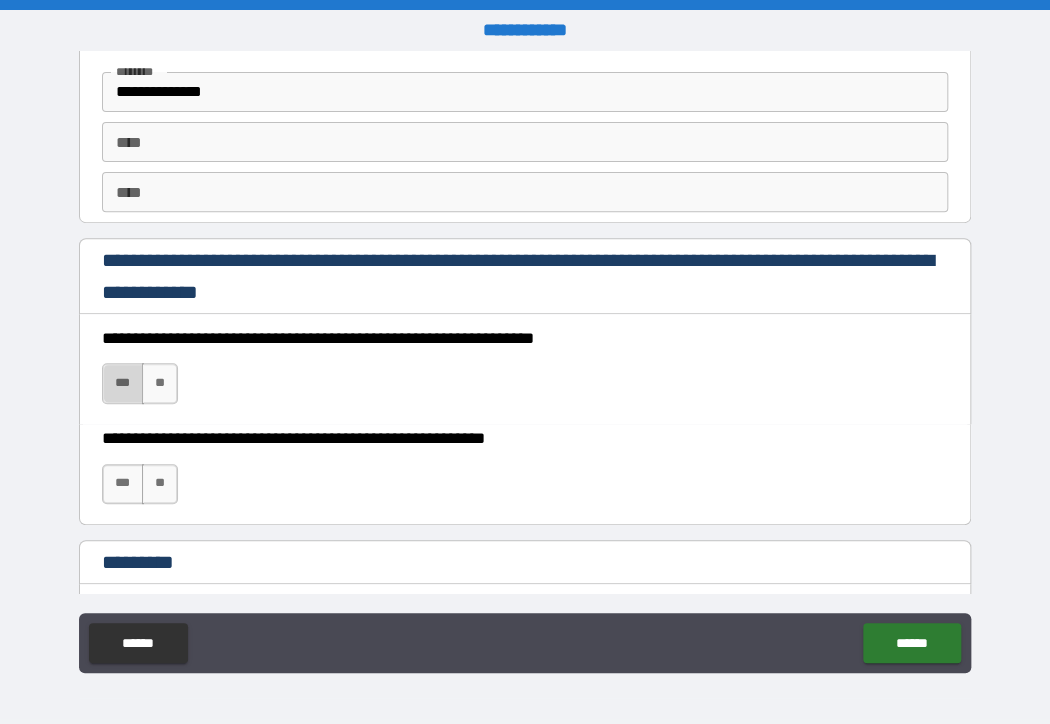 click on "***" at bounding box center [123, 383] 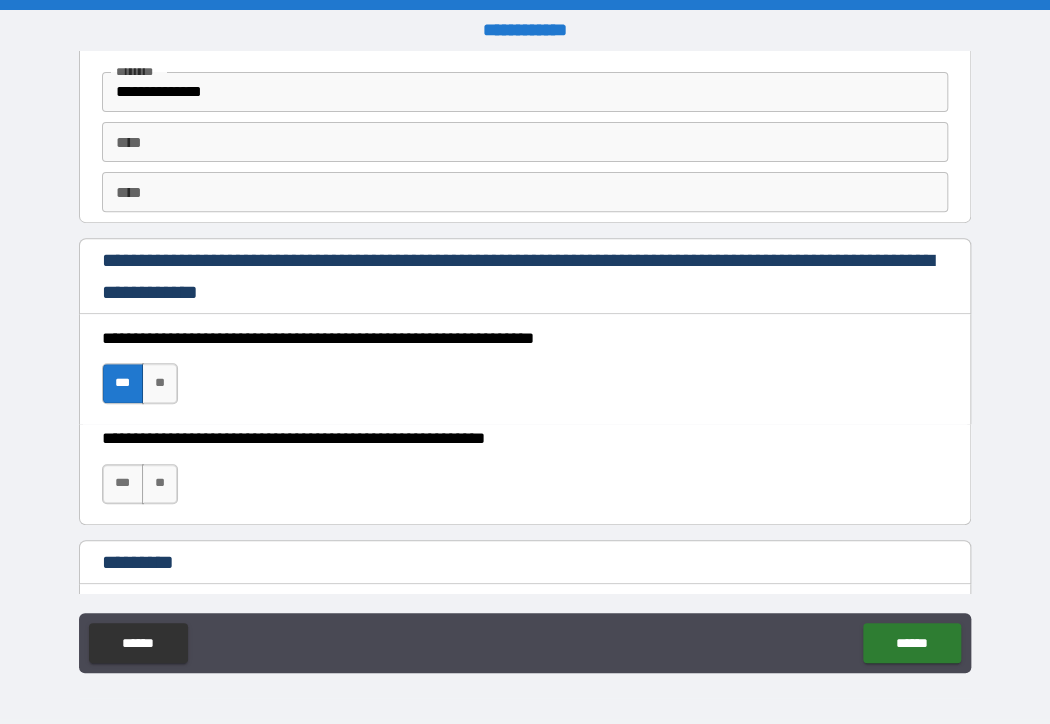 click on "*** **" at bounding box center [142, 489] 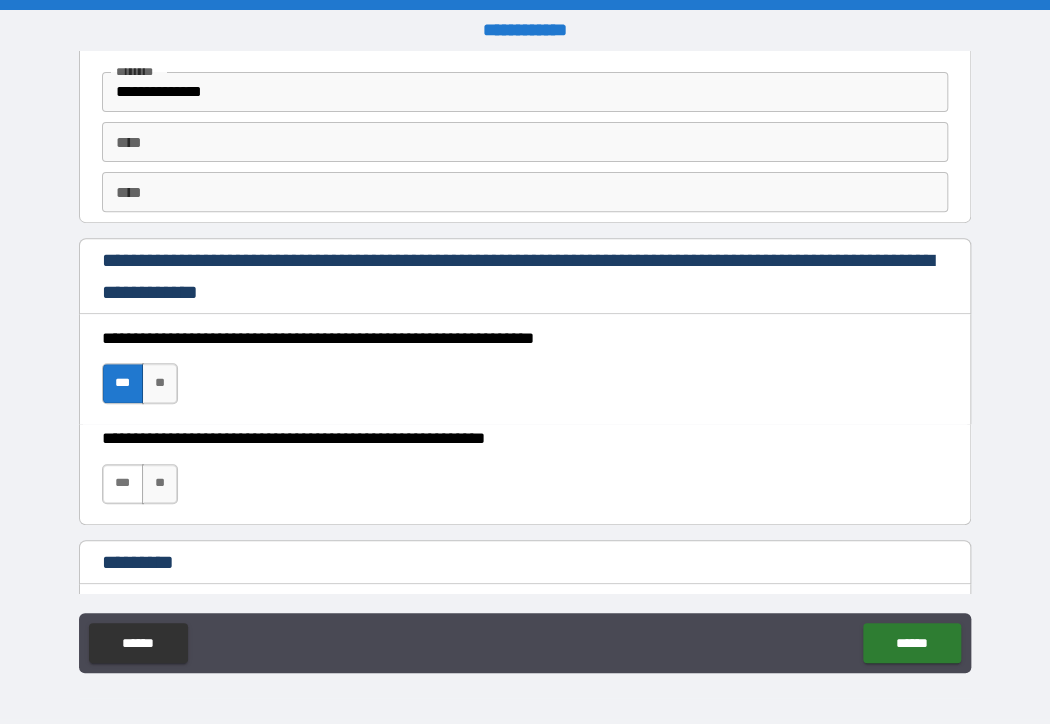 click on "***" at bounding box center [123, 484] 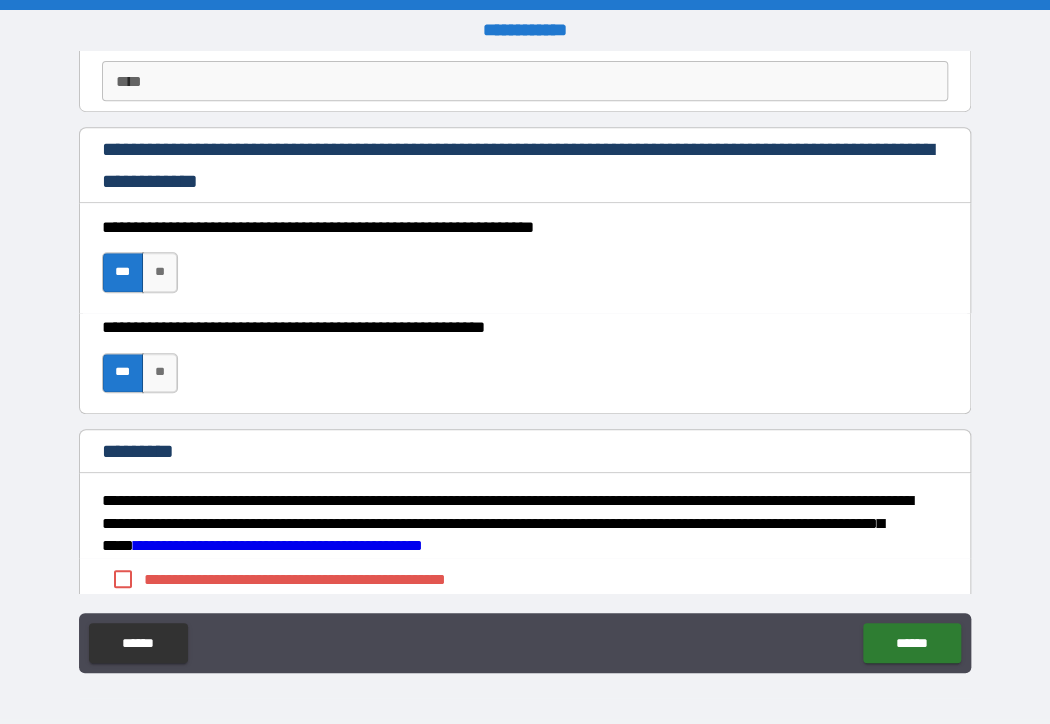 scroll, scrollTop: 3021, scrollLeft: 0, axis: vertical 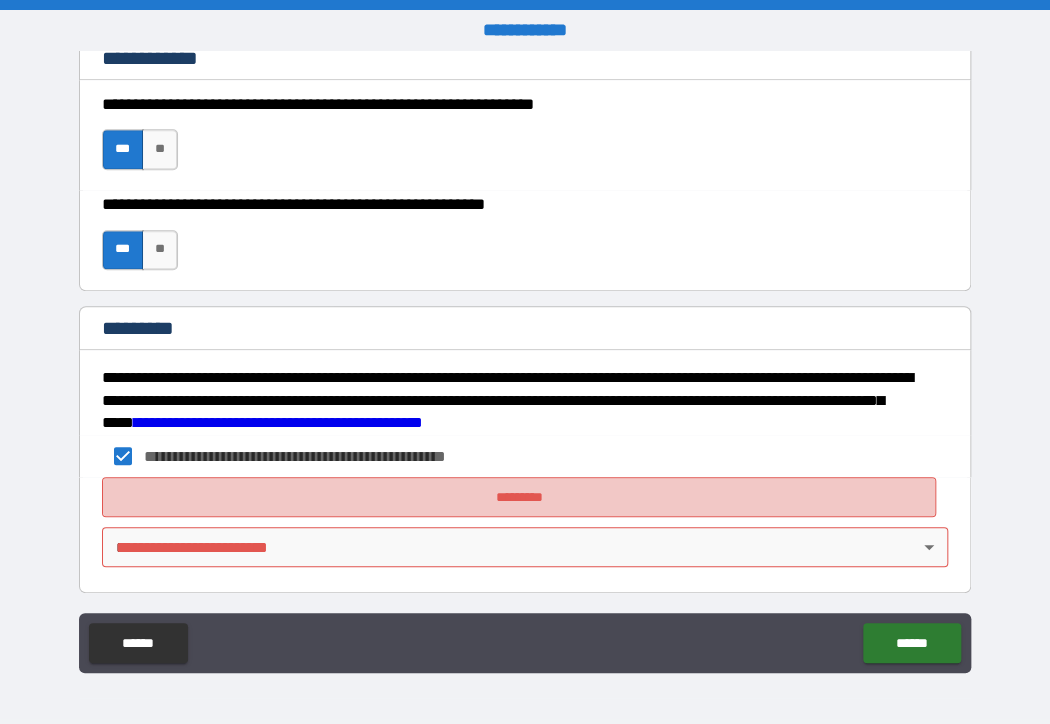 click on "*********" at bounding box center [519, 497] 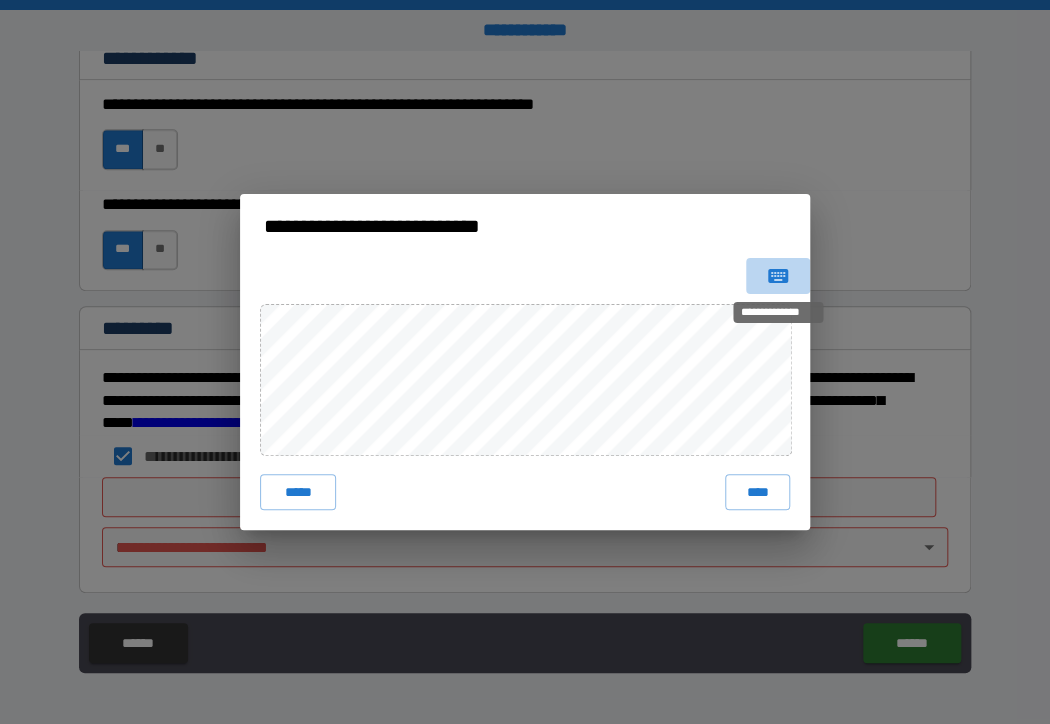 click 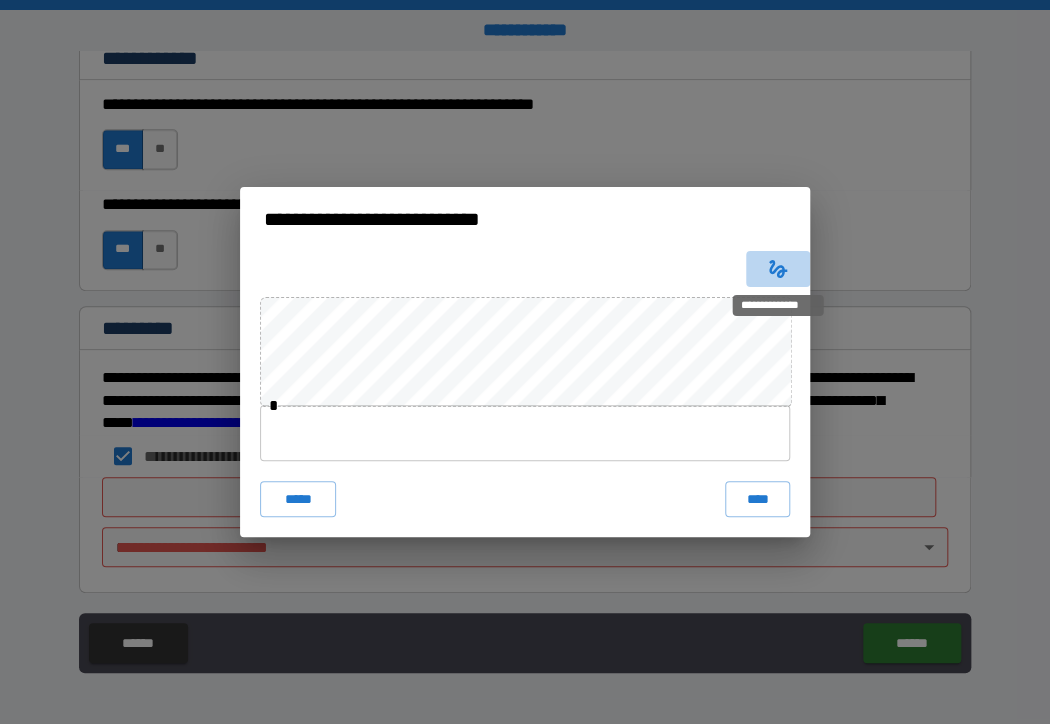 click 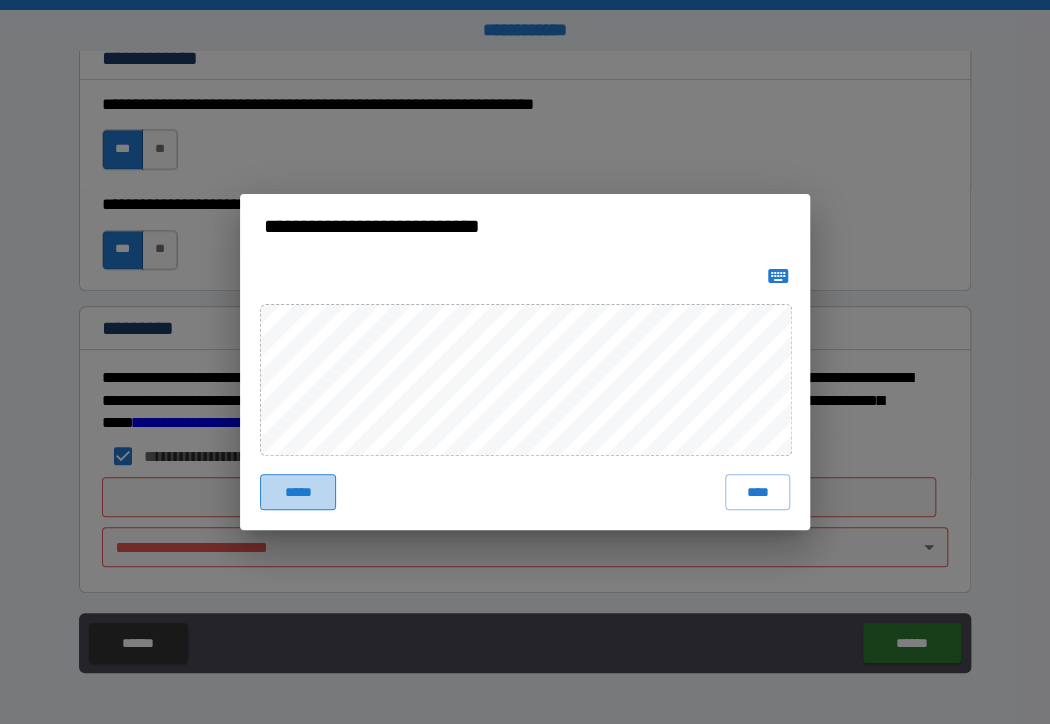 click on "*****" at bounding box center [298, 492] 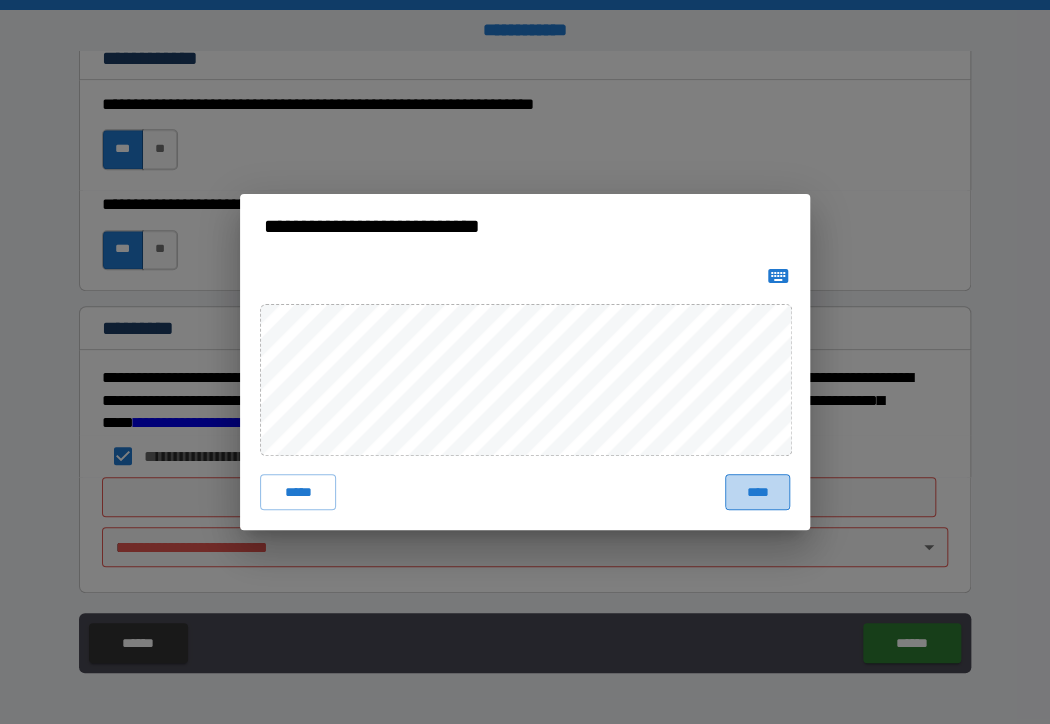 click on "****" at bounding box center (757, 492) 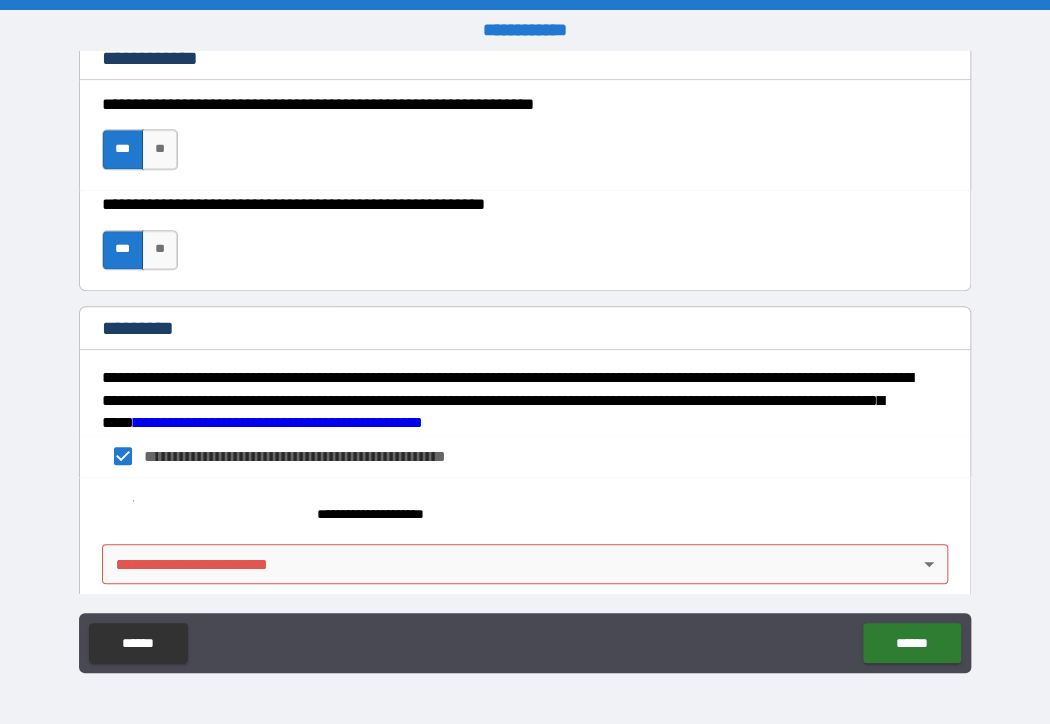 scroll, scrollTop: 3072, scrollLeft: 0, axis: vertical 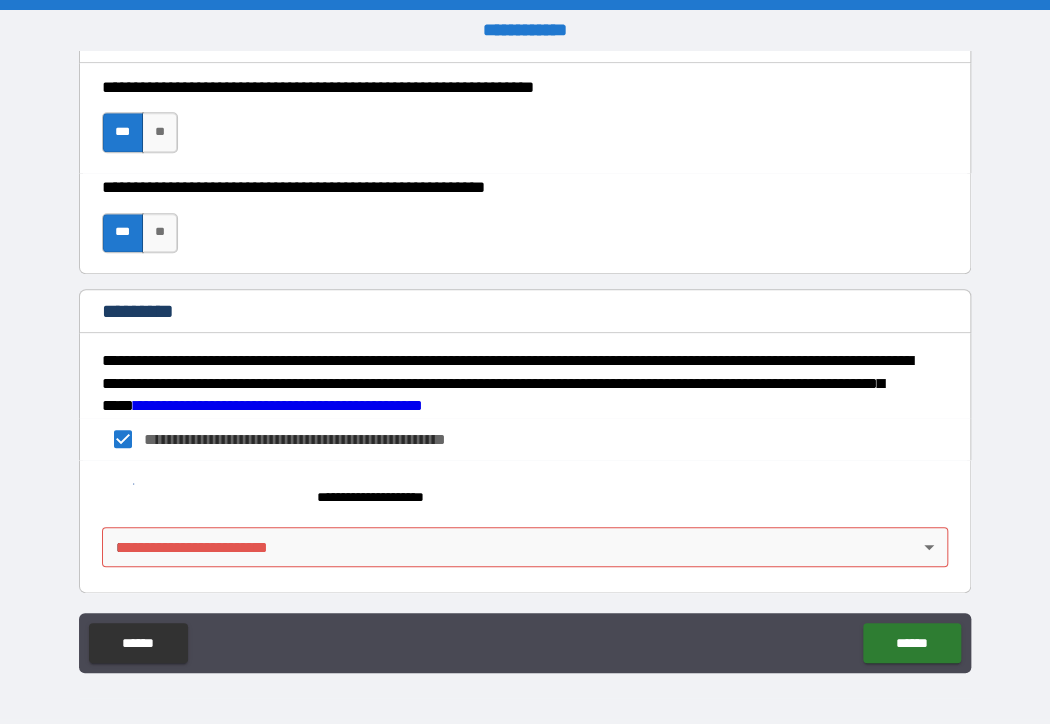 click on "**********" at bounding box center [525, 362] 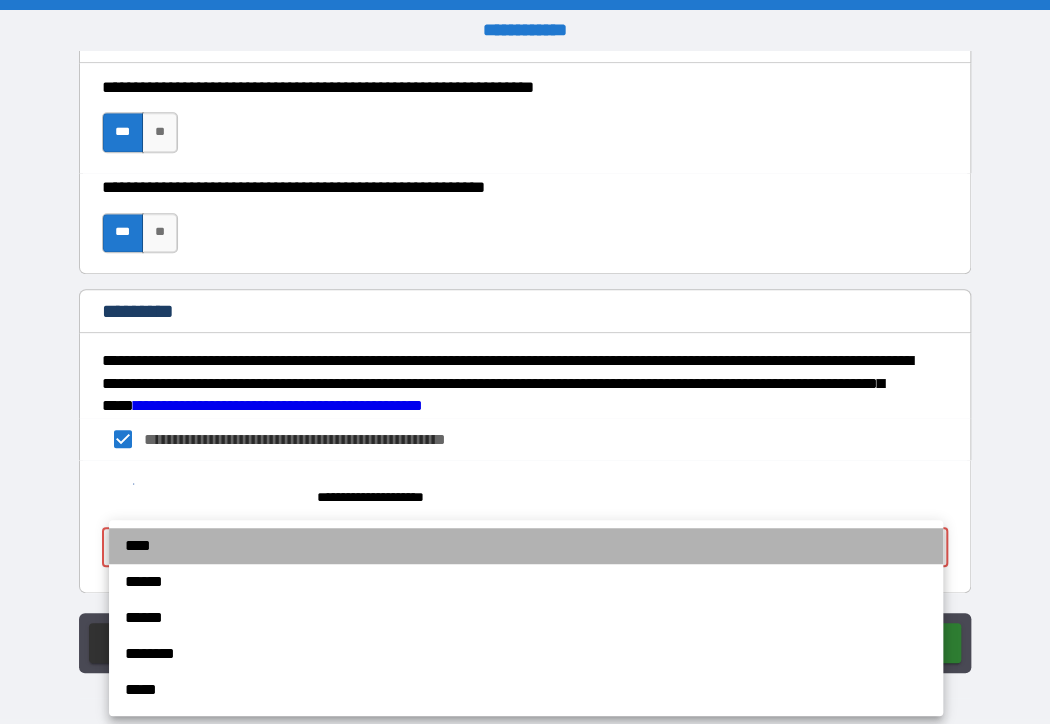 click on "****" at bounding box center [526, 546] 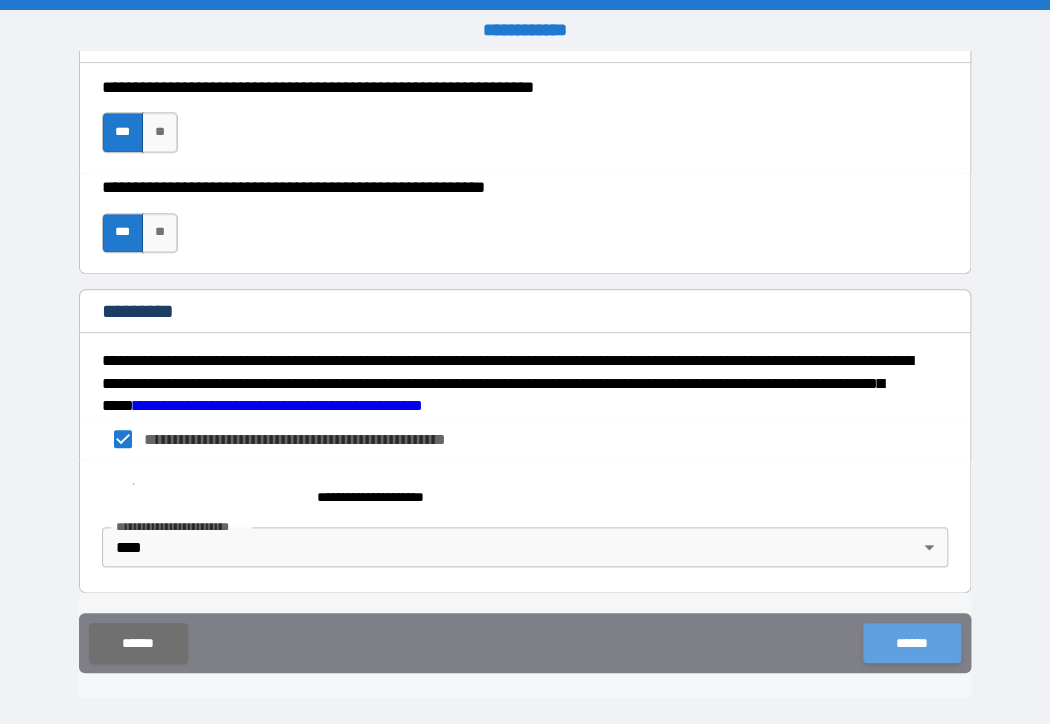 click on "******" at bounding box center (911, 643) 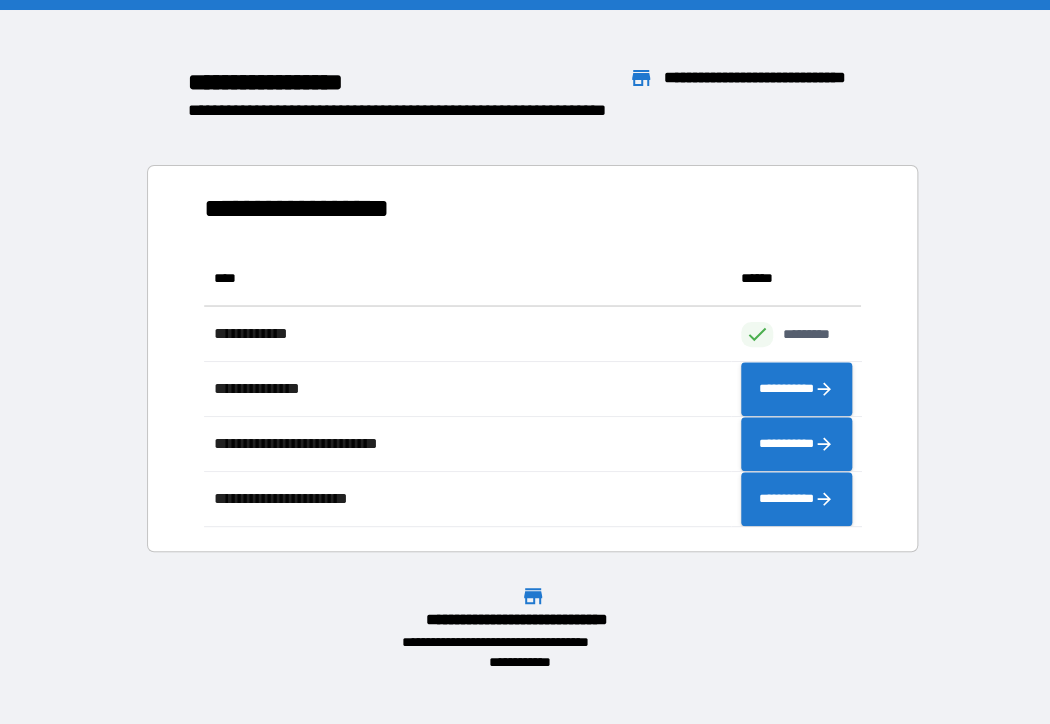 scroll, scrollTop: 16, scrollLeft: 16, axis: both 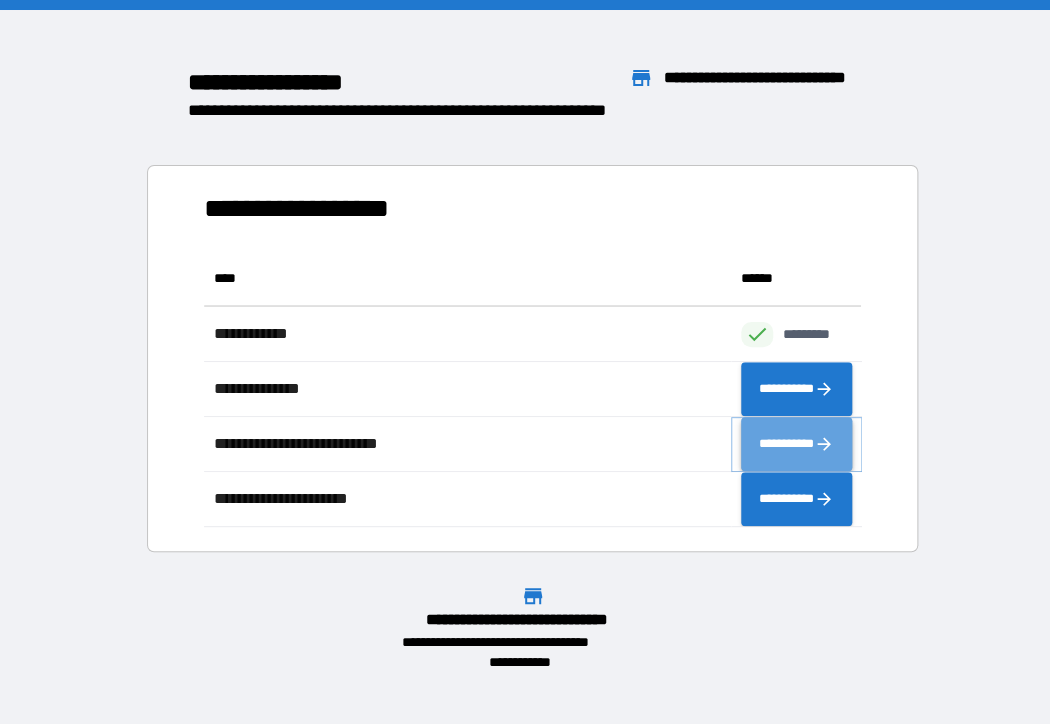 click on "**********" at bounding box center (797, 444) 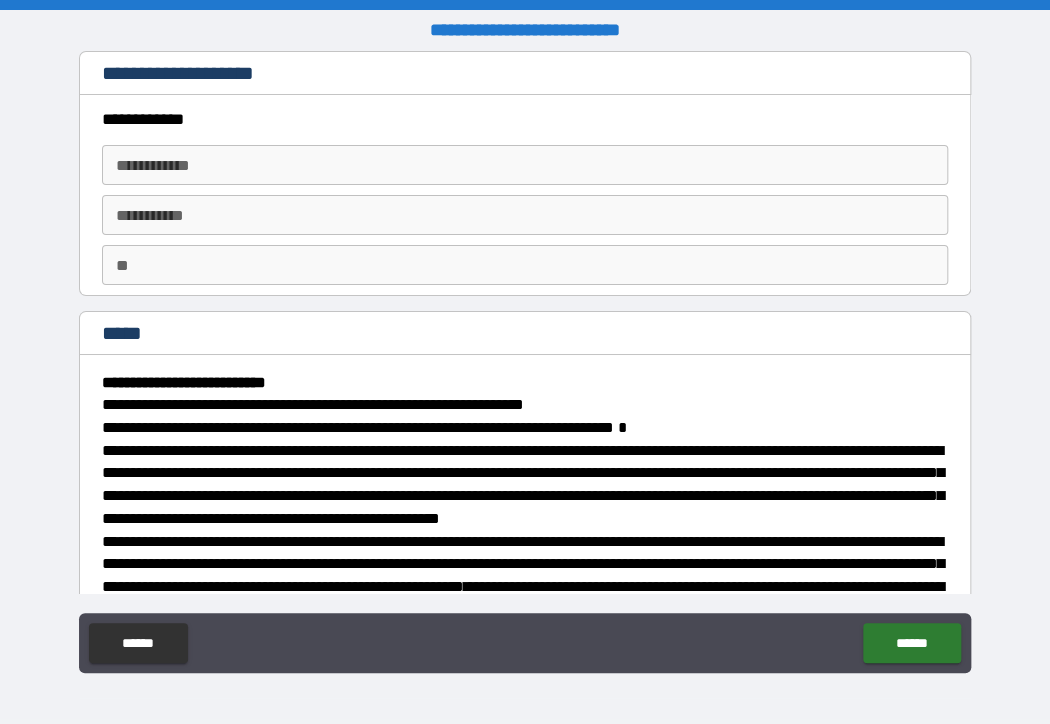 type on "*" 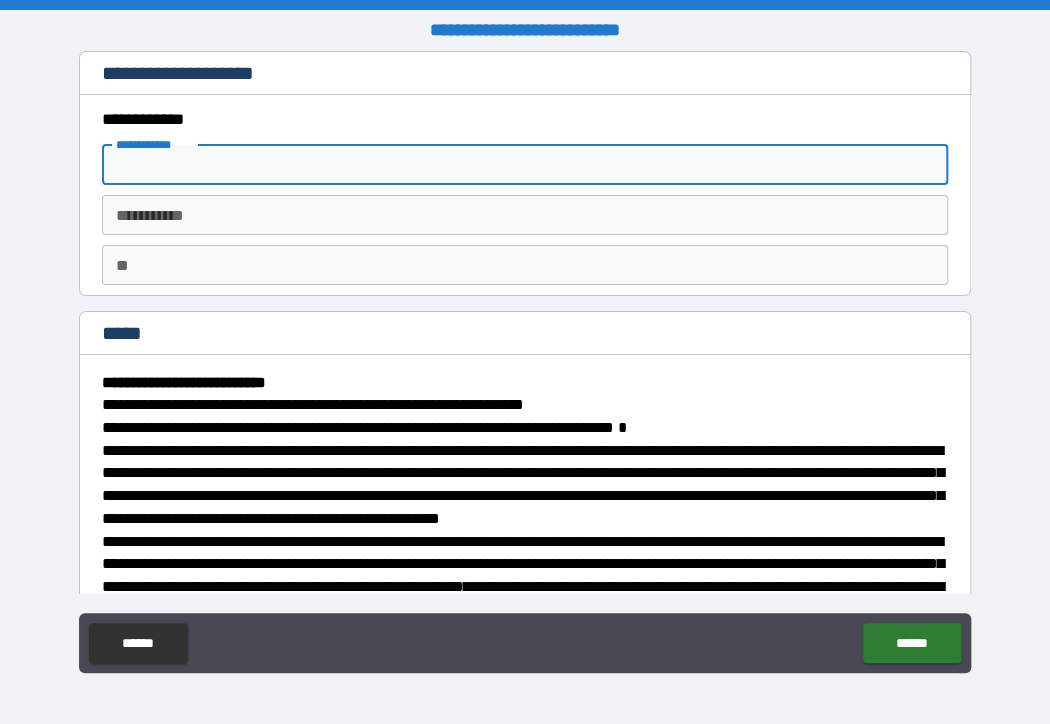 click on "**********" at bounding box center [525, 165] 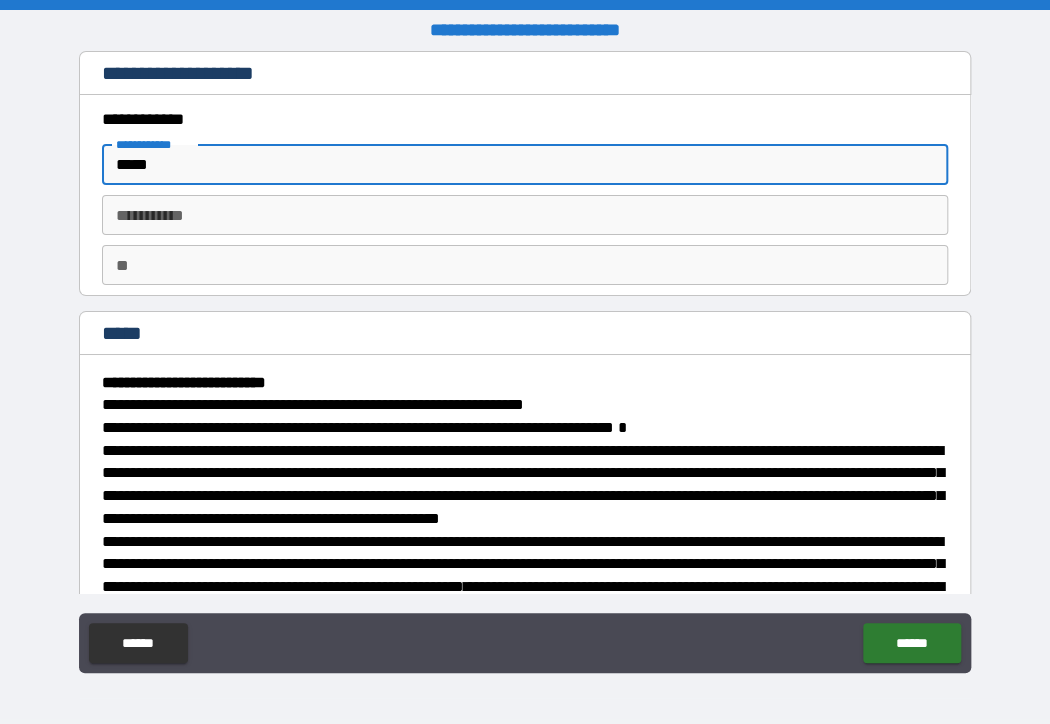 type on "*******" 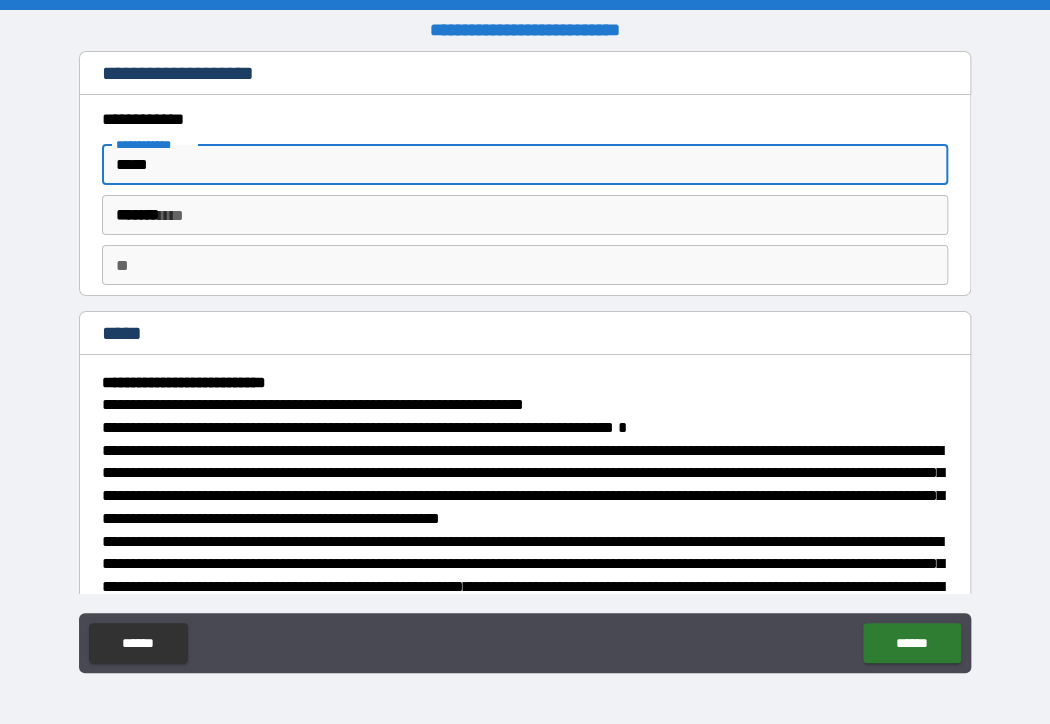 type on "*" 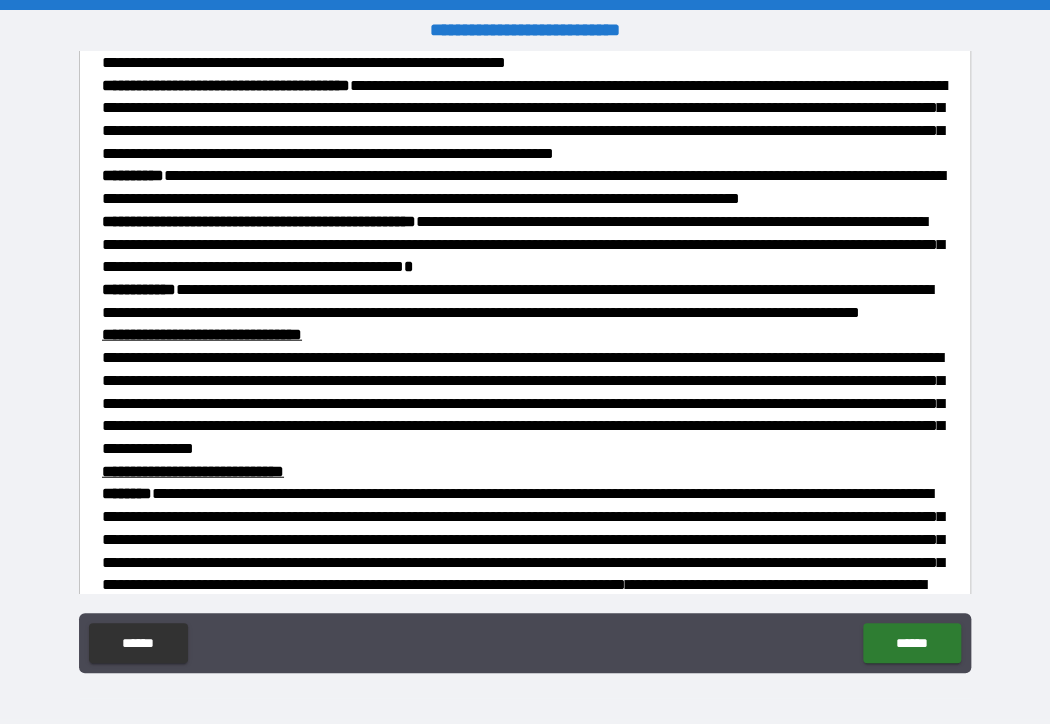 scroll, scrollTop: 1702, scrollLeft: 0, axis: vertical 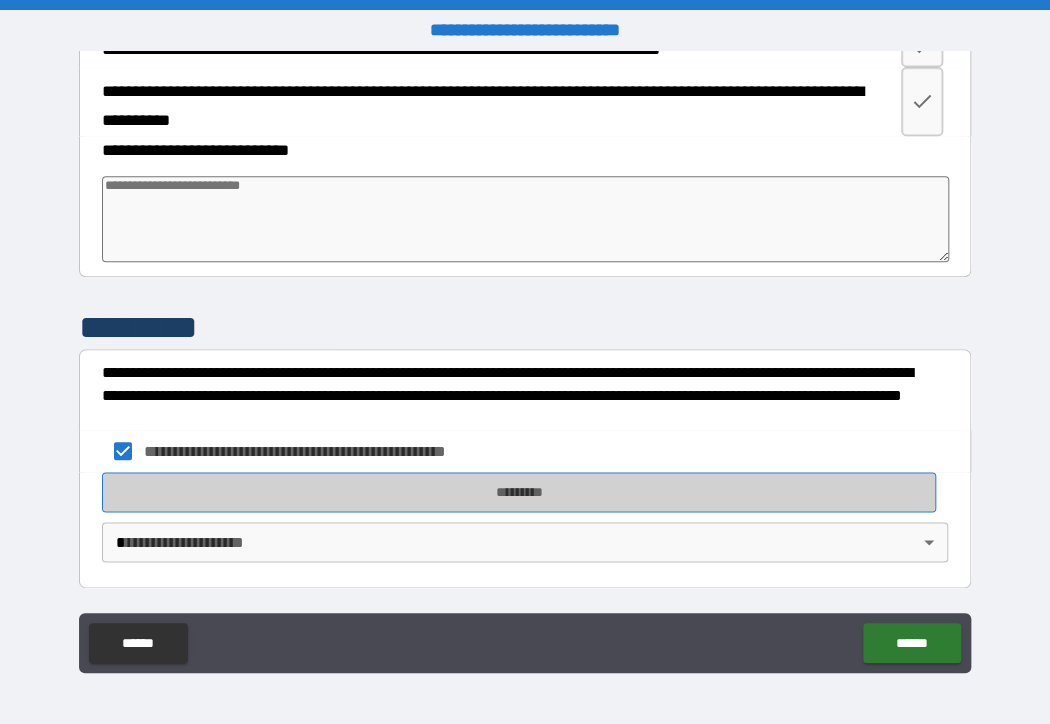 click on "*********" at bounding box center (519, 492) 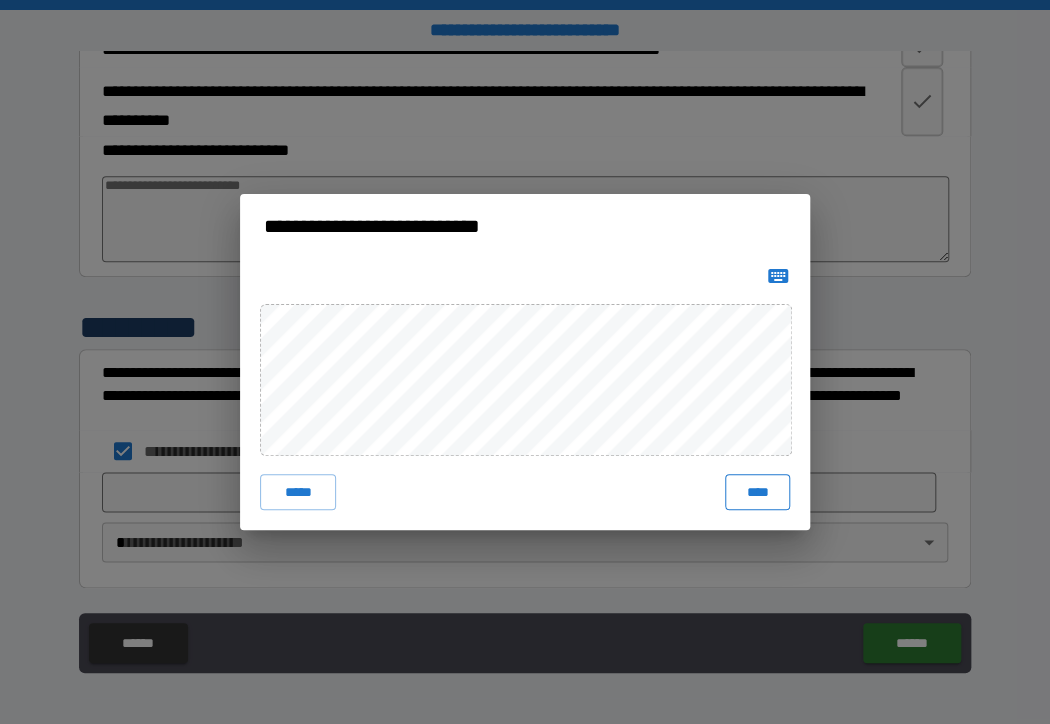 click on "****" at bounding box center [757, 492] 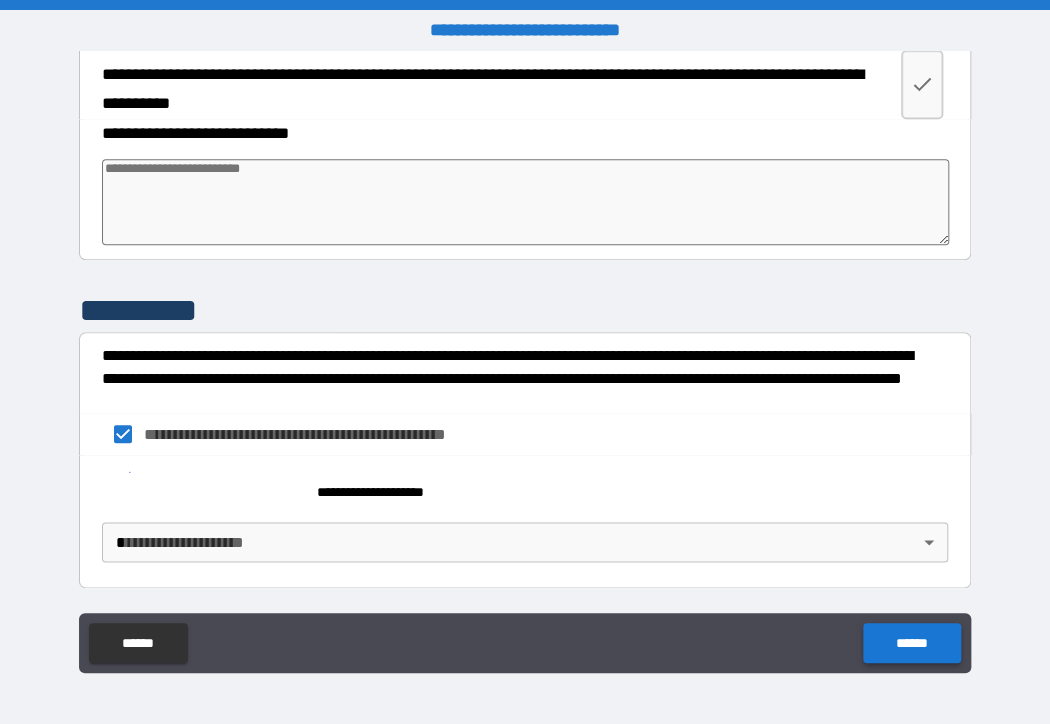 click on "******" at bounding box center (911, 643) 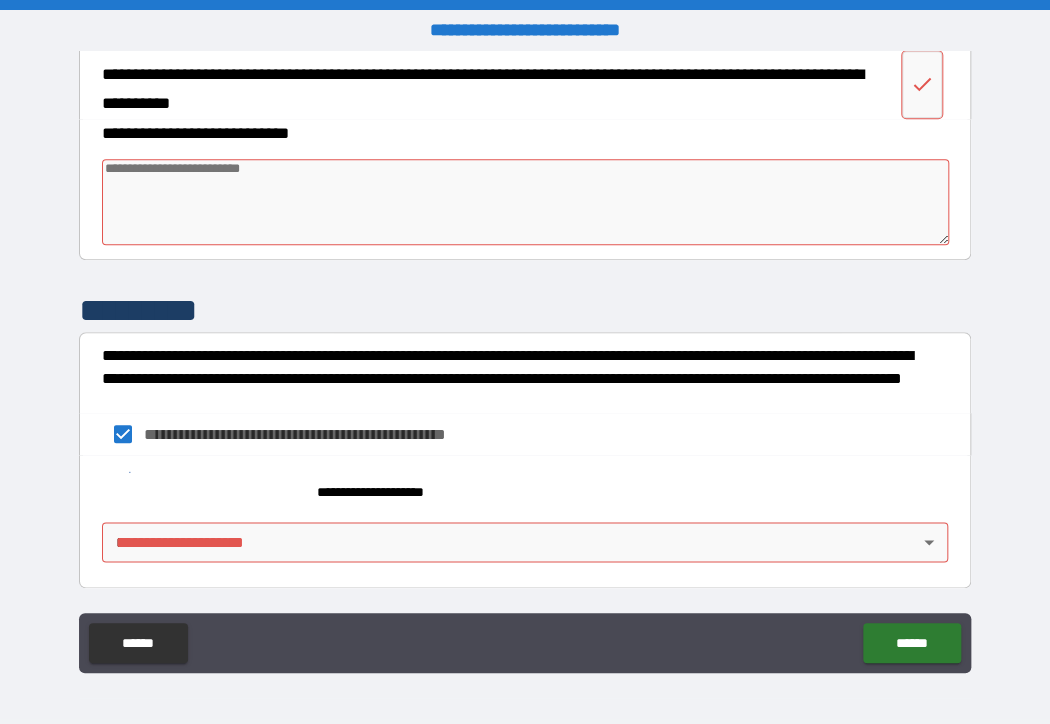 scroll, scrollTop: 3475, scrollLeft: 0, axis: vertical 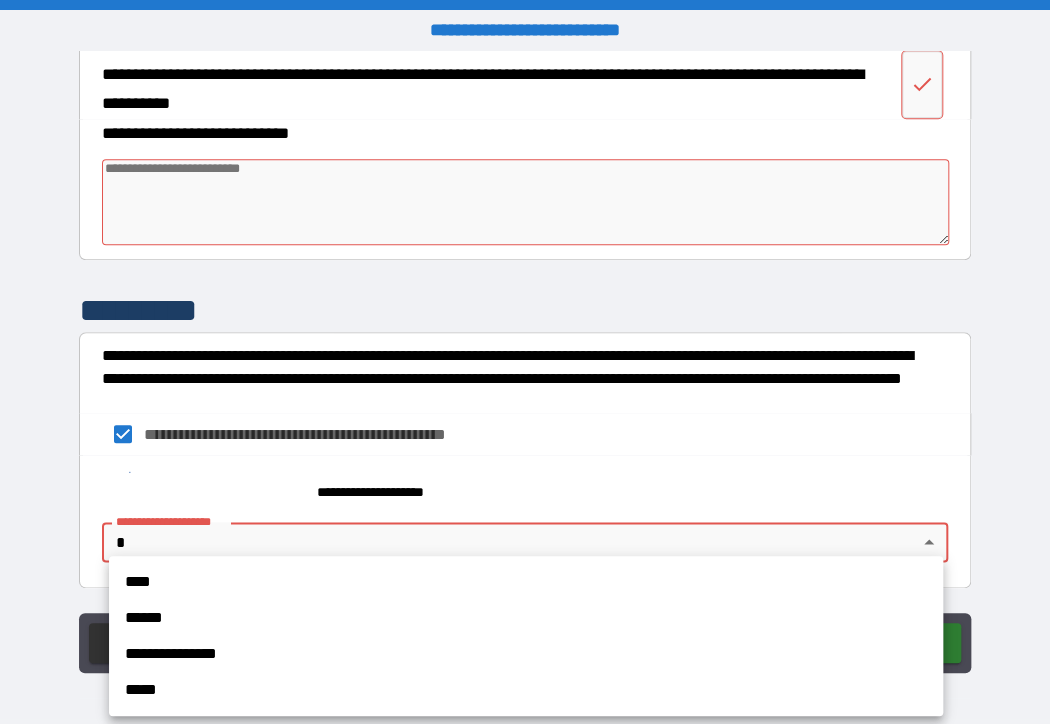 click on "**********" at bounding box center (525, 362) 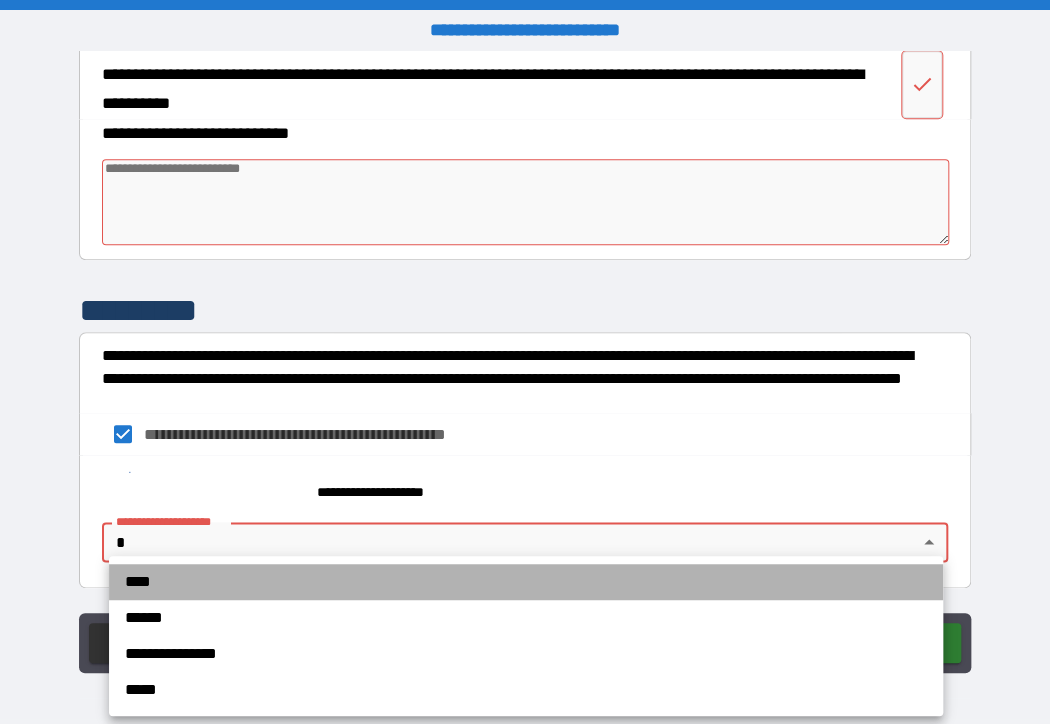 click on "****" at bounding box center (526, 582) 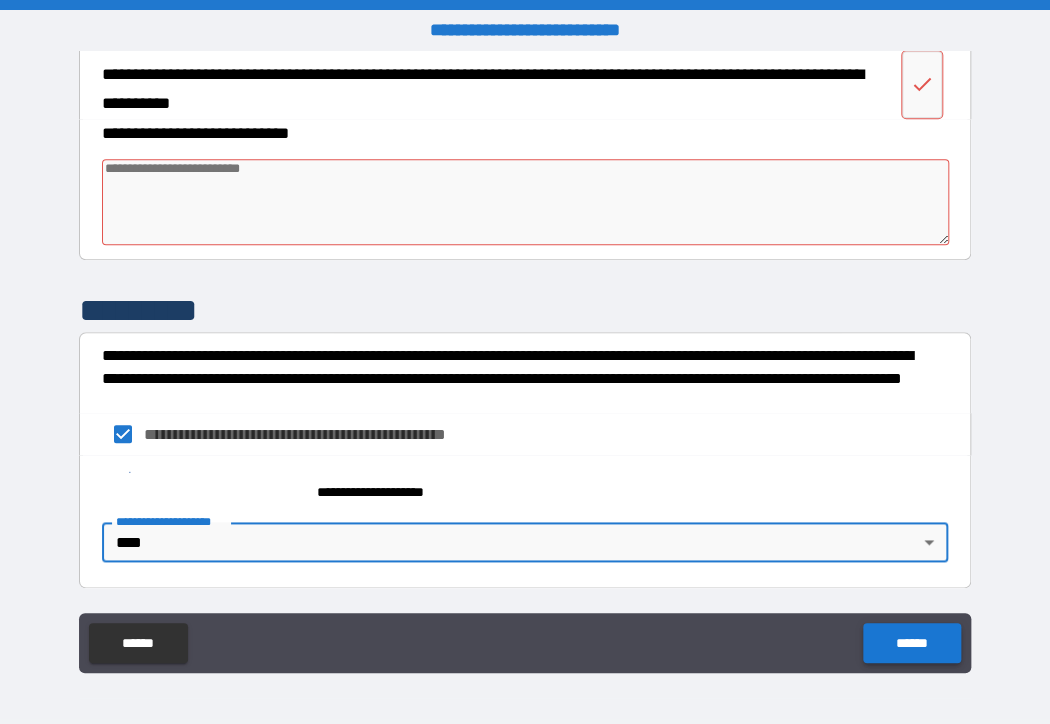 click on "******" at bounding box center [911, 643] 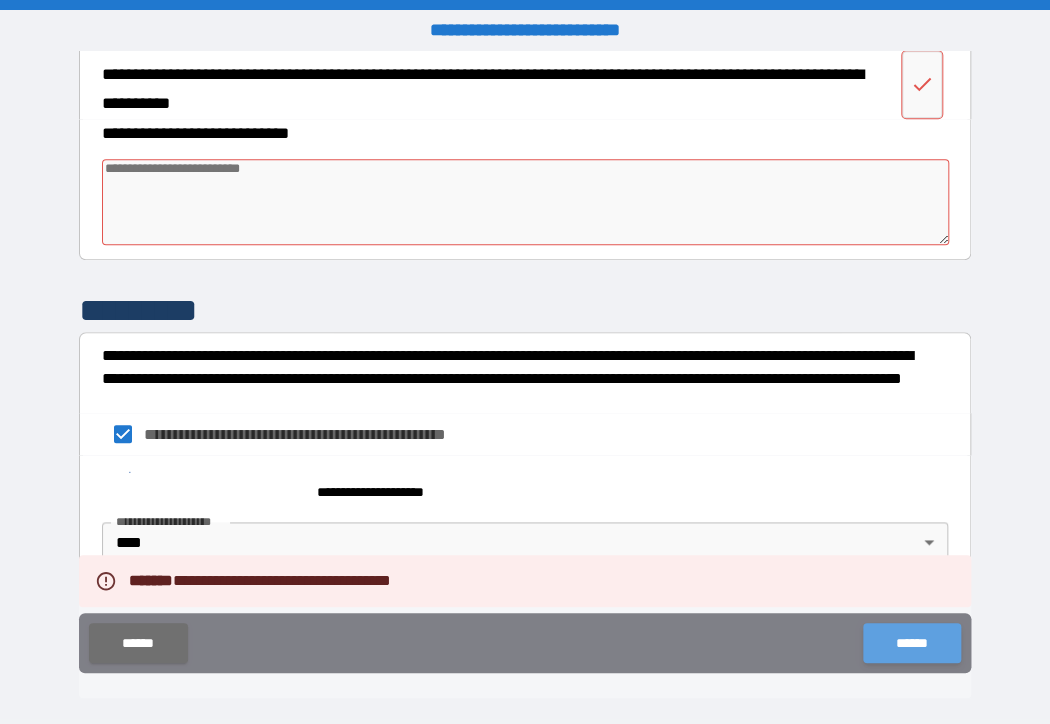 click on "******" at bounding box center [911, 643] 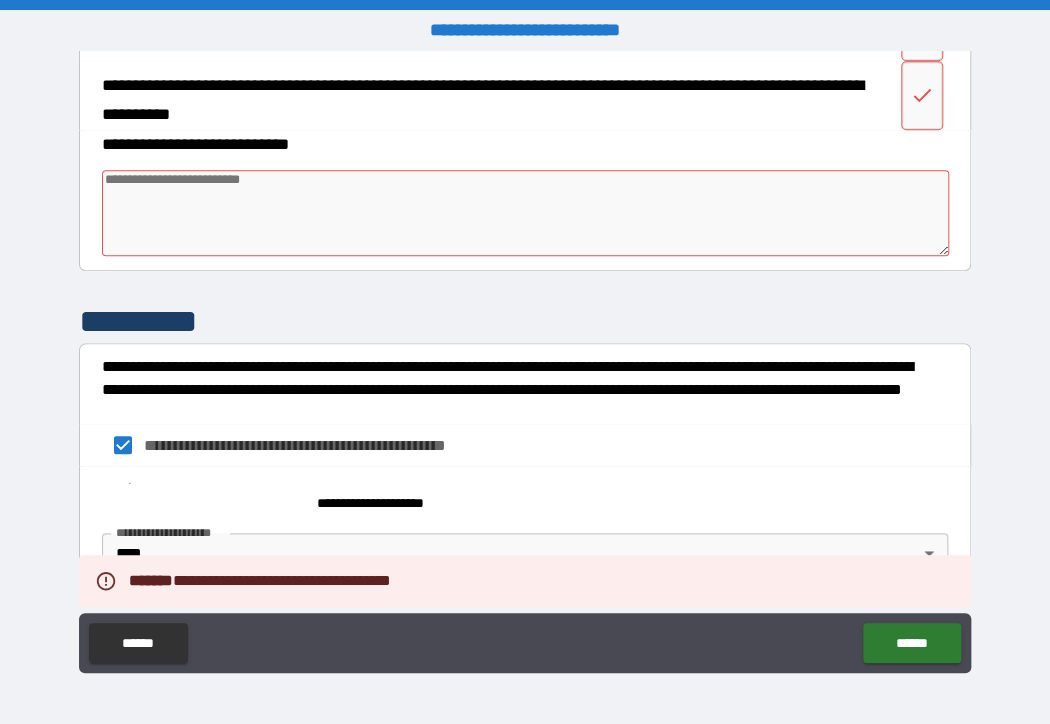 scroll, scrollTop: 3201, scrollLeft: 0, axis: vertical 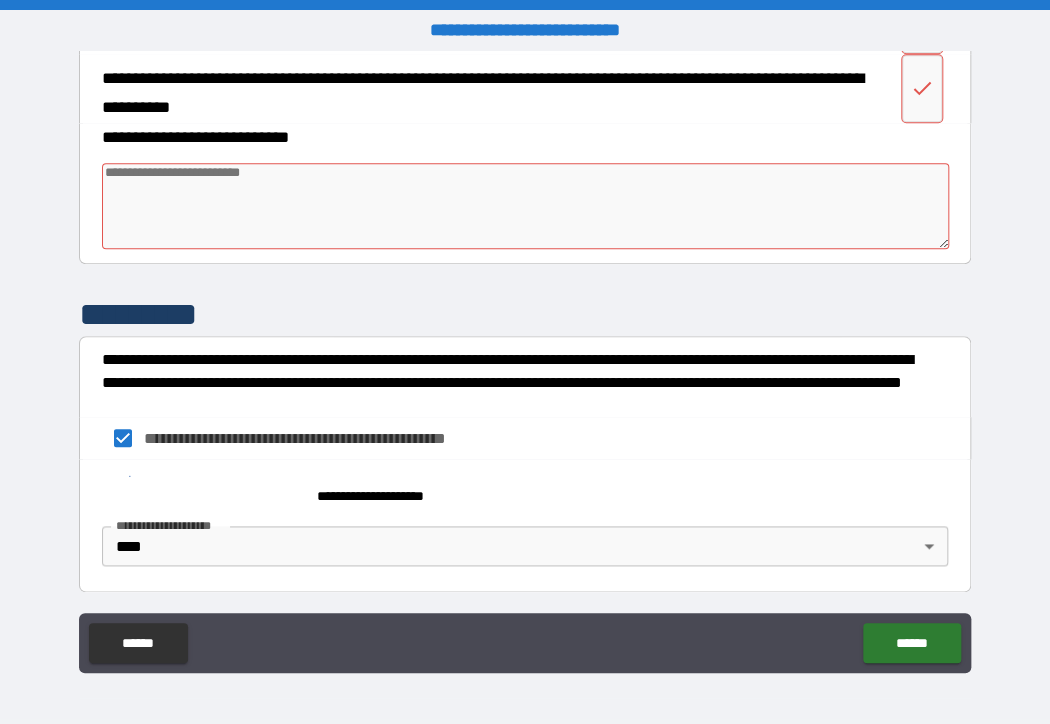 click at bounding box center [525, 206] 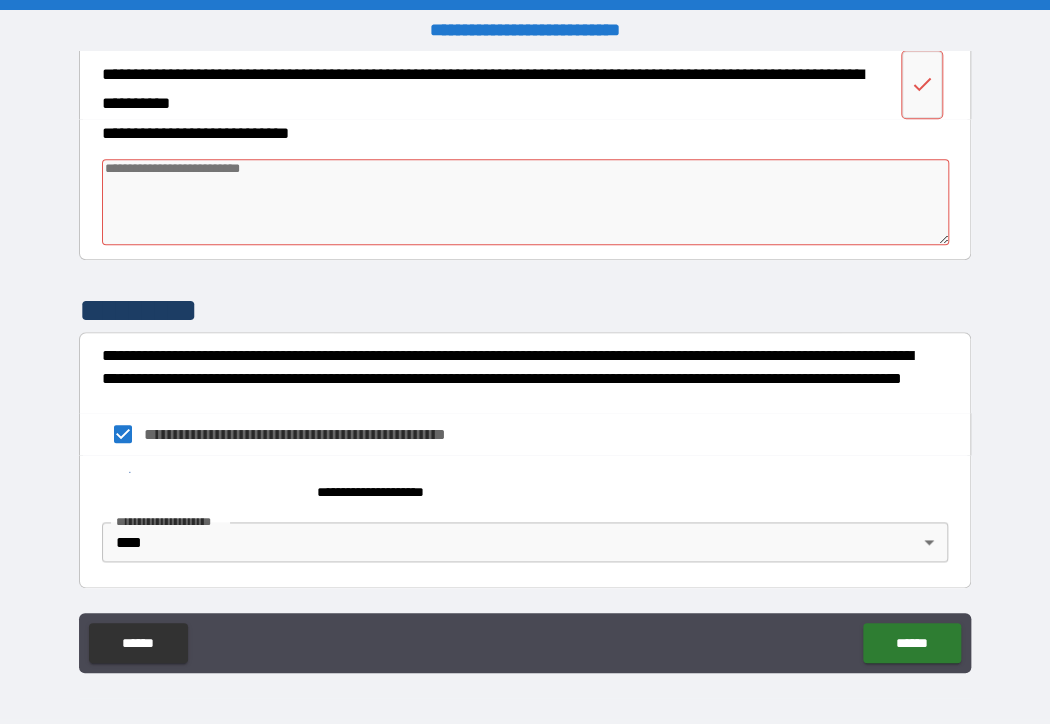 scroll, scrollTop: 3475, scrollLeft: 0, axis: vertical 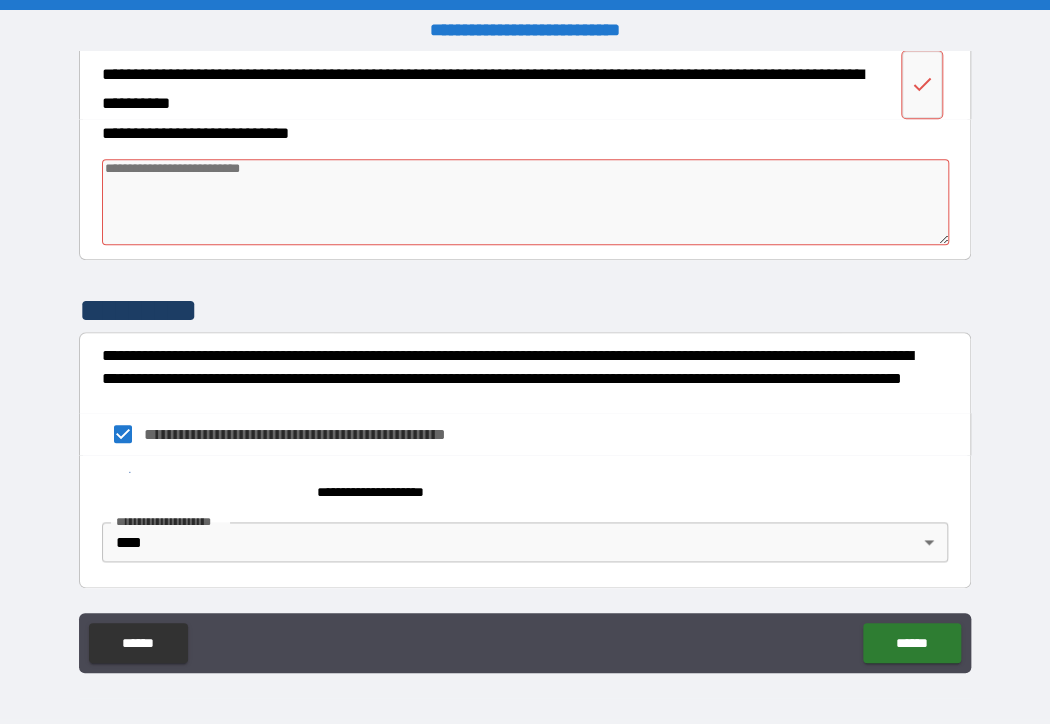 click at bounding box center (525, 202) 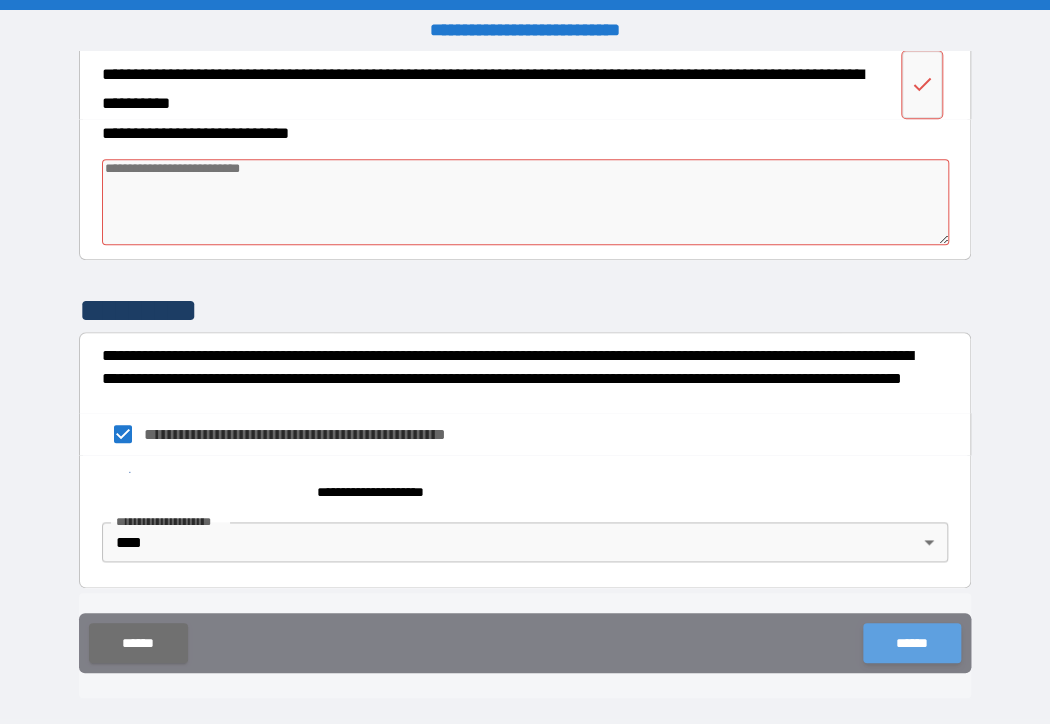 click on "******" at bounding box center (911, 643) 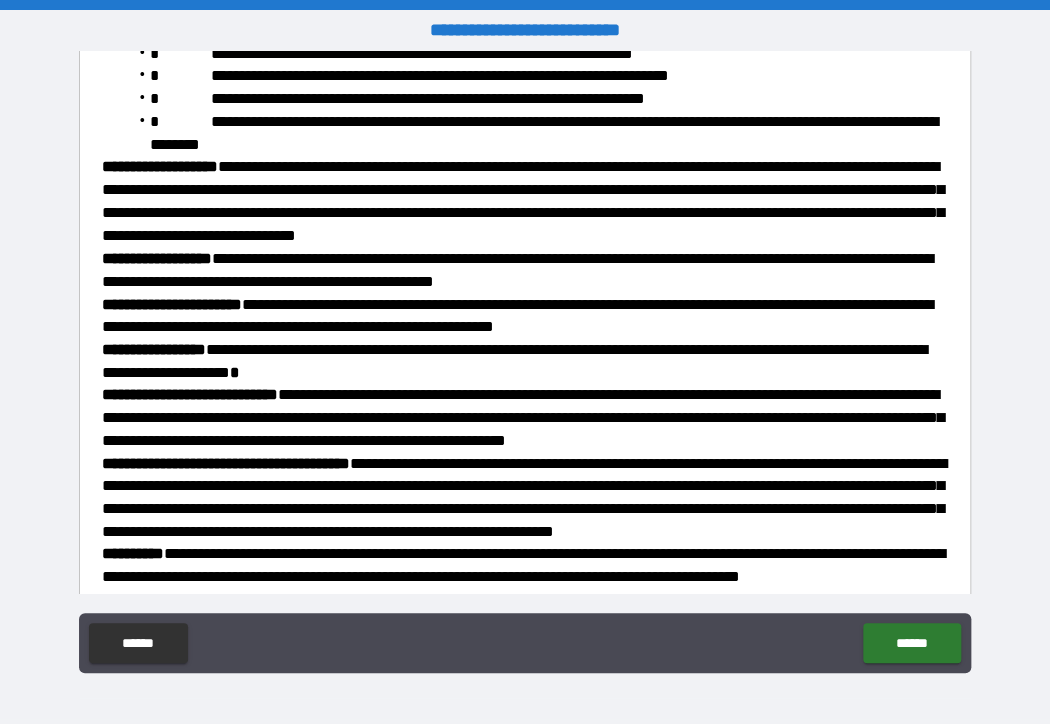 scroll, scrollTop: 1105, scrollLeft: 0, axis: vertical 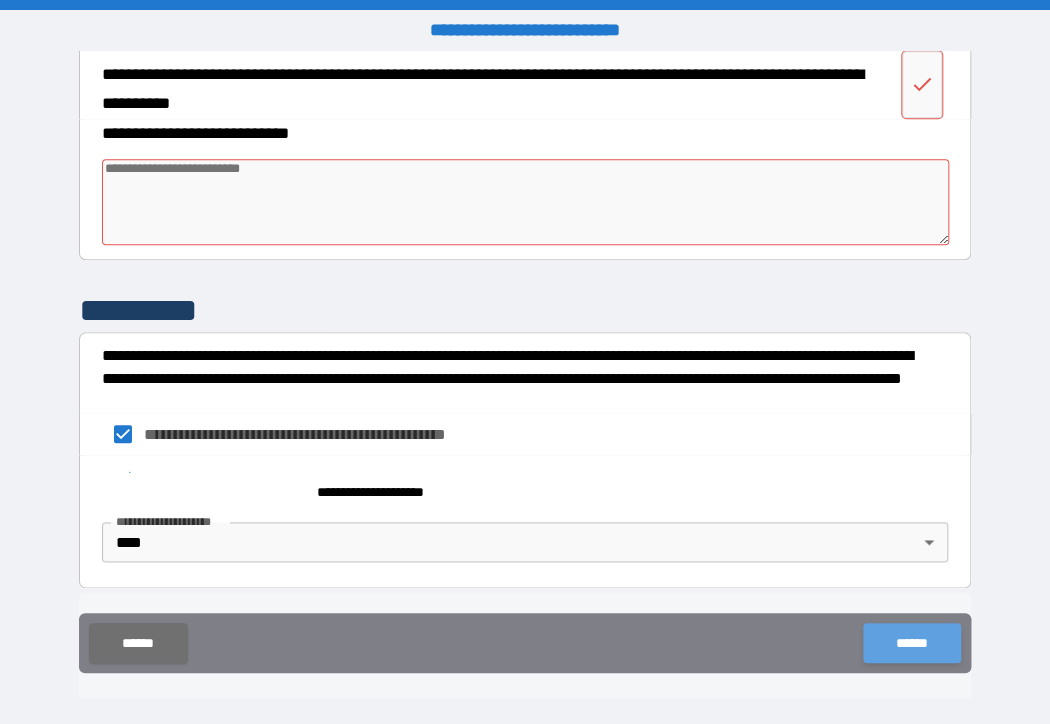click on "******" at bounding box center [911, 643] 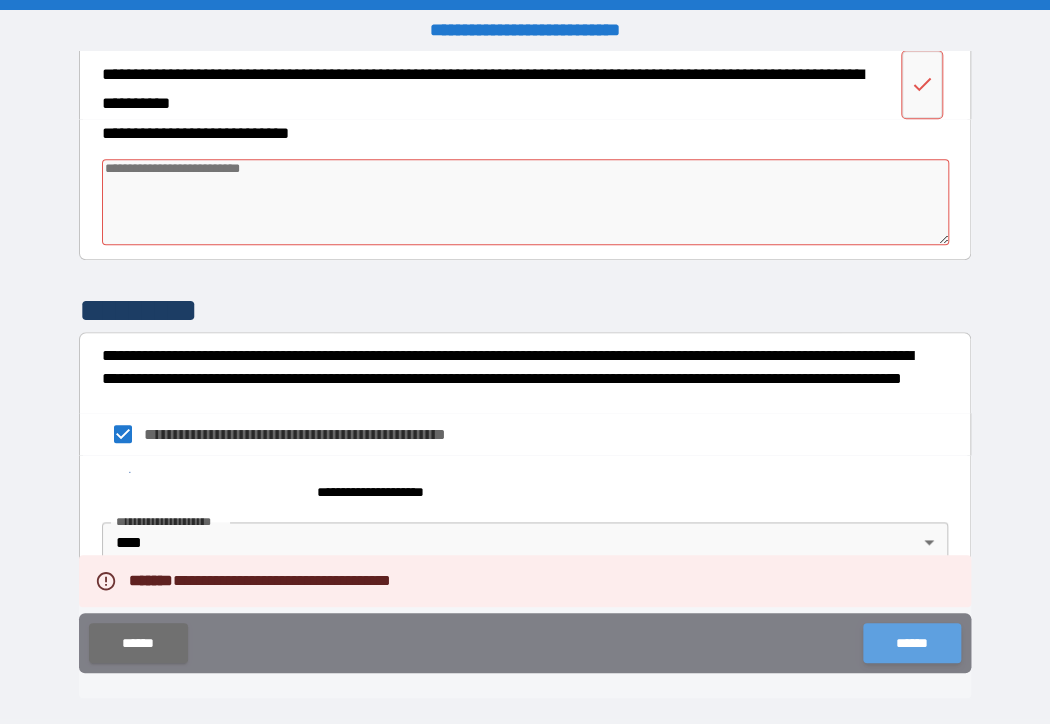 click on "******" at bounding box center [911, 643] 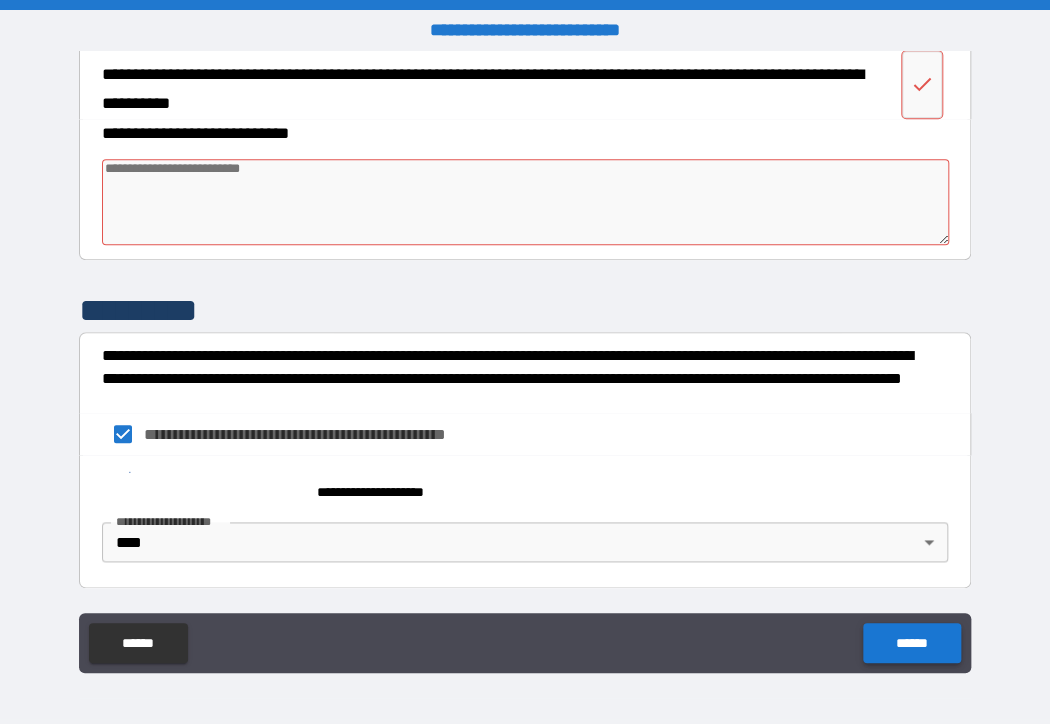 click on "******" at bounding box center (911, 643) 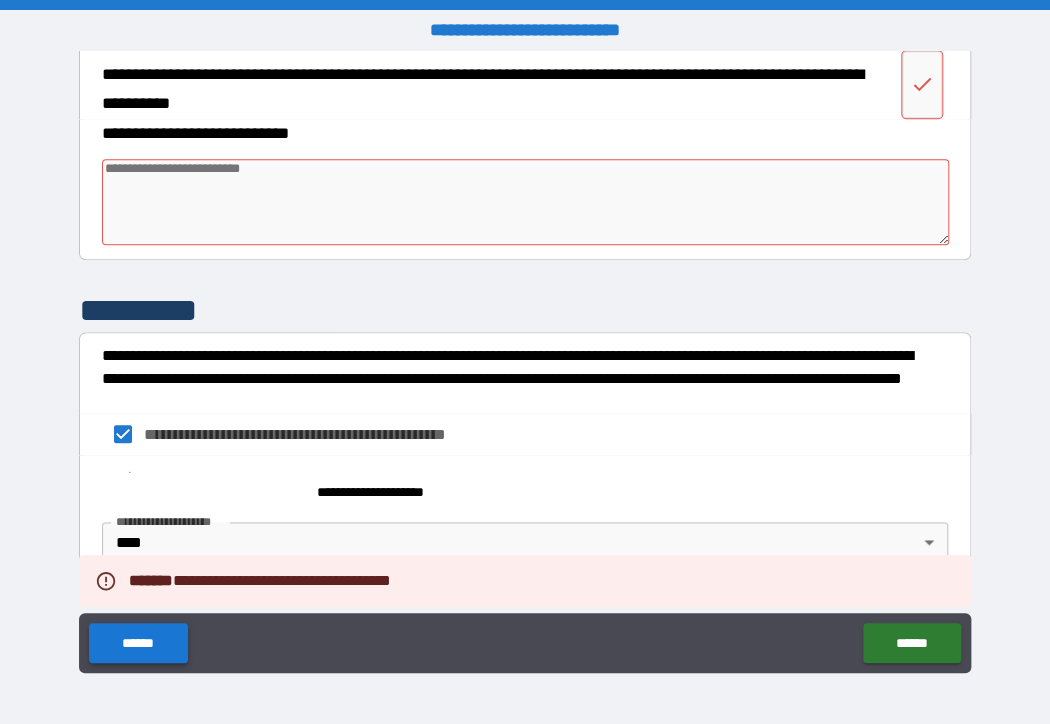 click on "******" at bounding box center (138, 643) 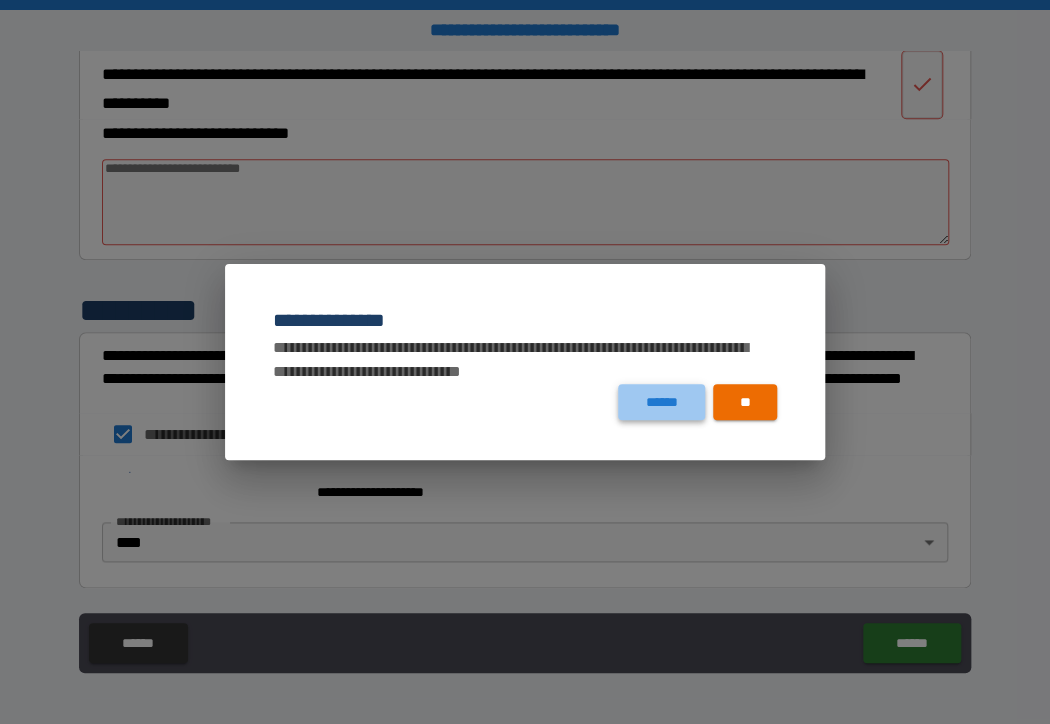 click on "******" at bounding box center [661, 402] 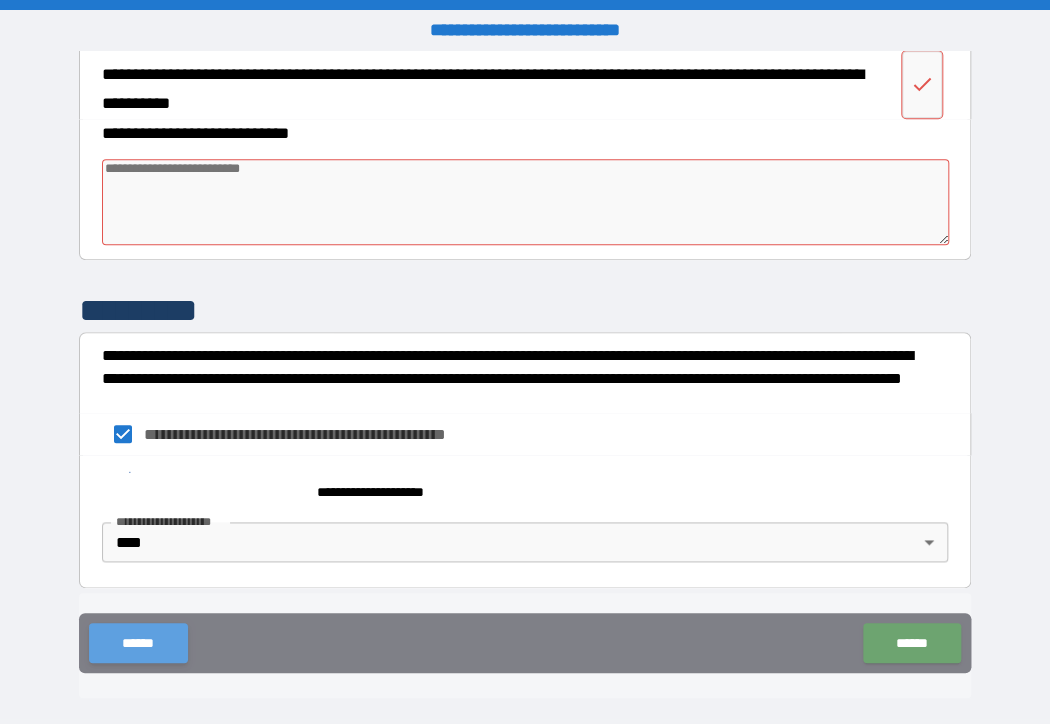 click on "******" at bounding box center (138, 643) 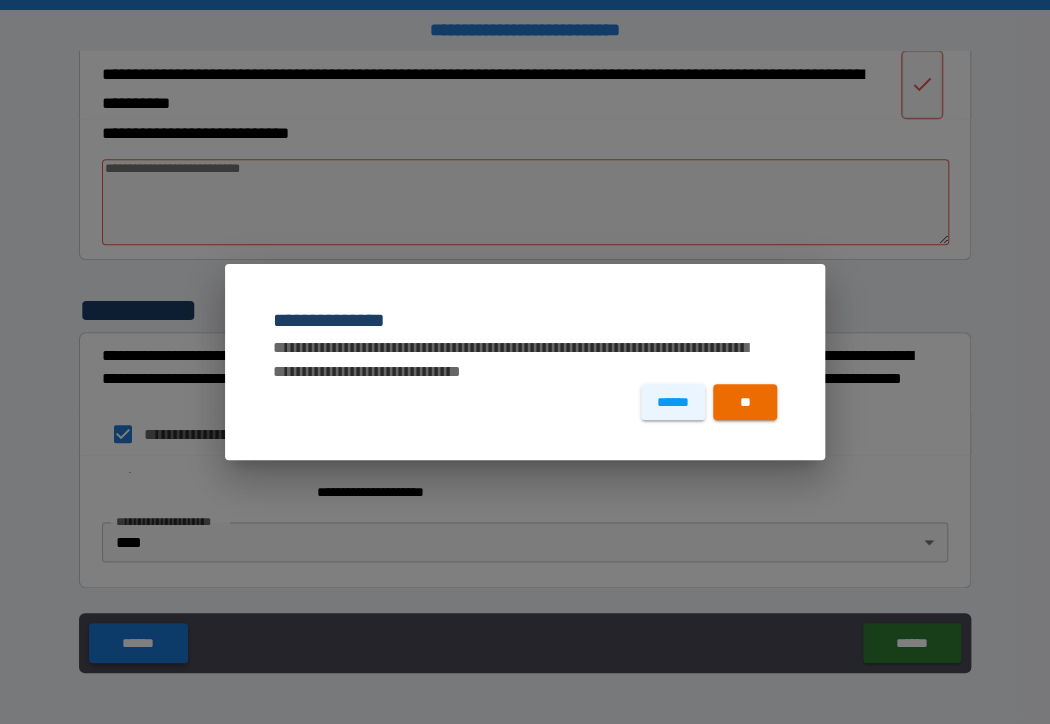 type on "*" 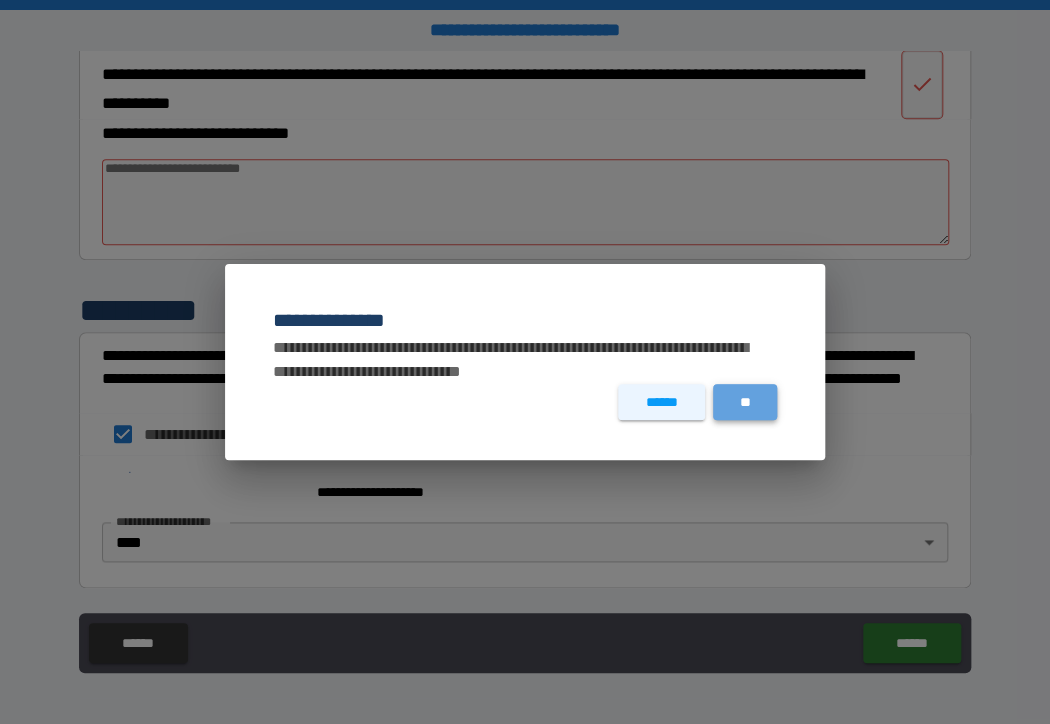 click on "**" at bounding box center (745, 402) 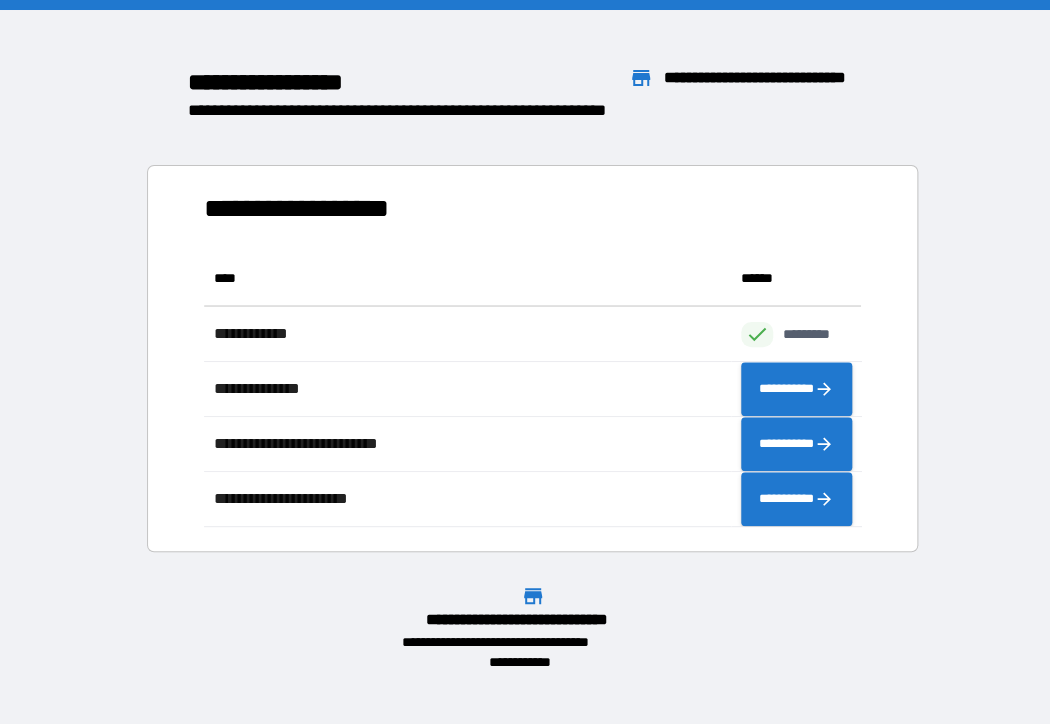 scroll, scrollTop: 16, scrollLeft: 16, axis: both 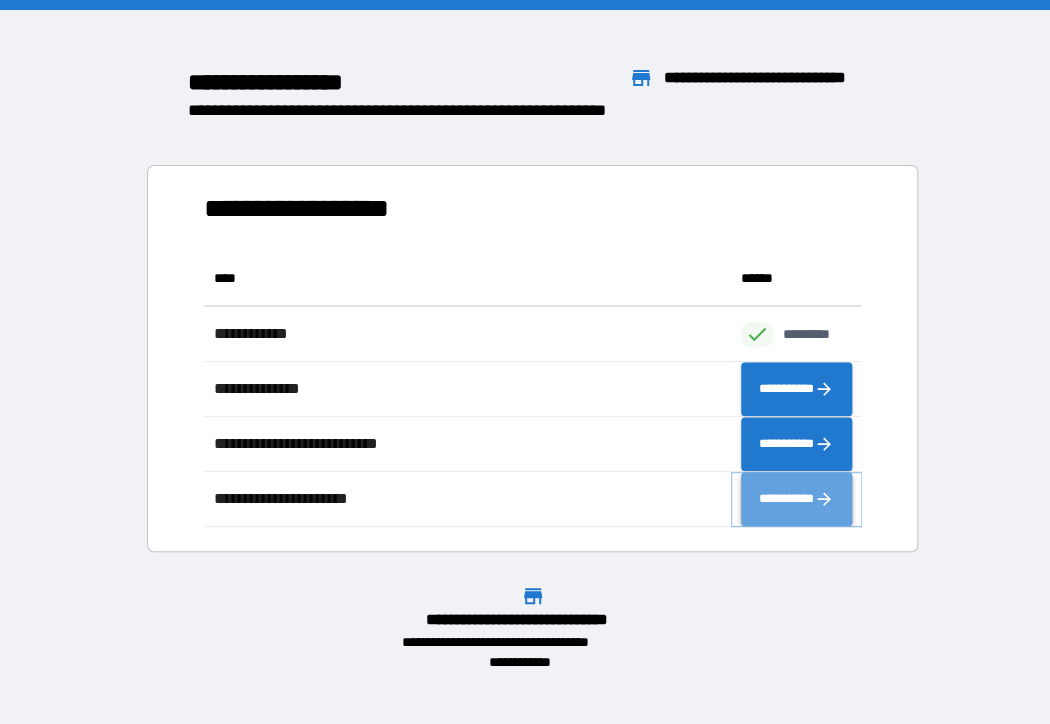click on "**********" at bounding box center (797, 499) 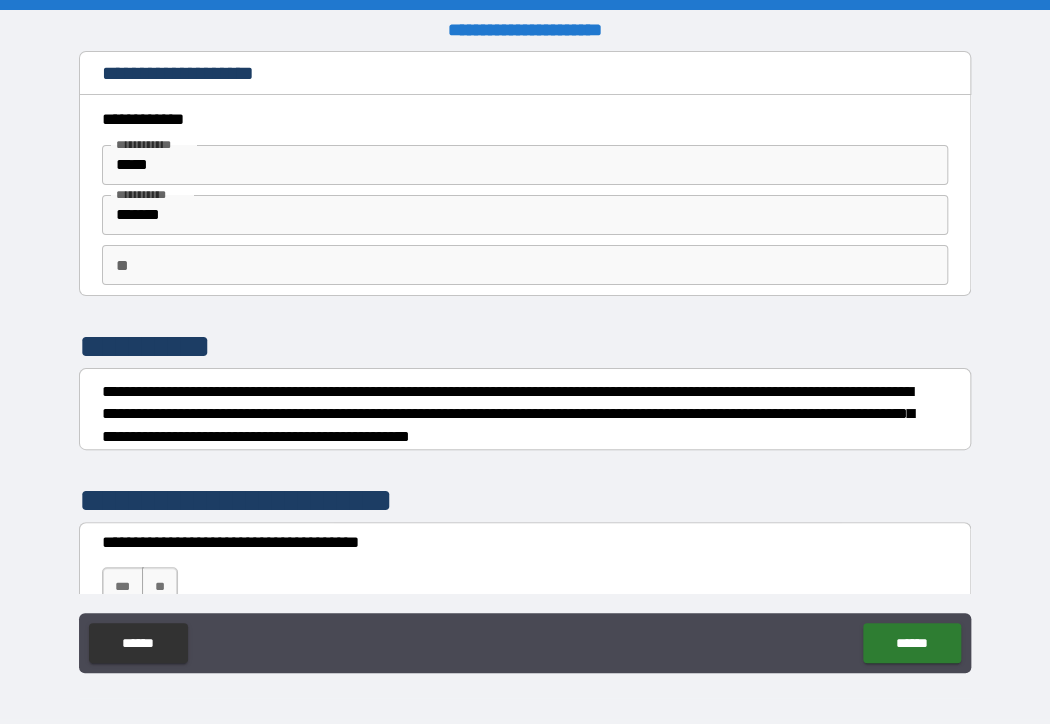 scroll, scrollTop: 200, scrollLeft: 0, axis: vertical 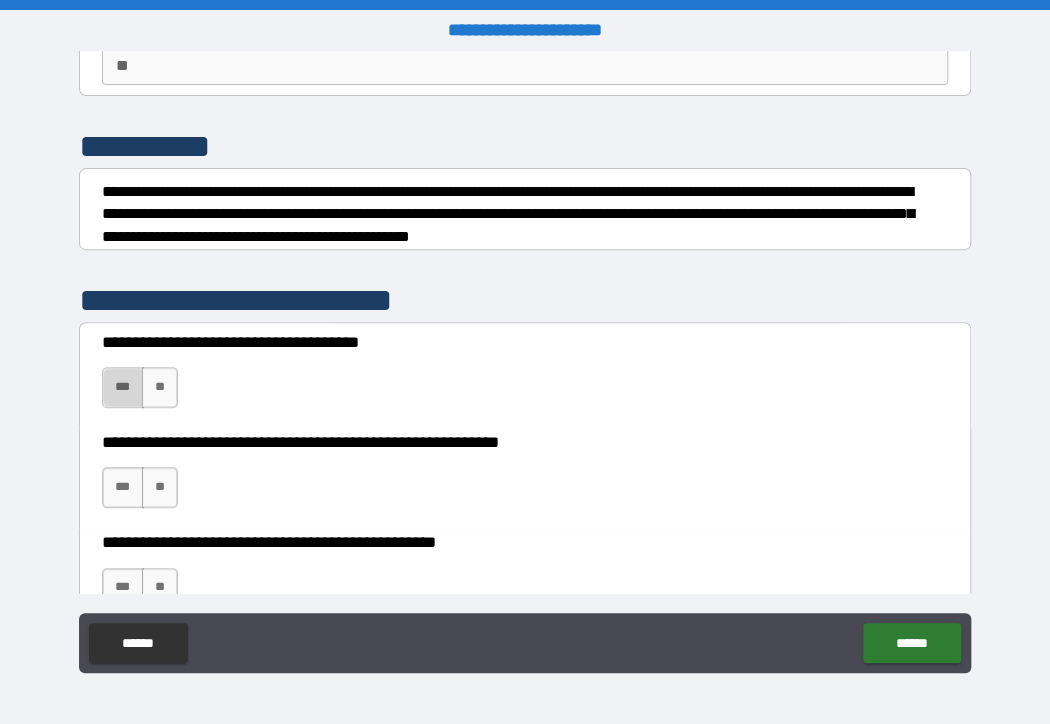 click on "***" at bounding box center [123, 387] 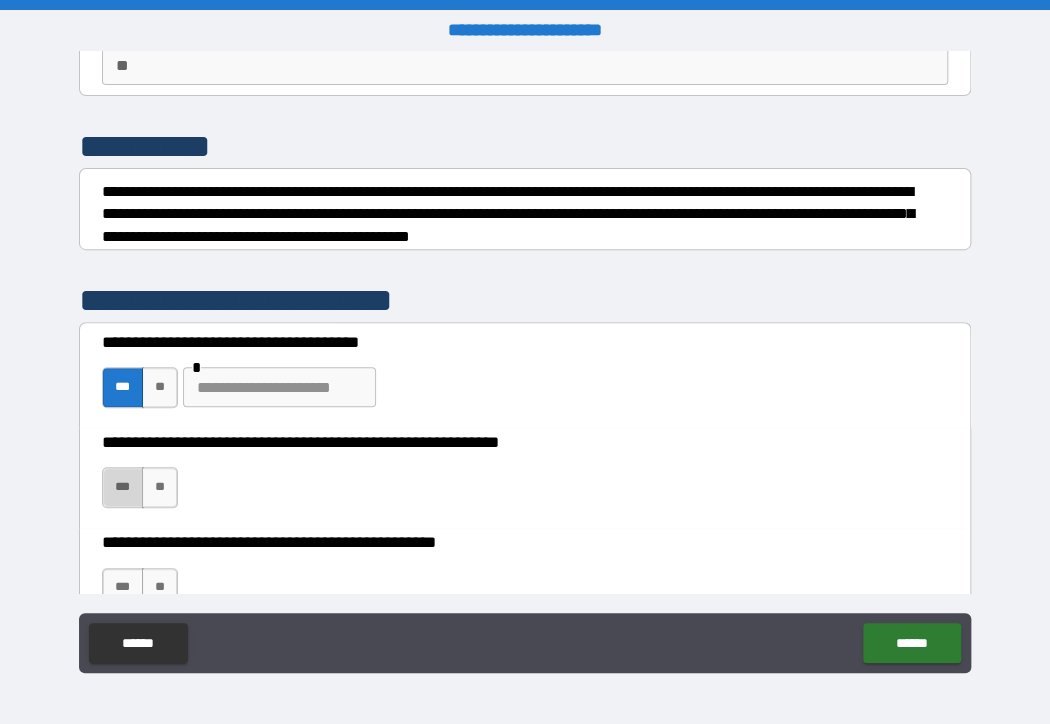 click on "***" at bounding box center (123, 487) 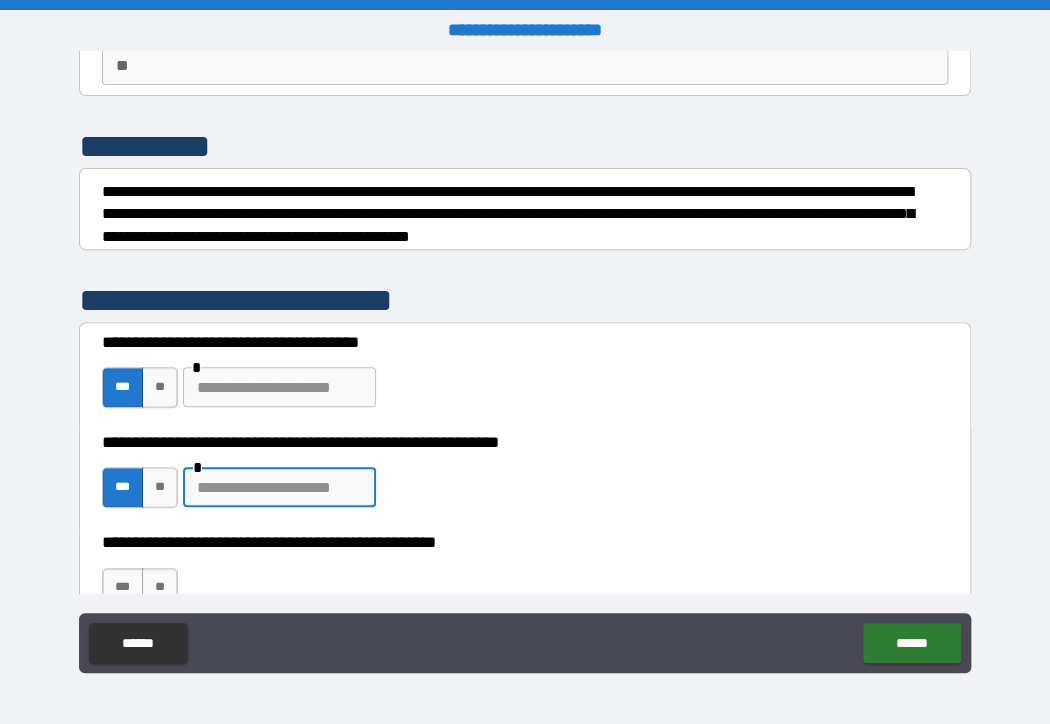 click at bounding box center [279, 487] 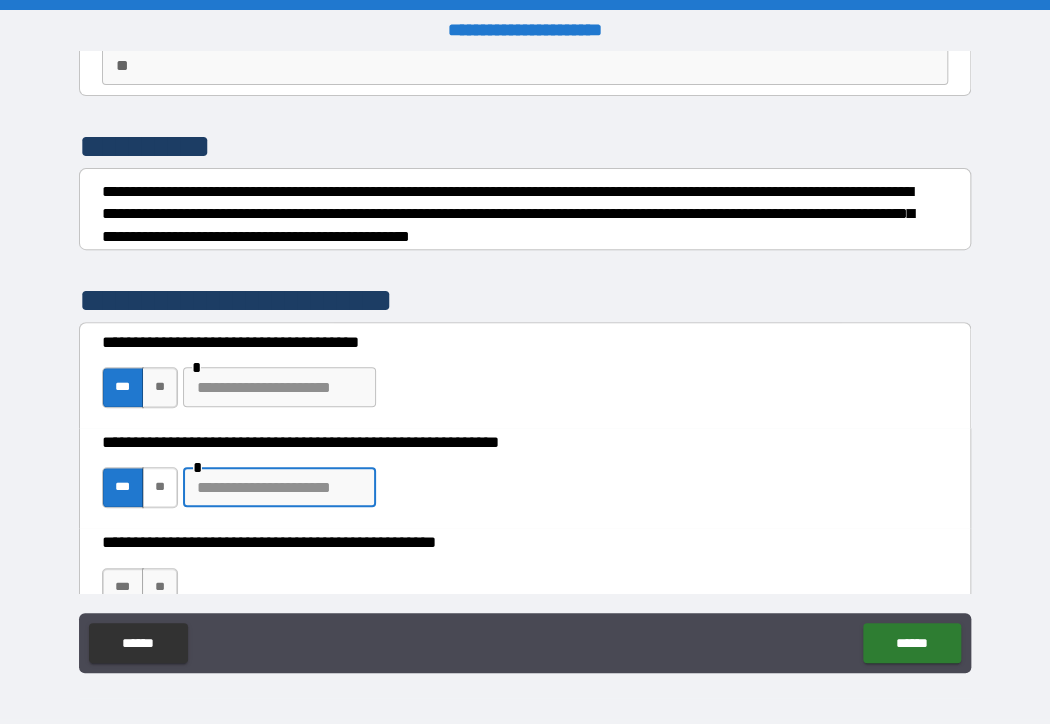 click on "**" at bounding box center [160, 487] 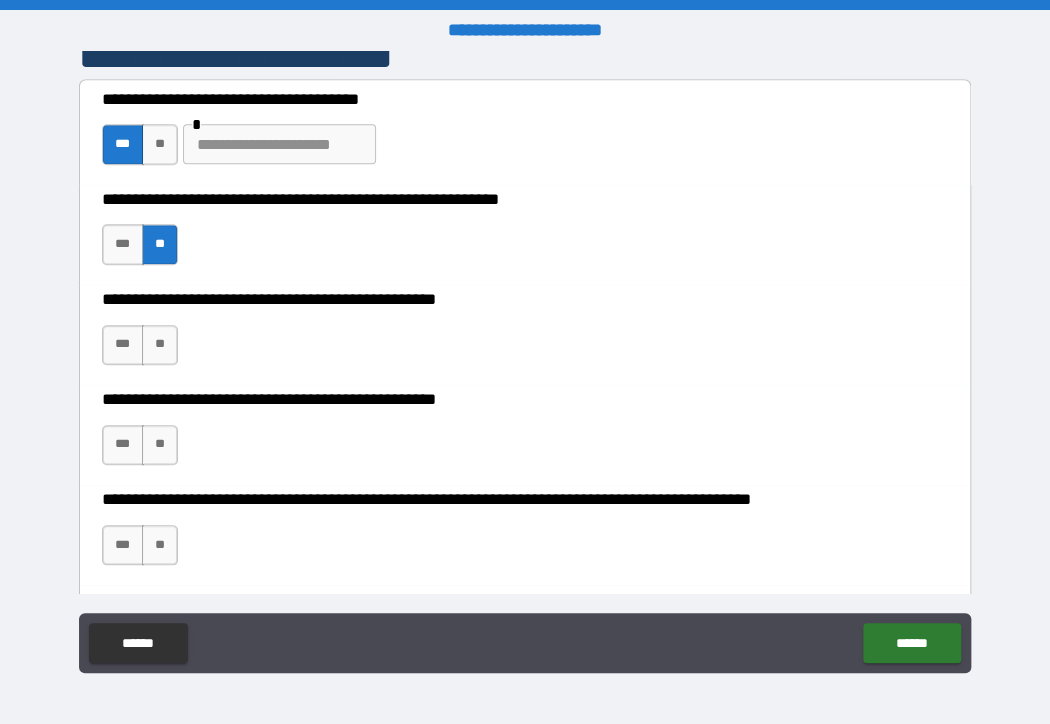 scroll, scrollTop: 500, scrollLeft: 0, axis: vertical 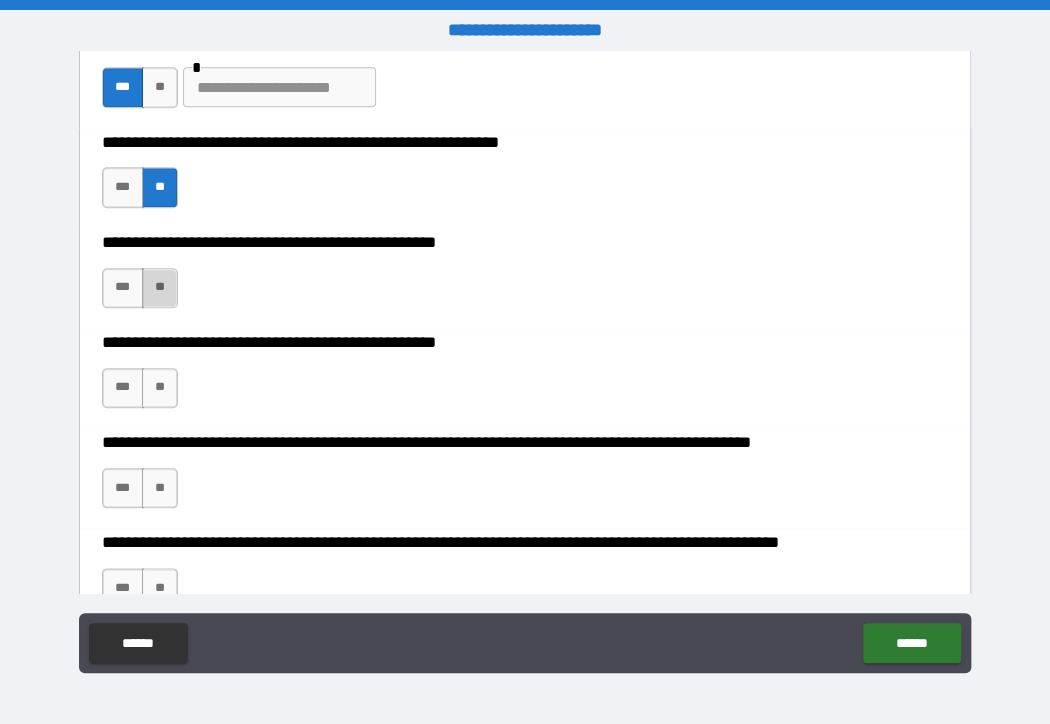 click on "**" at bounding box center [160, 288] 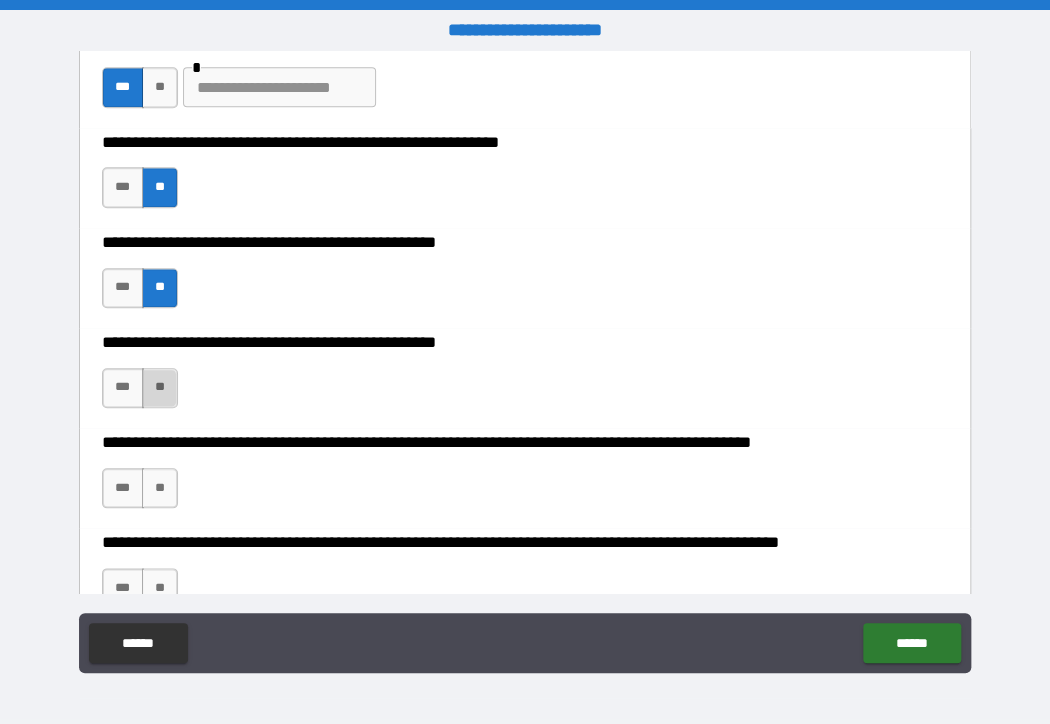 click on "**" at bounding box center [160, 388] 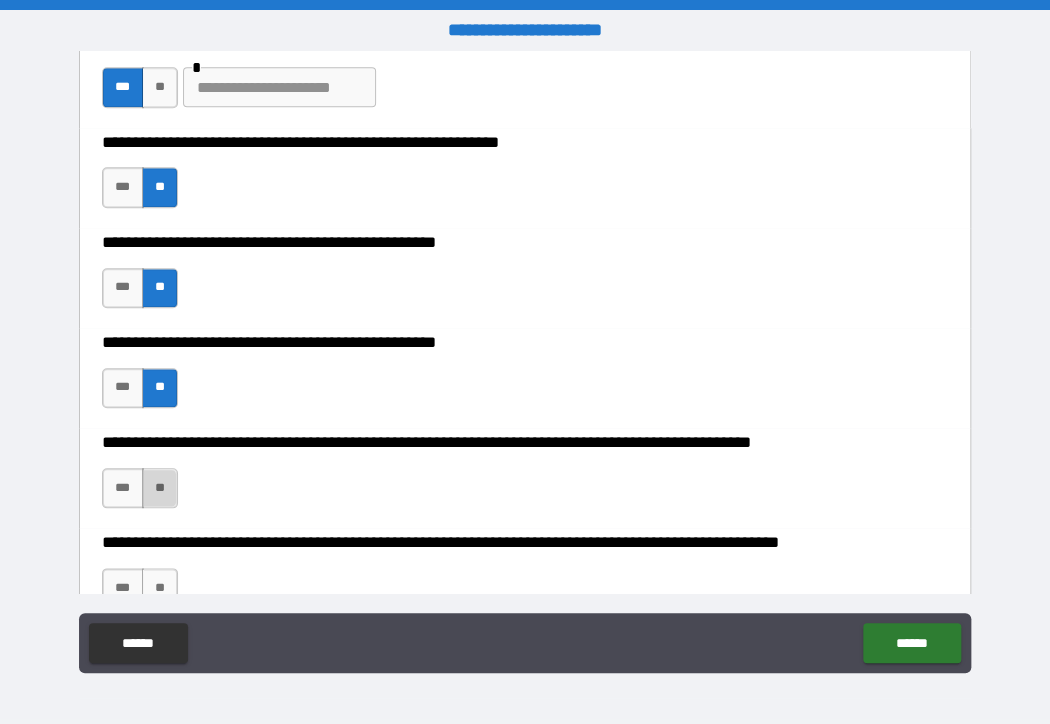 click on "**" at bounding box center (160, 488) 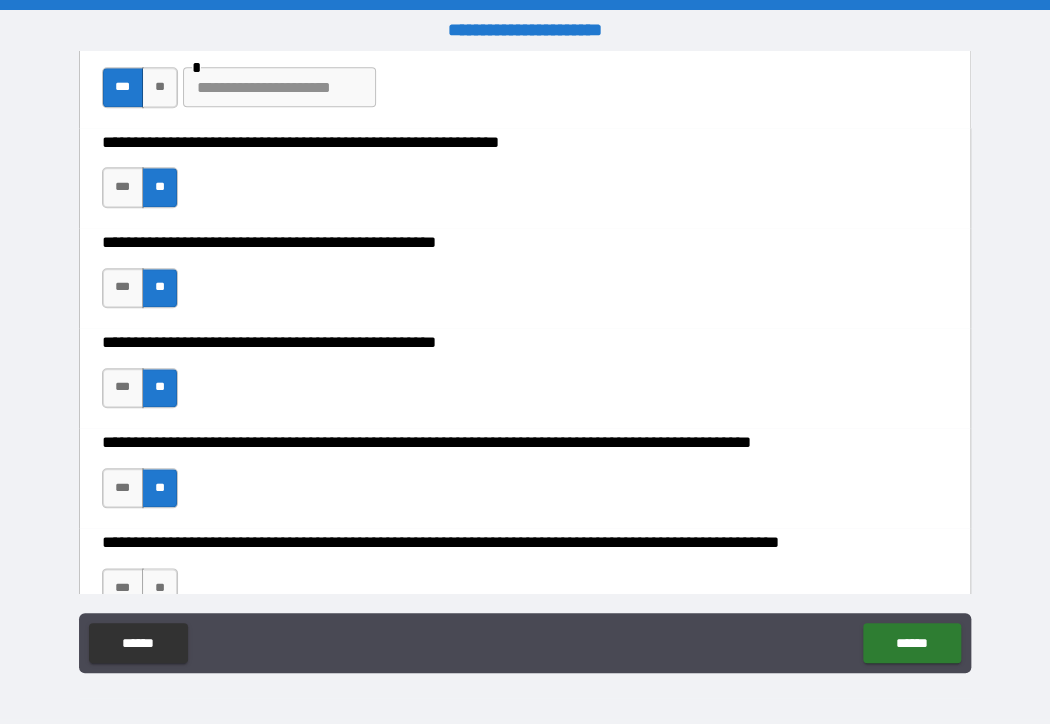 scroll, scrollTop: 700, scrollLeft: 0, axis: vertical 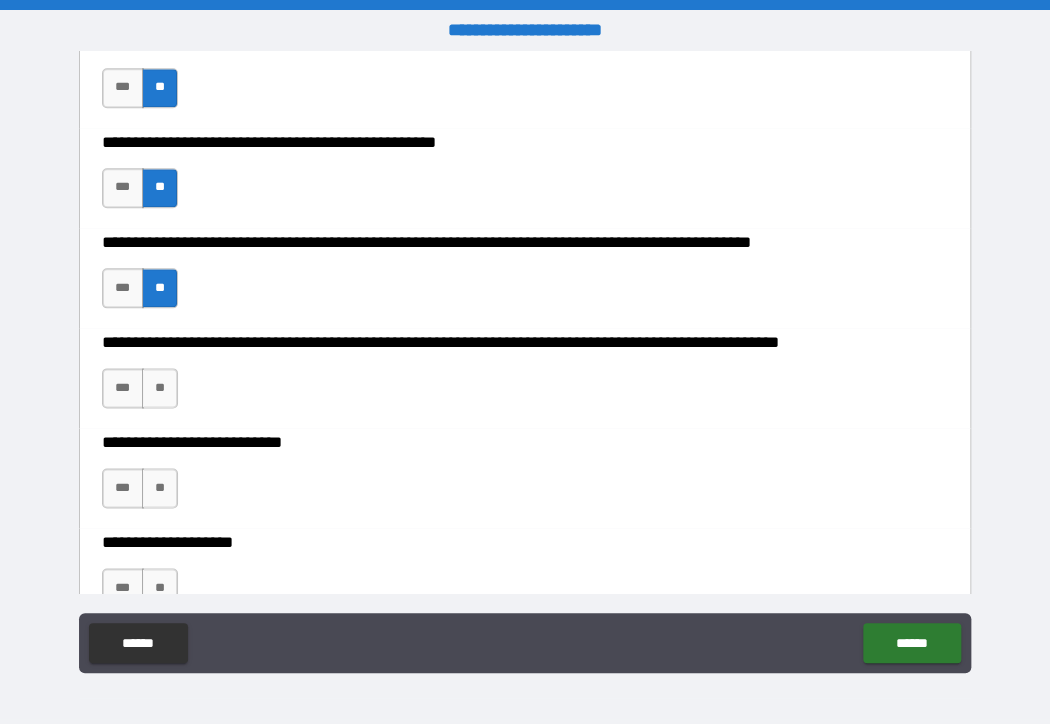 click on "*** **" at bounding box center (142, 393) 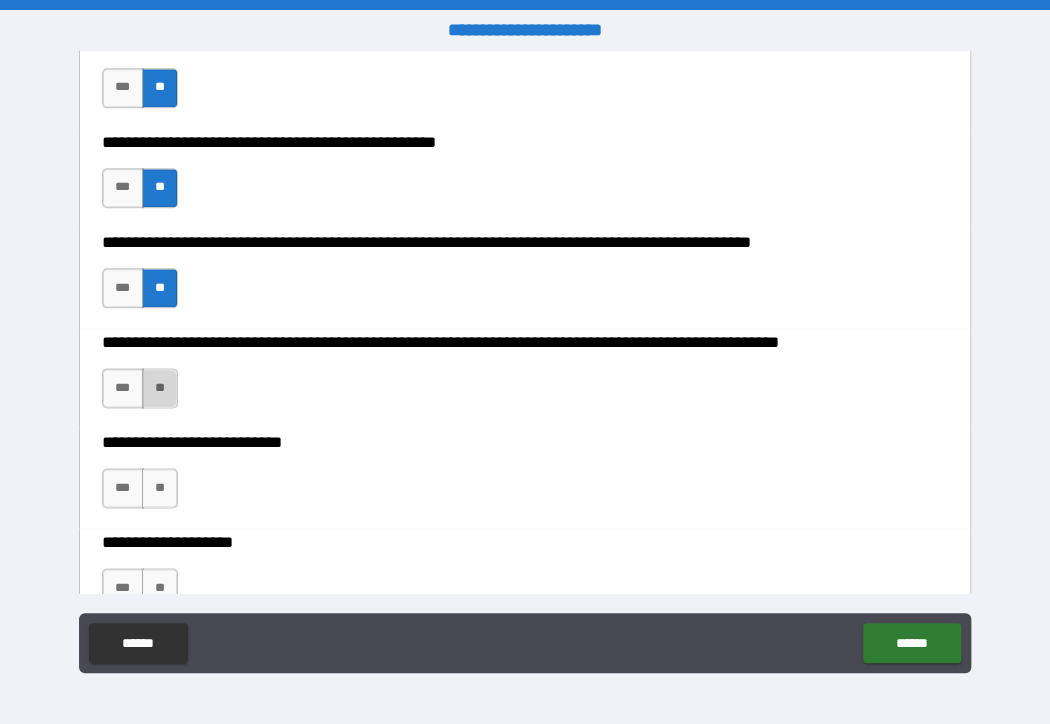 click on "**" at bounding box center (160, 388) 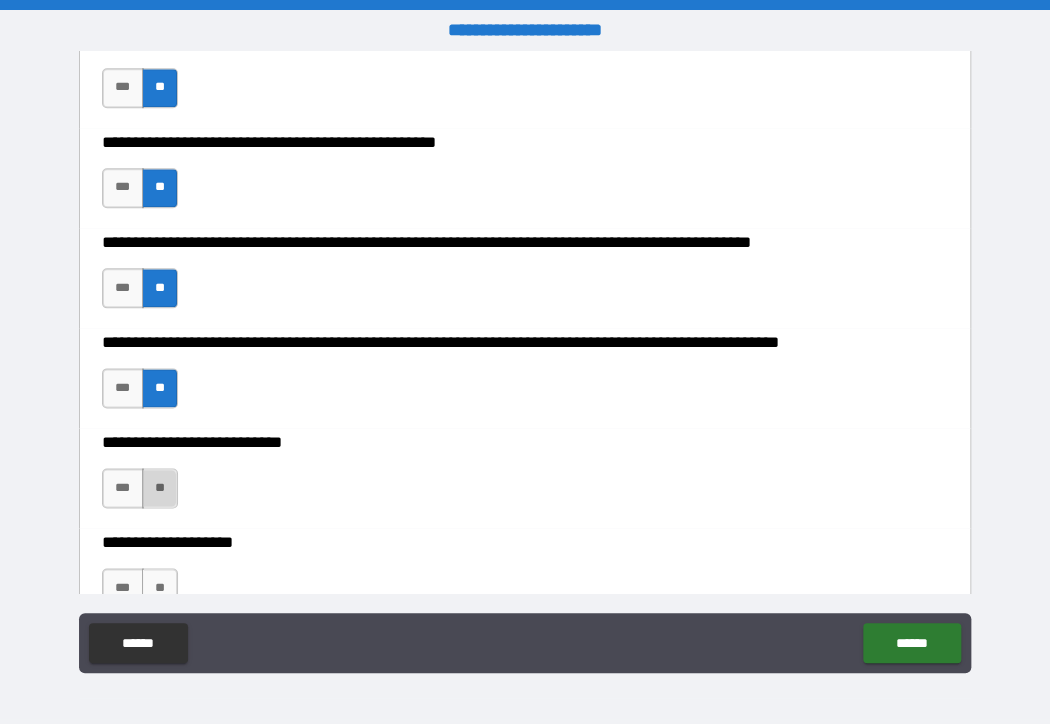 click on "**" at bounding box center (160, 488) 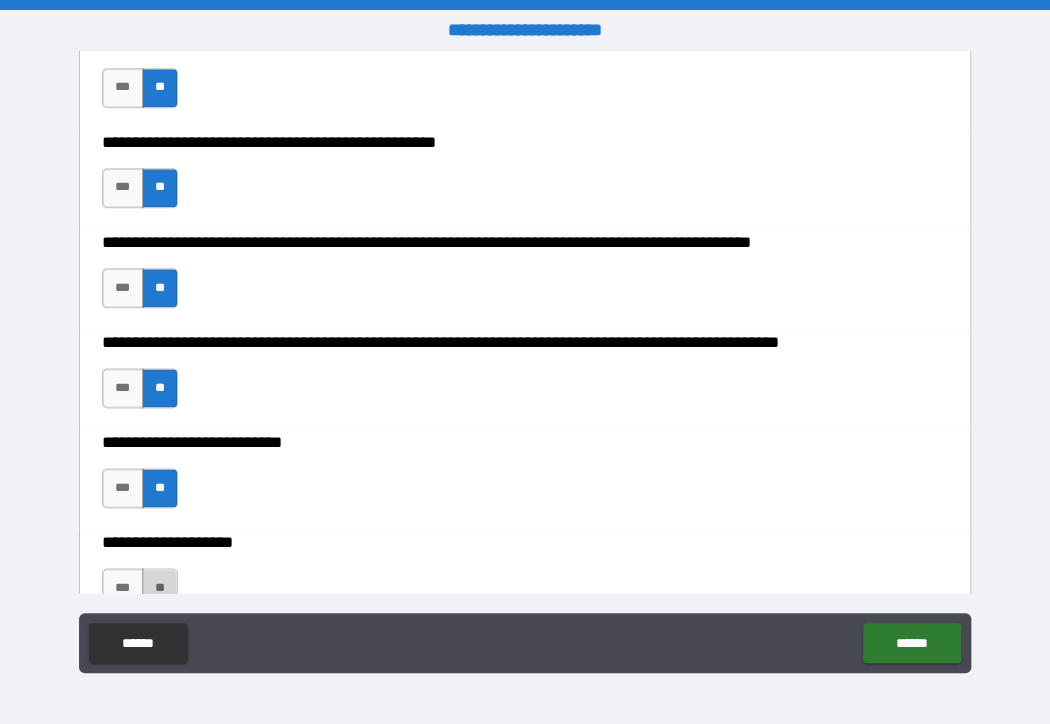 click on "**" at bounding box center (160, 588) 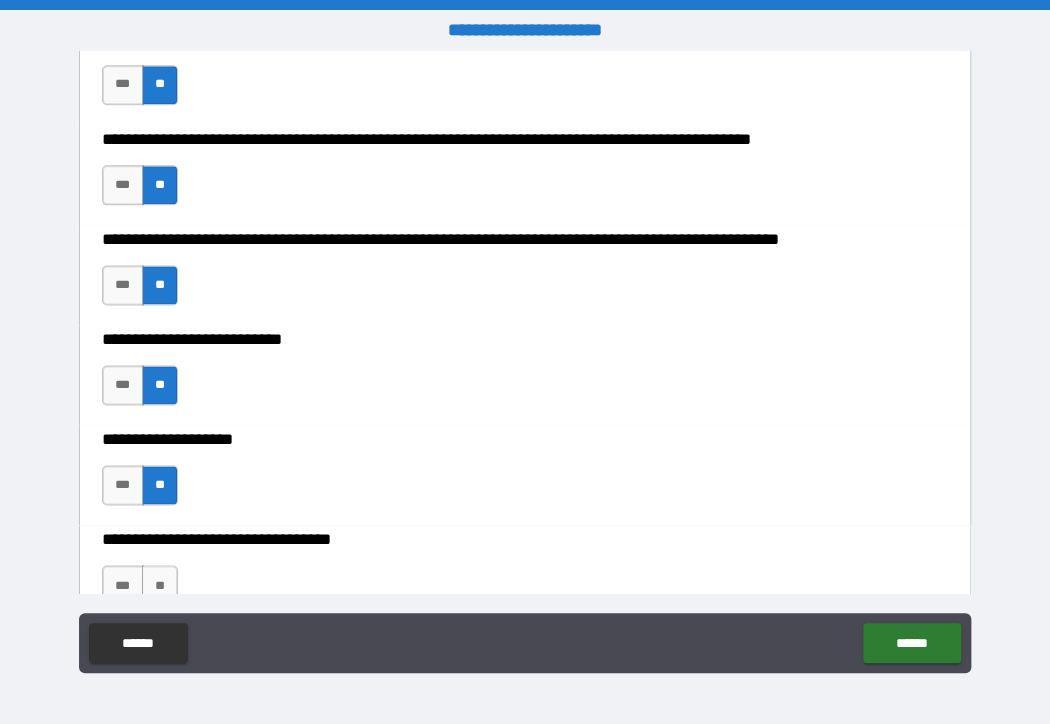 scroll, scrollTop: 1000, scrollLeft: 0, axis: vertical 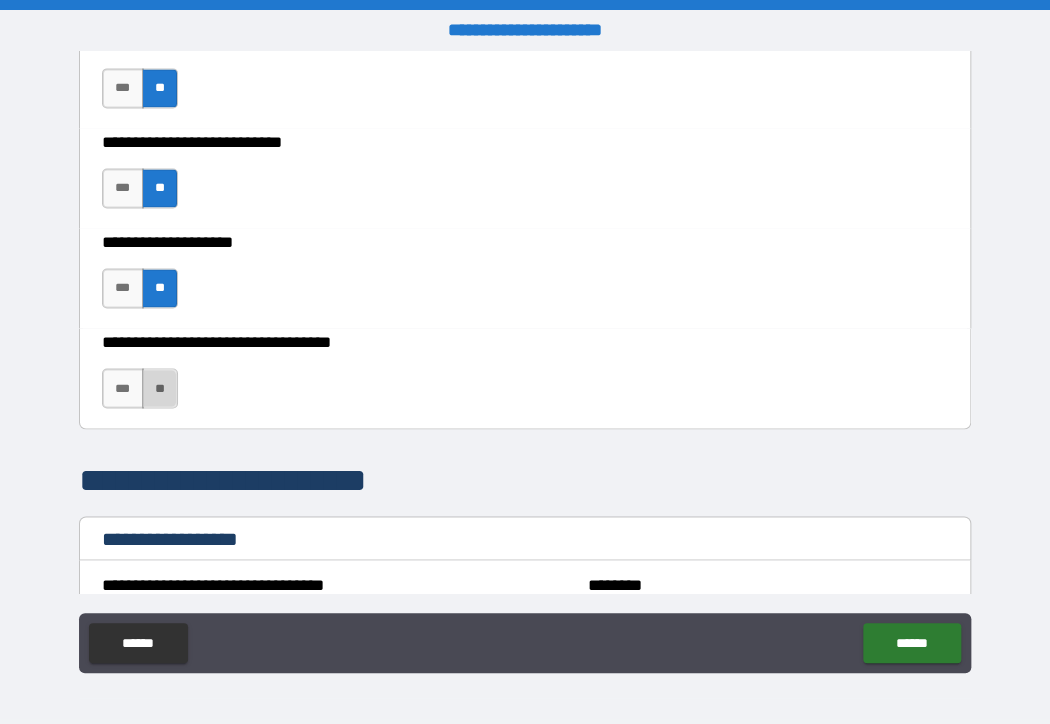 click on "**" at bounding box center [160, 388] 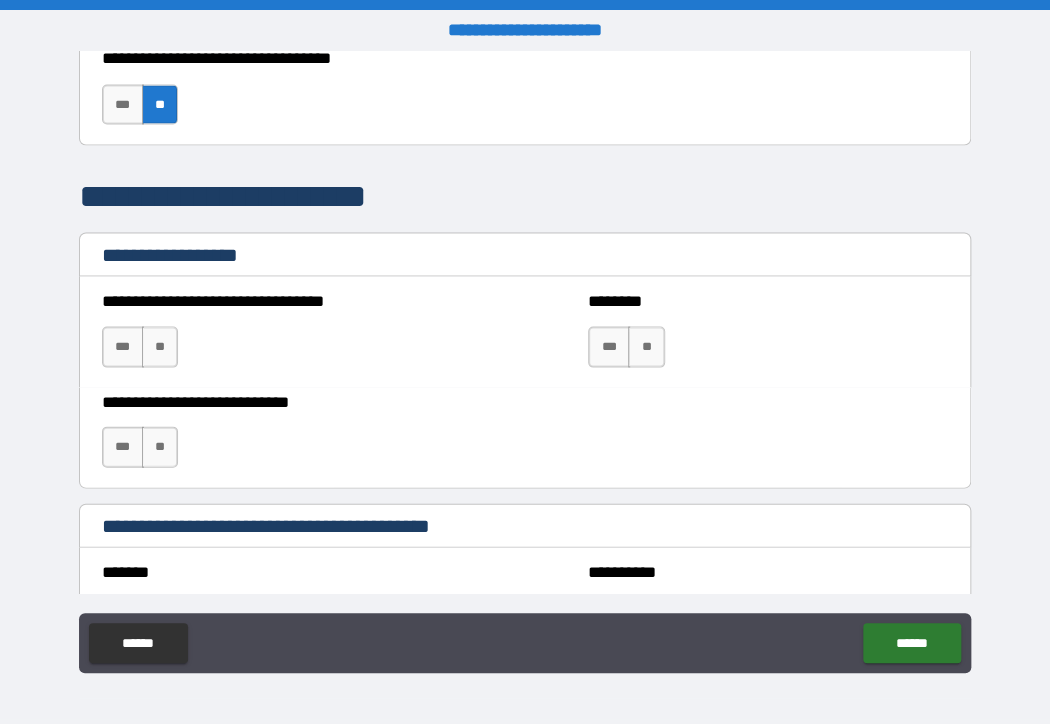 scroll, scrollTop: 1300, scrollLeft: 0, axis: vertical 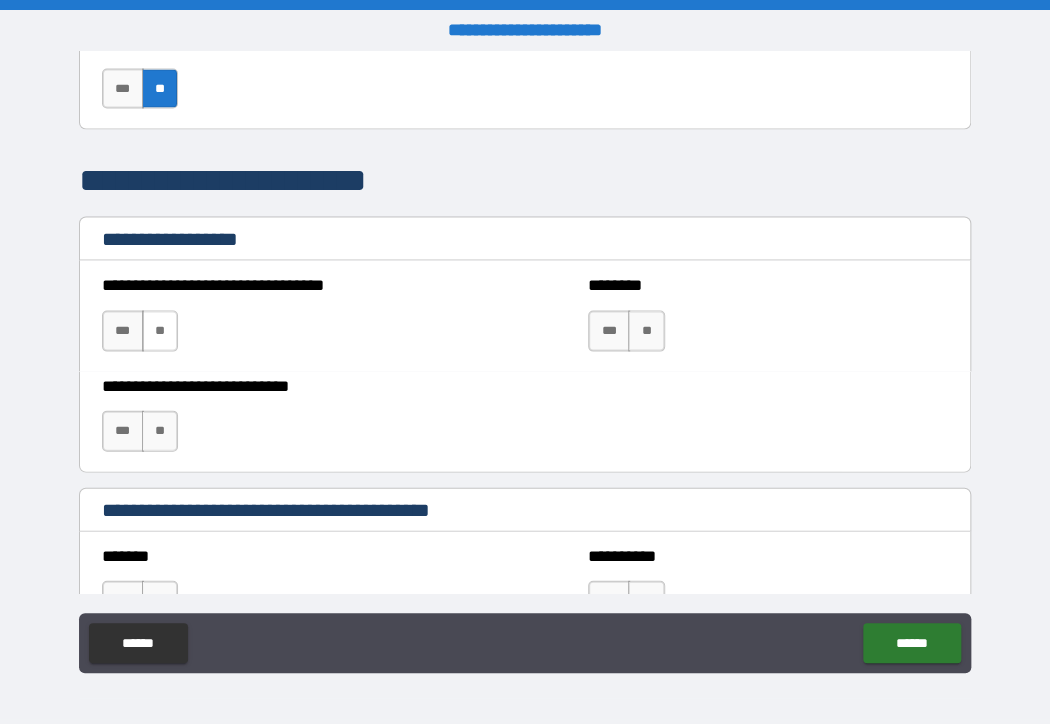 click on "**" at bounding box center (160, 330) 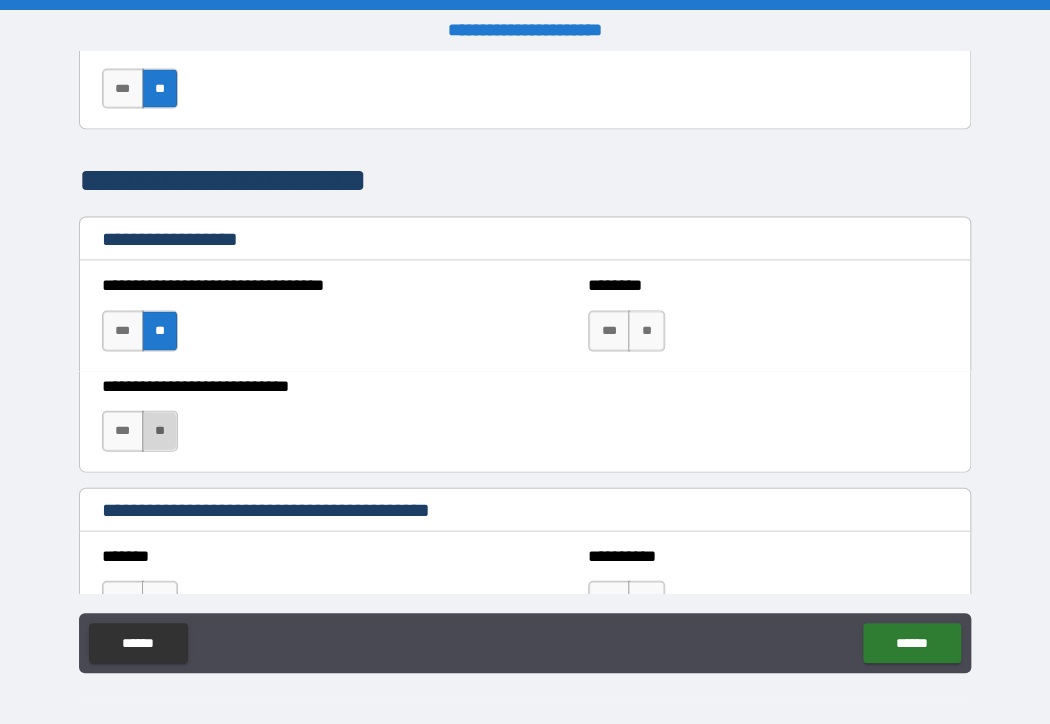 click on "**" at bounding box center [160, 430] 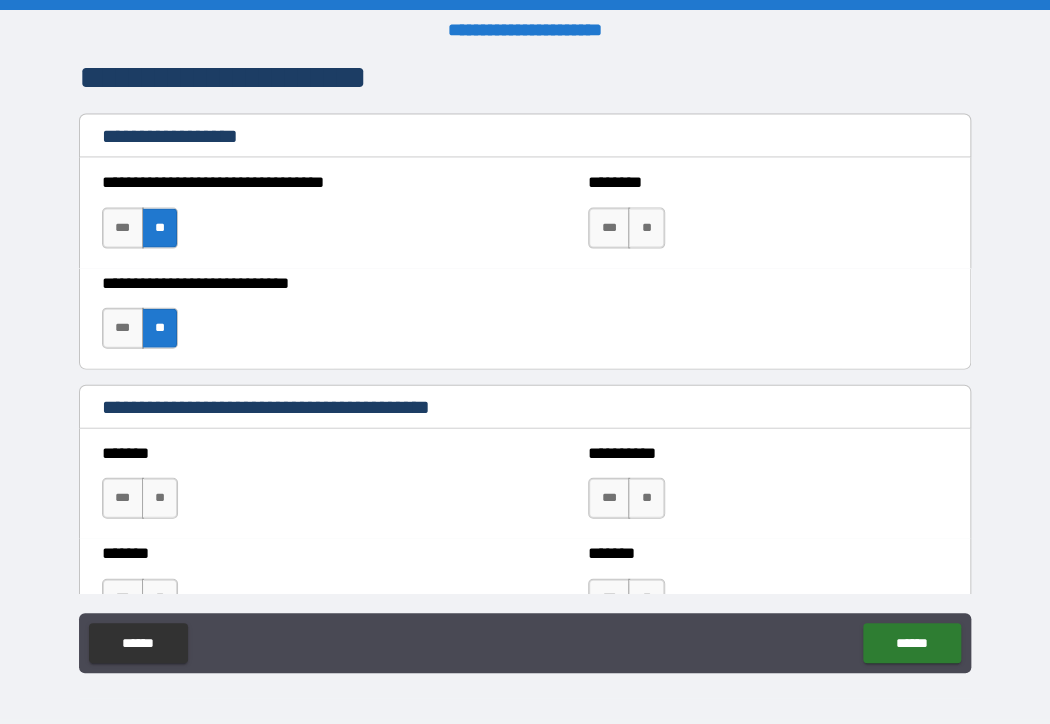 scroll, scrollTop: 1600, scrollLeft: 0, axis: vertical 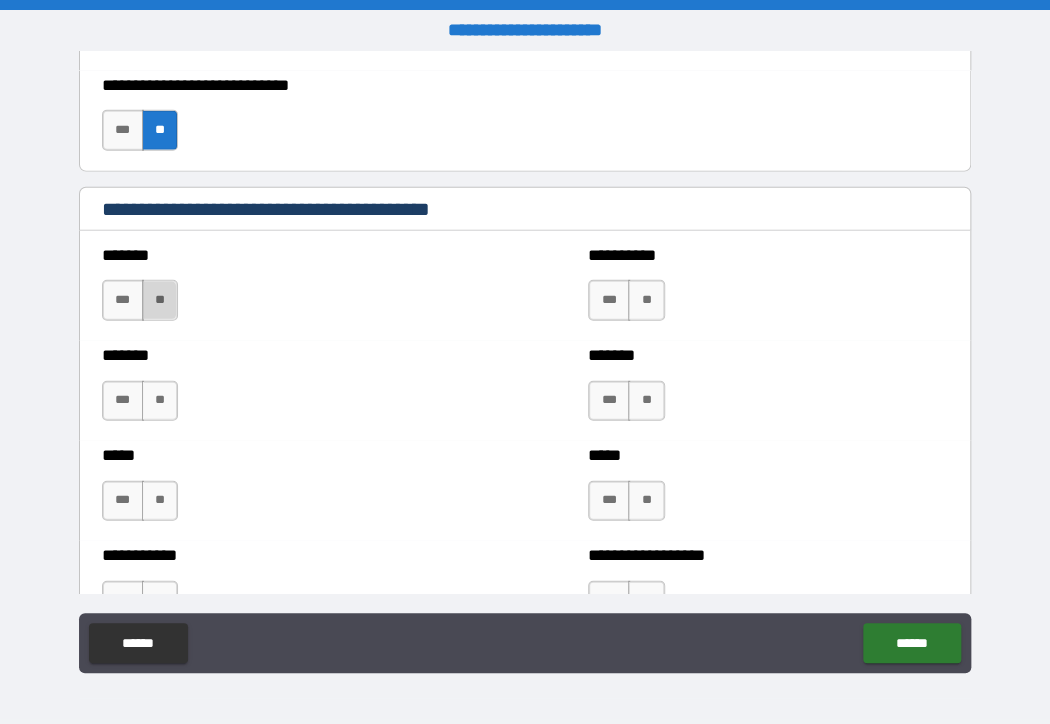 click on "**" at bounding box center [160, 300] 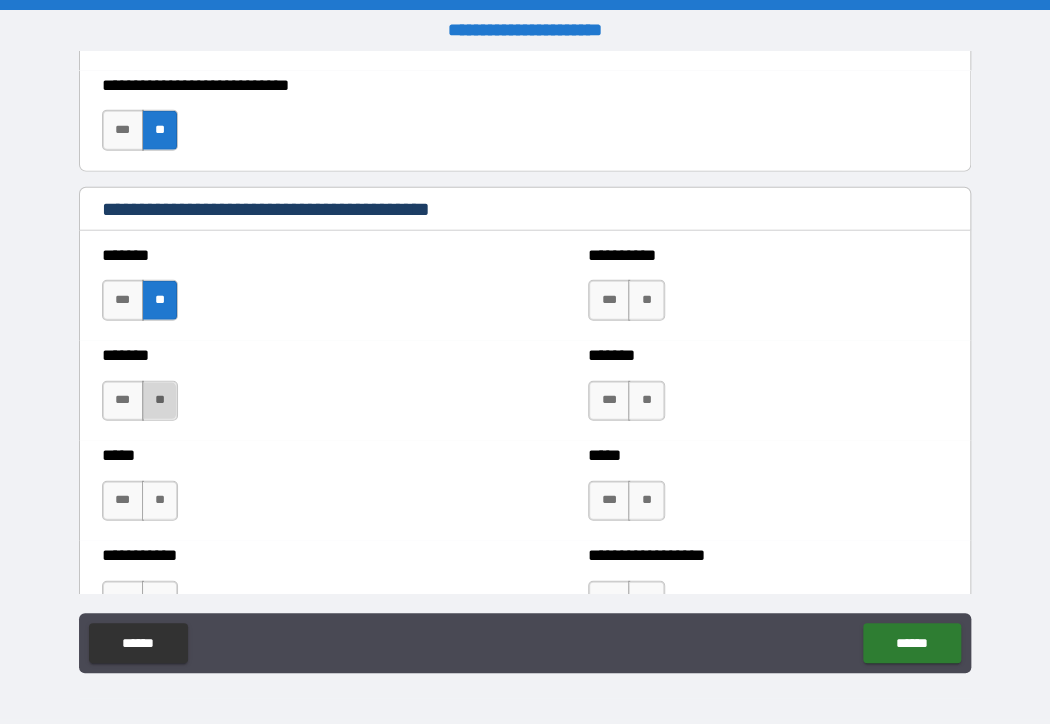 click on "**" at bounding box center [160, 401] 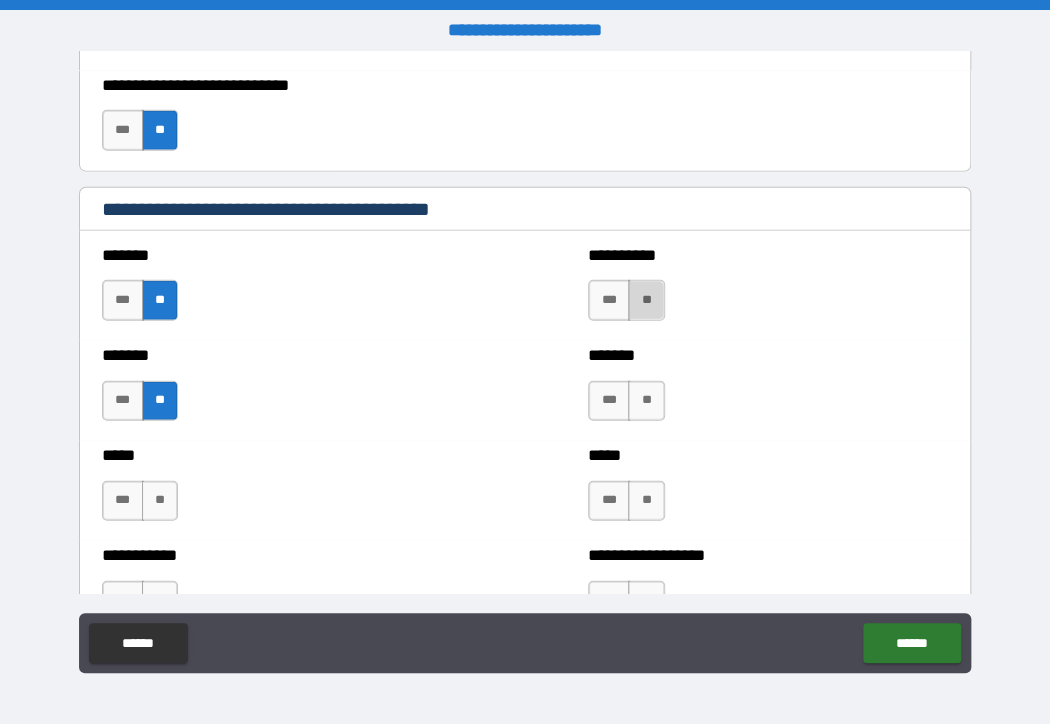 click on "**" at bounding box center (646, 300) 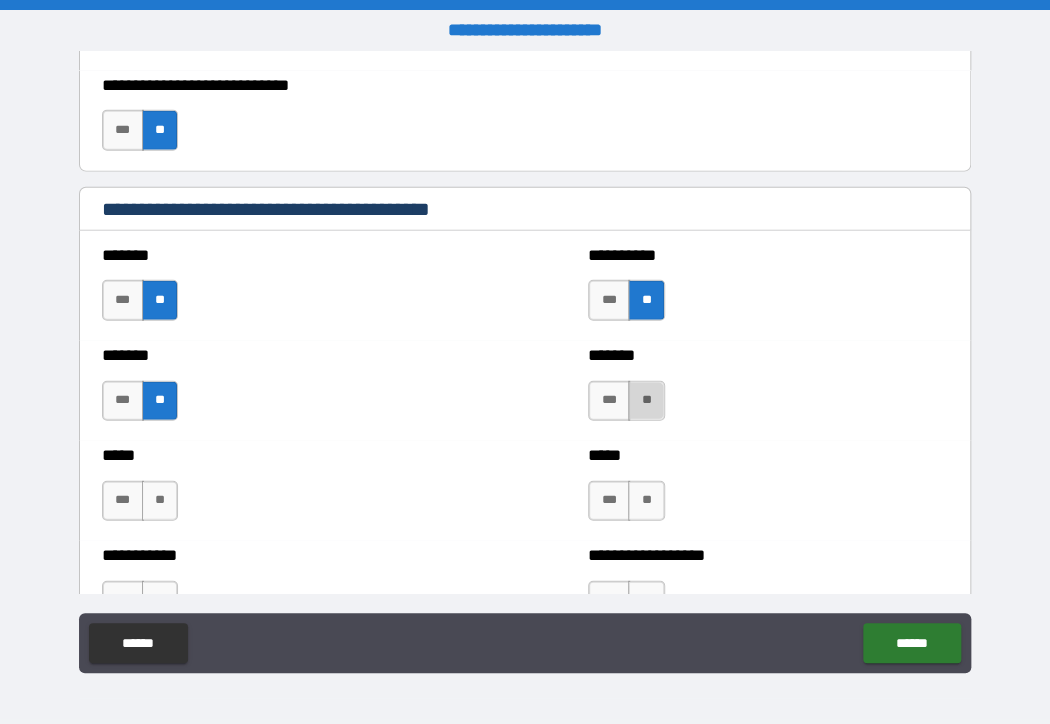 click on "**" at bounding box center (646, 401) 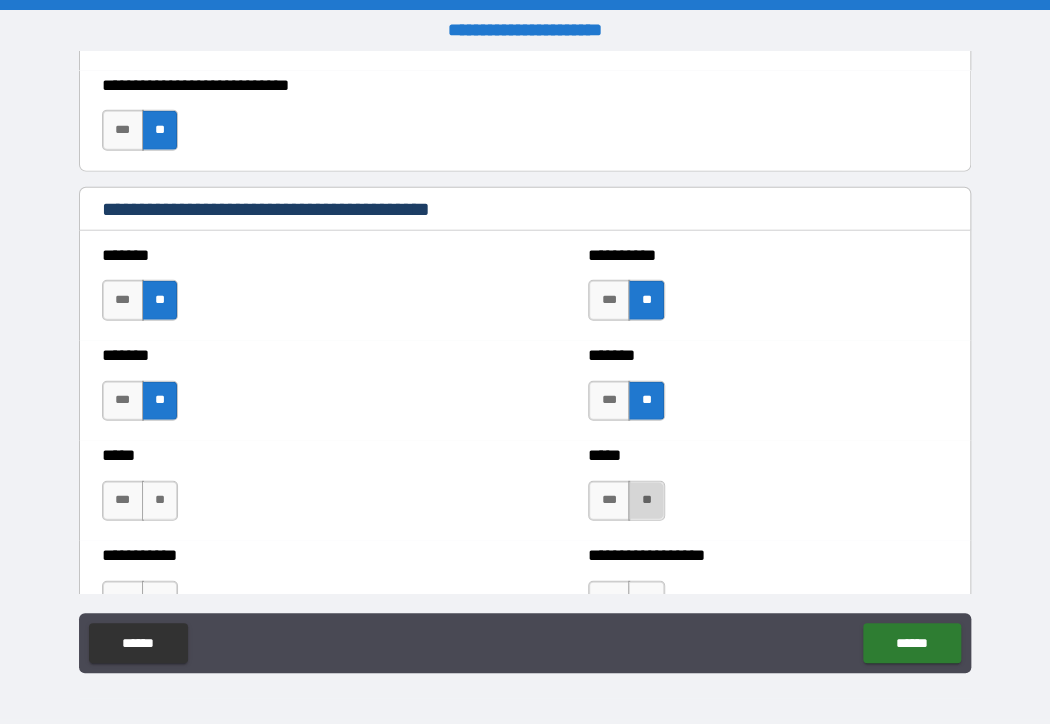 click on "**" at bounding box center (646, 501) 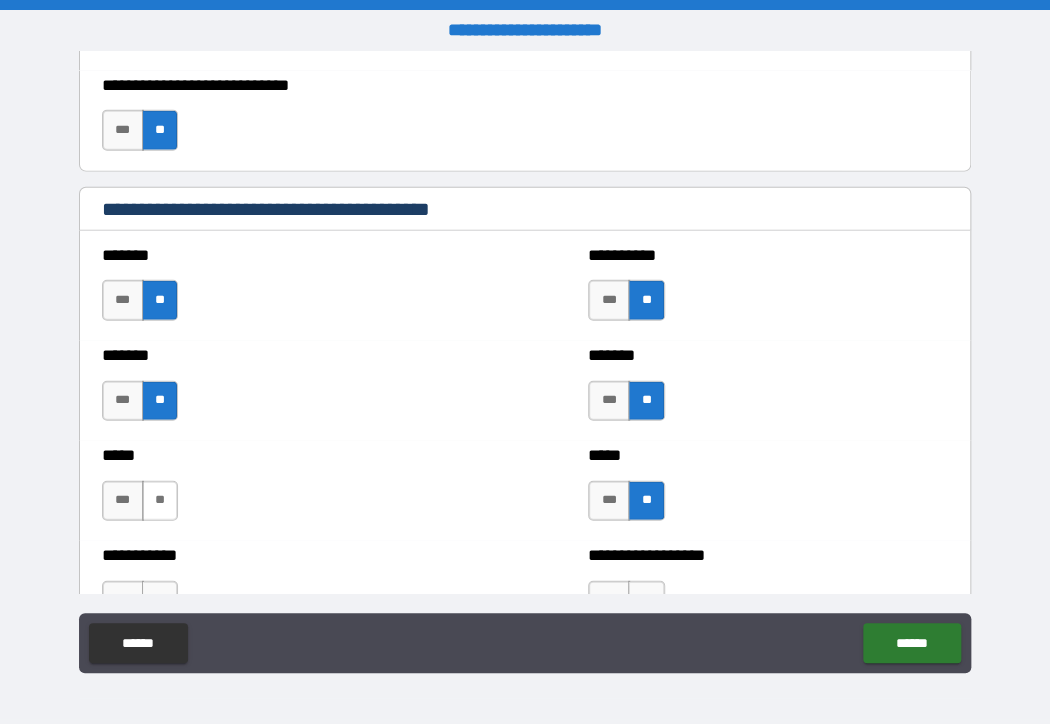 click on "**" at bounding box center [160, 501] 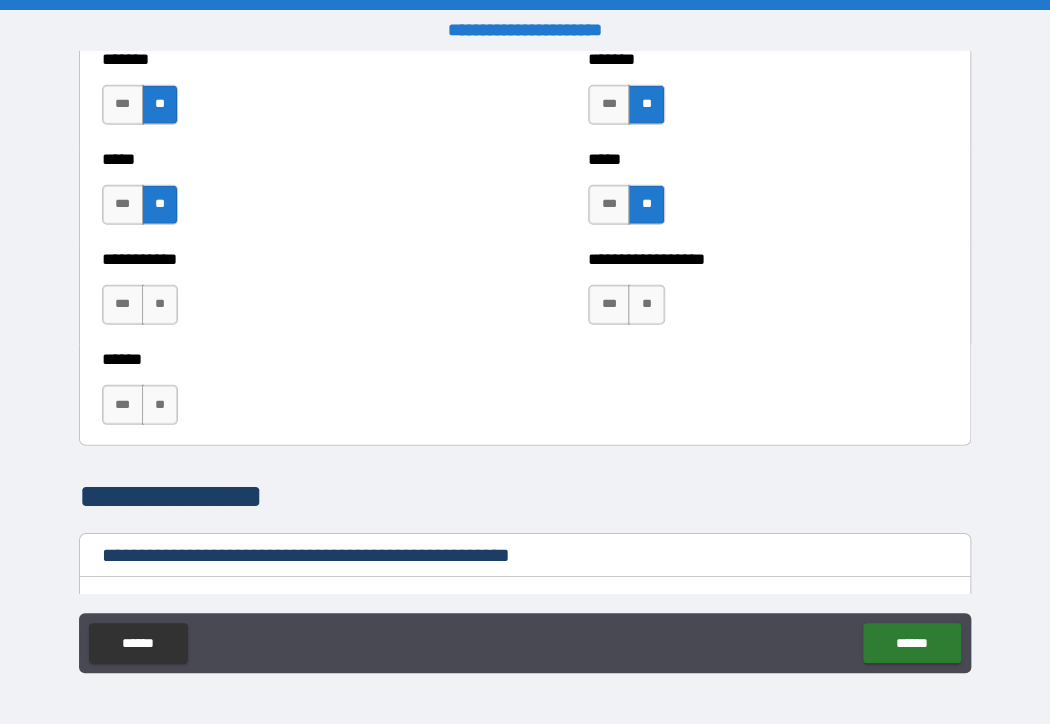 scroll, scrollTop: 1900, scrollLeft: 0, axis: vertical 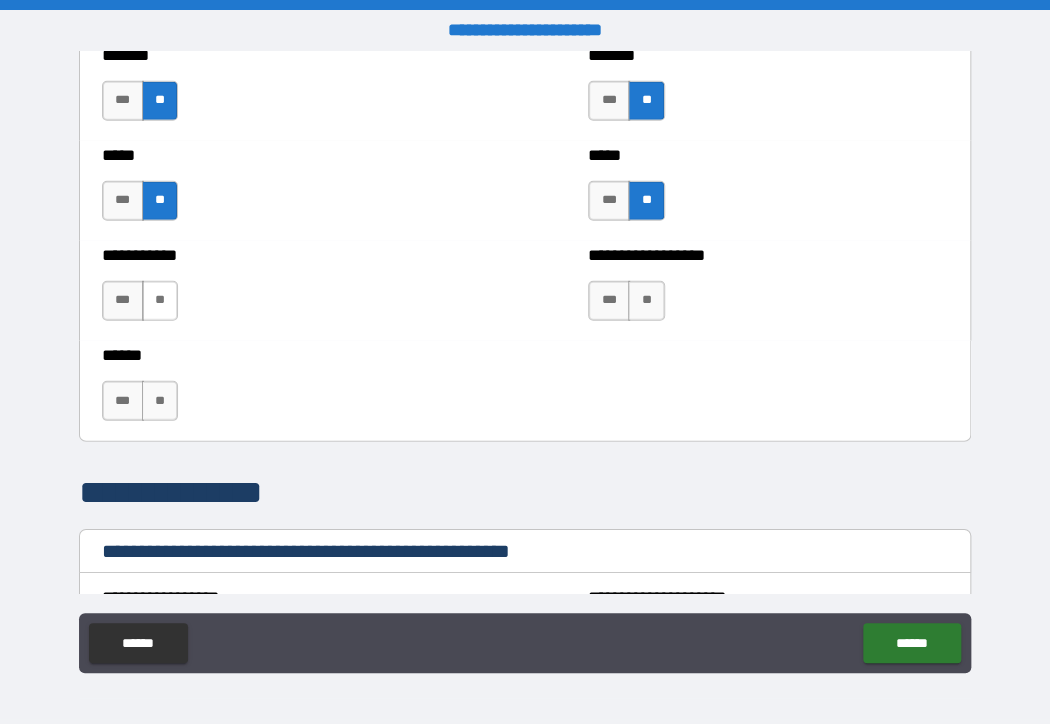 click on "**" at bounding box center (160, 301) 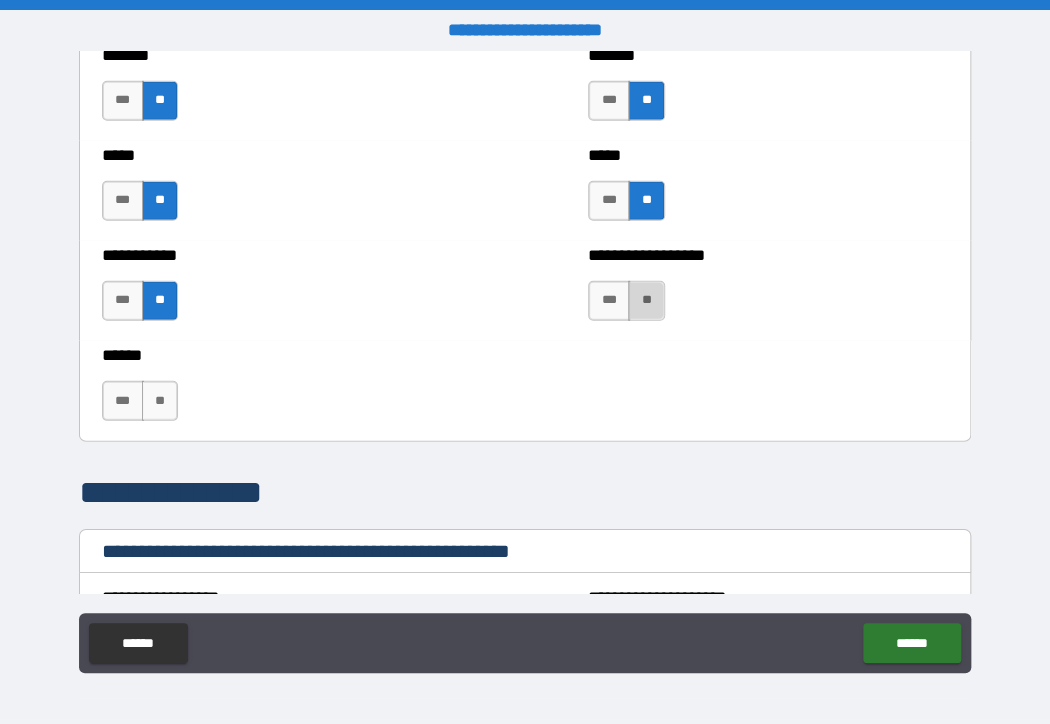 click on "**" at bounding box center (646, 301) 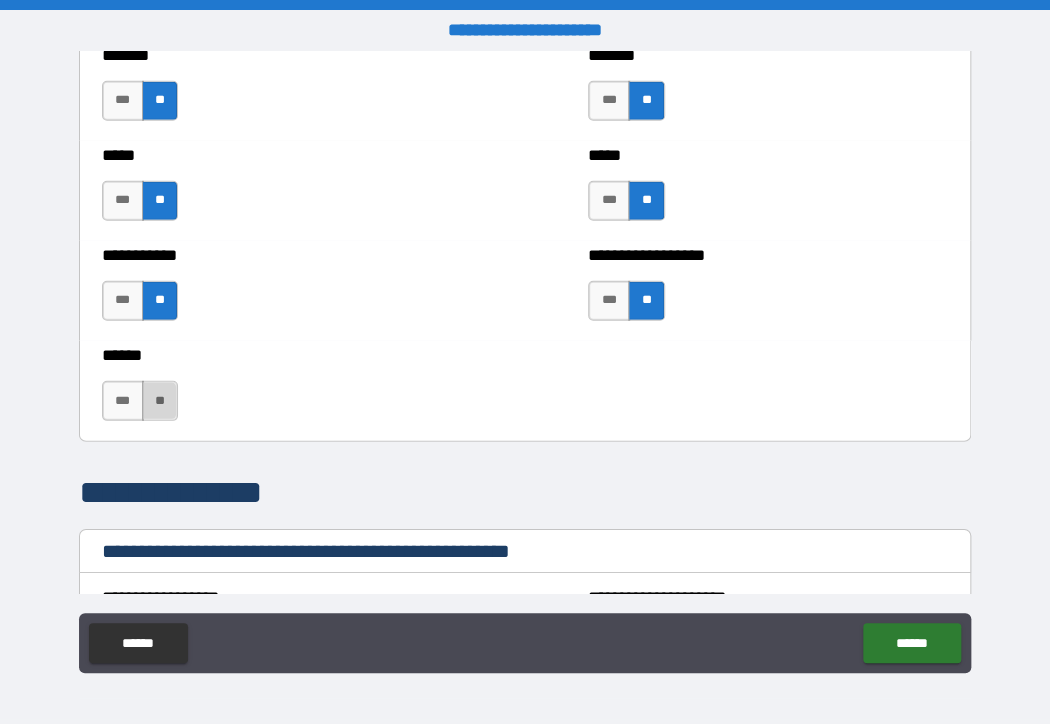 click on "**" at bounding box center (160, 401) 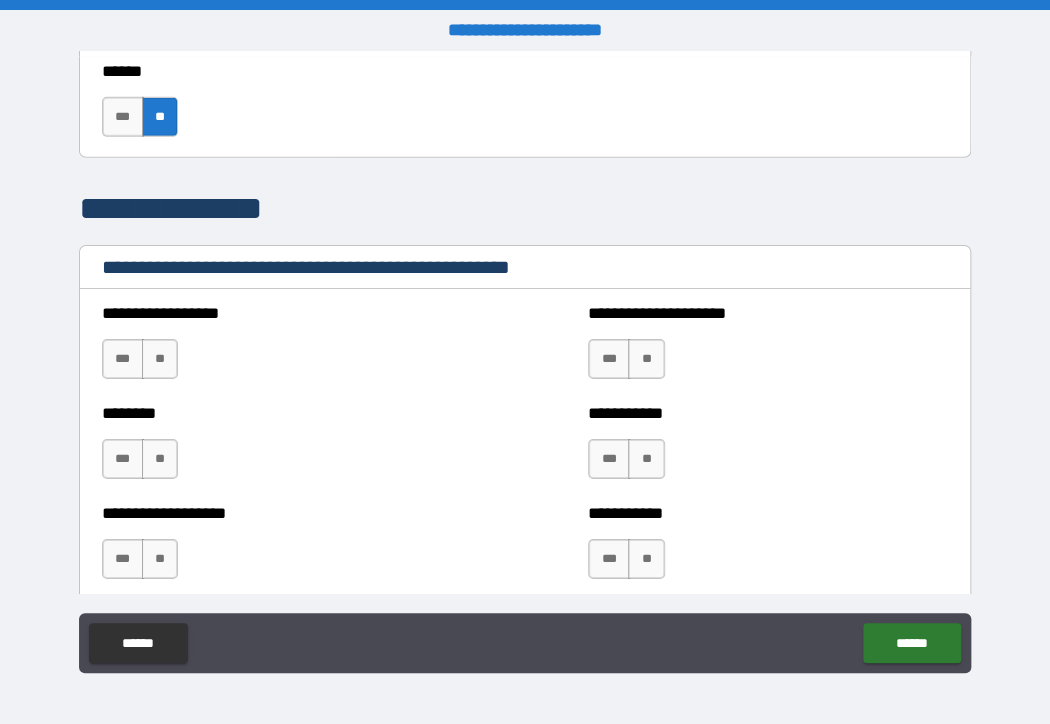 scroll, scrollTop: 2200, scrollLeft: 0, axis: vertical 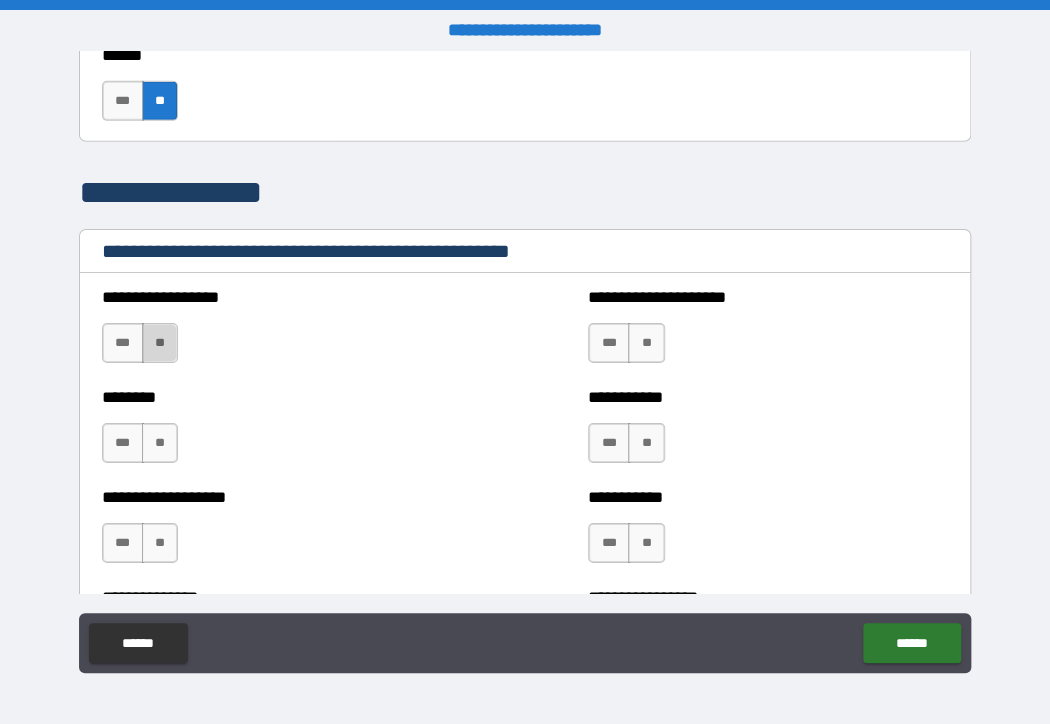 click on "**" at bounding box center [160, 343] 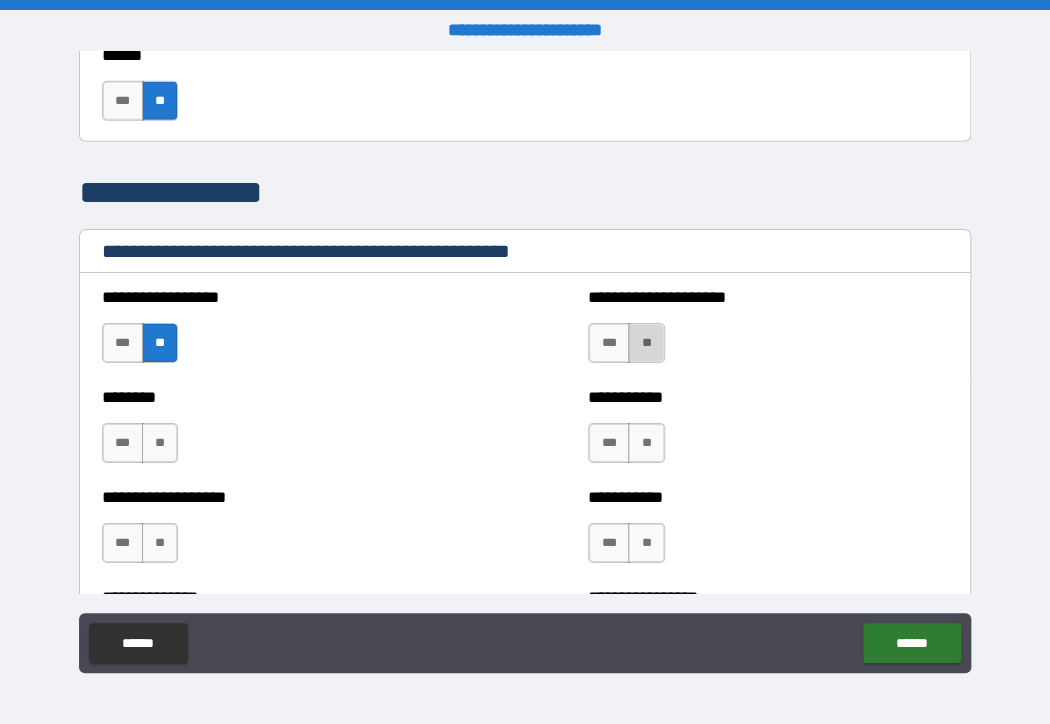 click on "**" at bounding box center (646, 343) 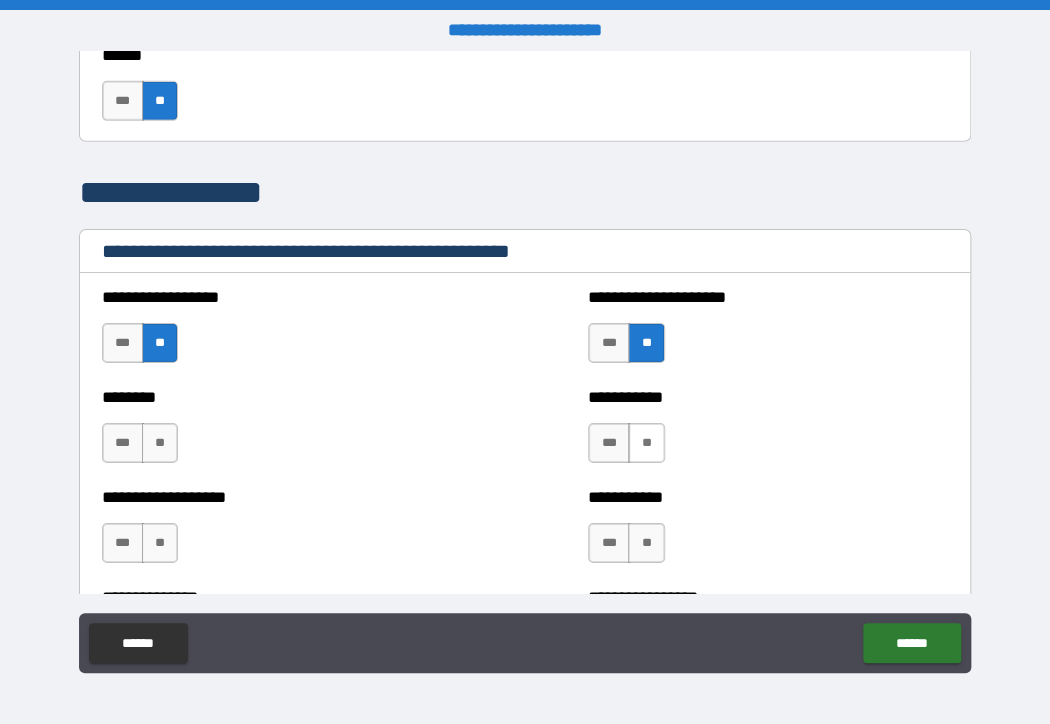 click on "**" at bounding box center (646, 443) 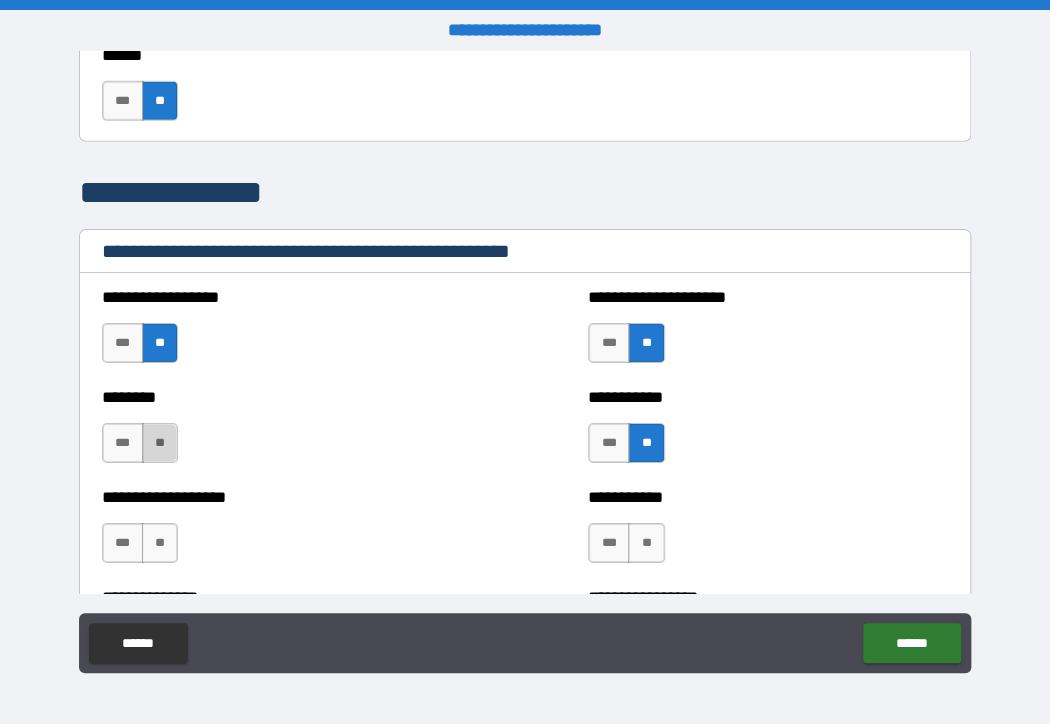 click on "**" at bounding box center [160, 443] 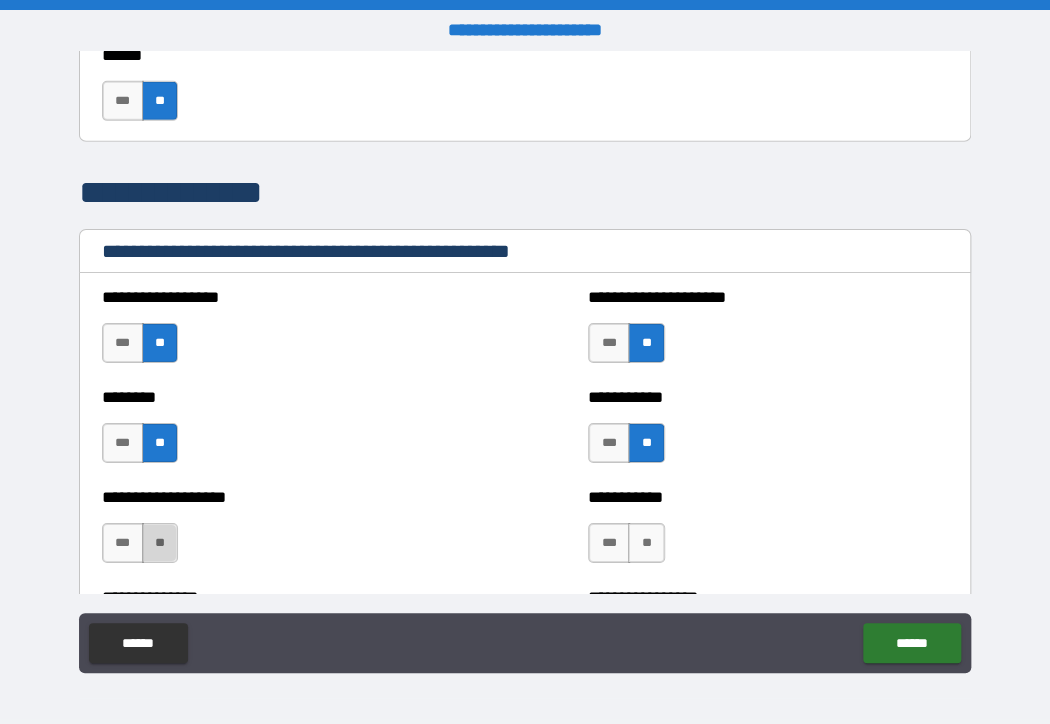 click on "**" at bounding box center [160, 543] 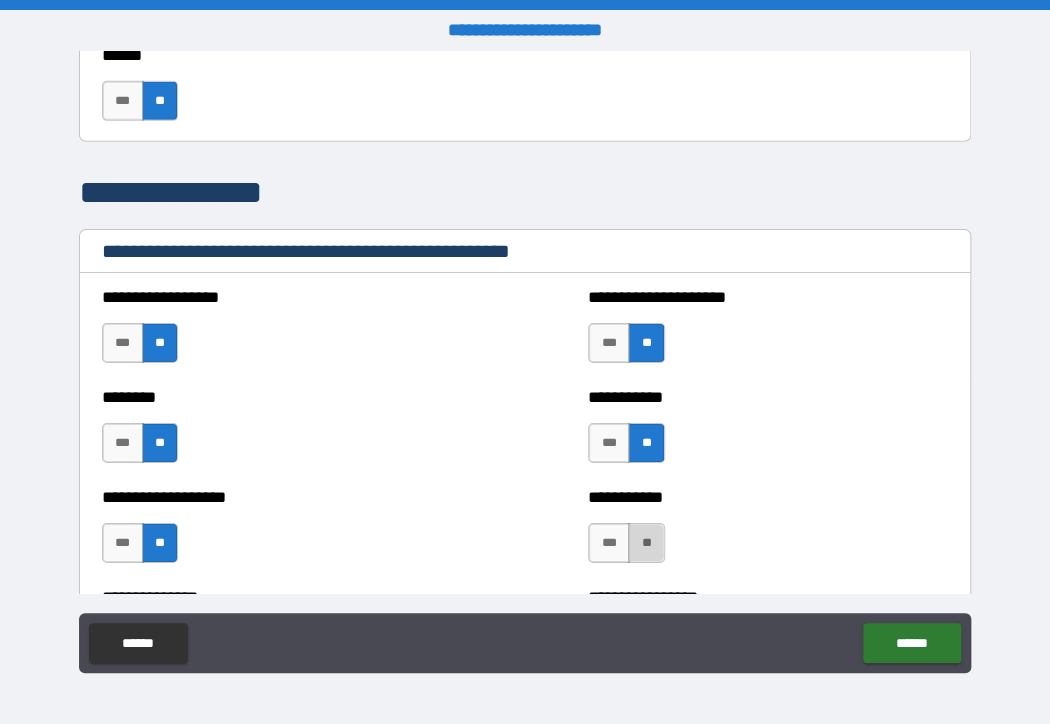 click on "**" at bounding box center (646, 543) 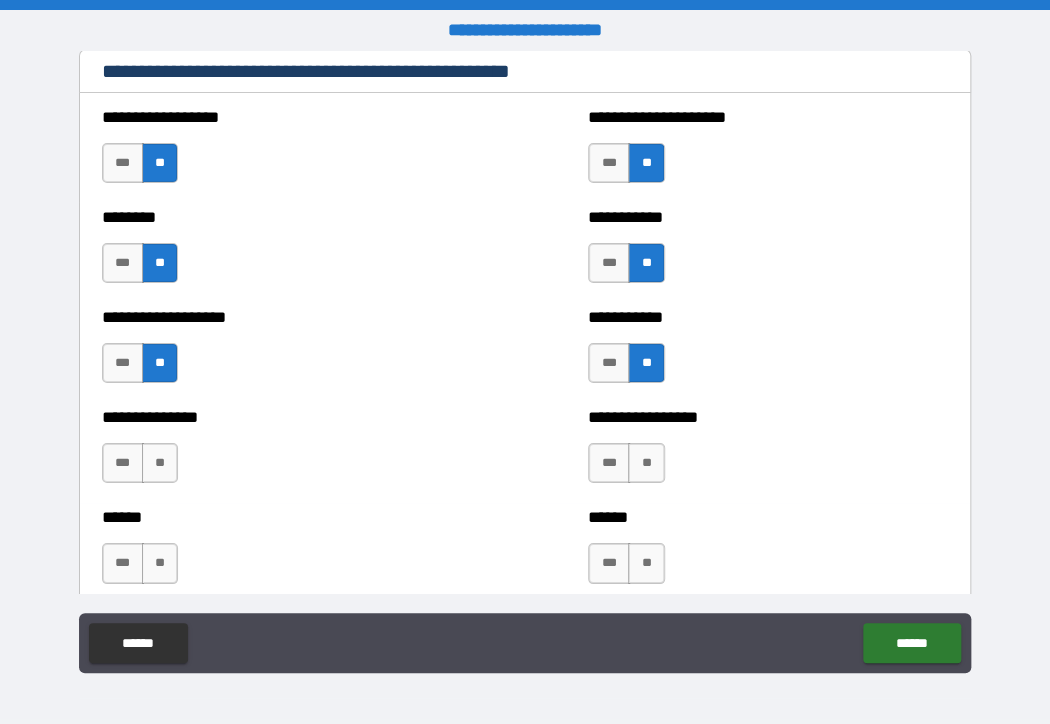 scroll, scrollTop: 2400, scrollLeft: 0, axis: vertical 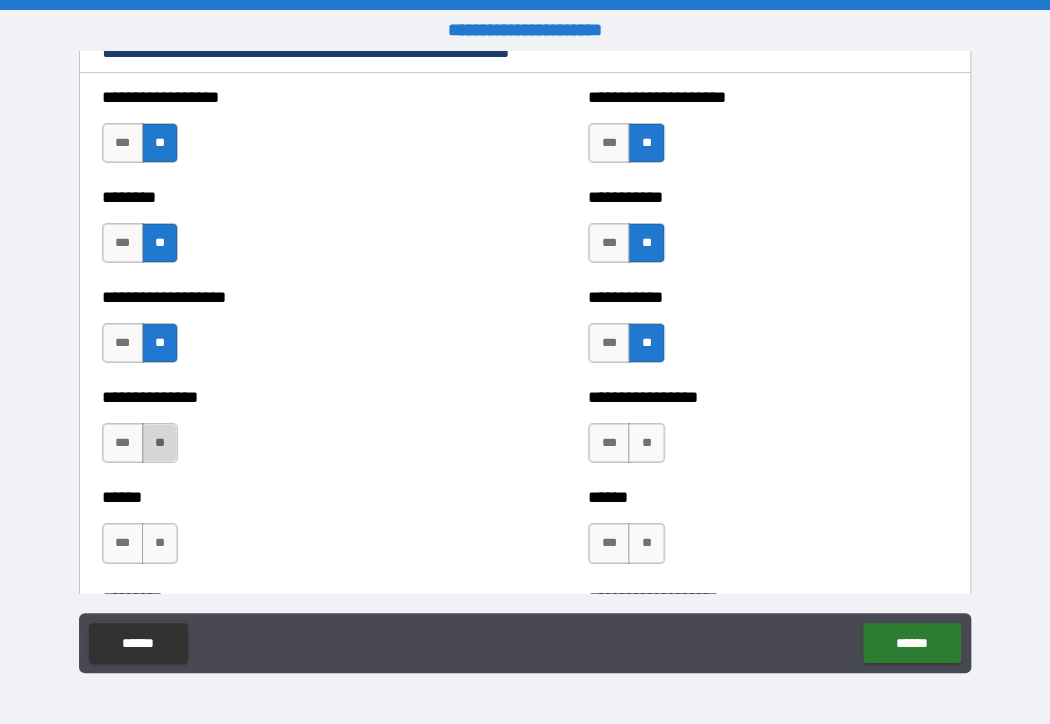 click on "**" at bounding box center (160, 443) 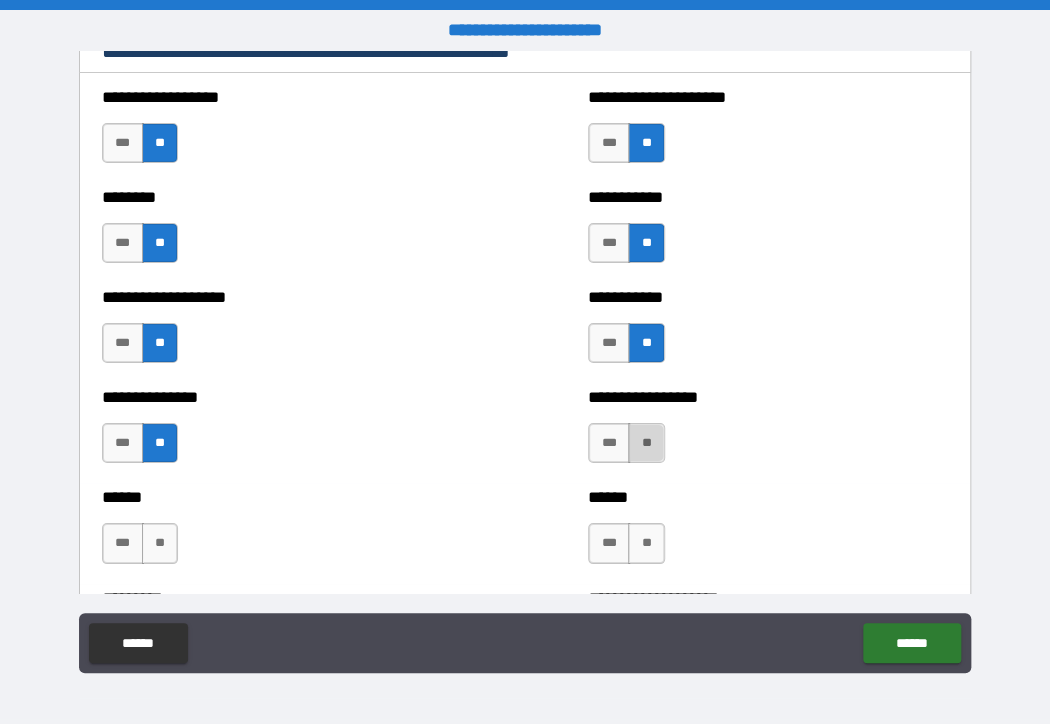 click on "**" at bounding box center (646, 443) 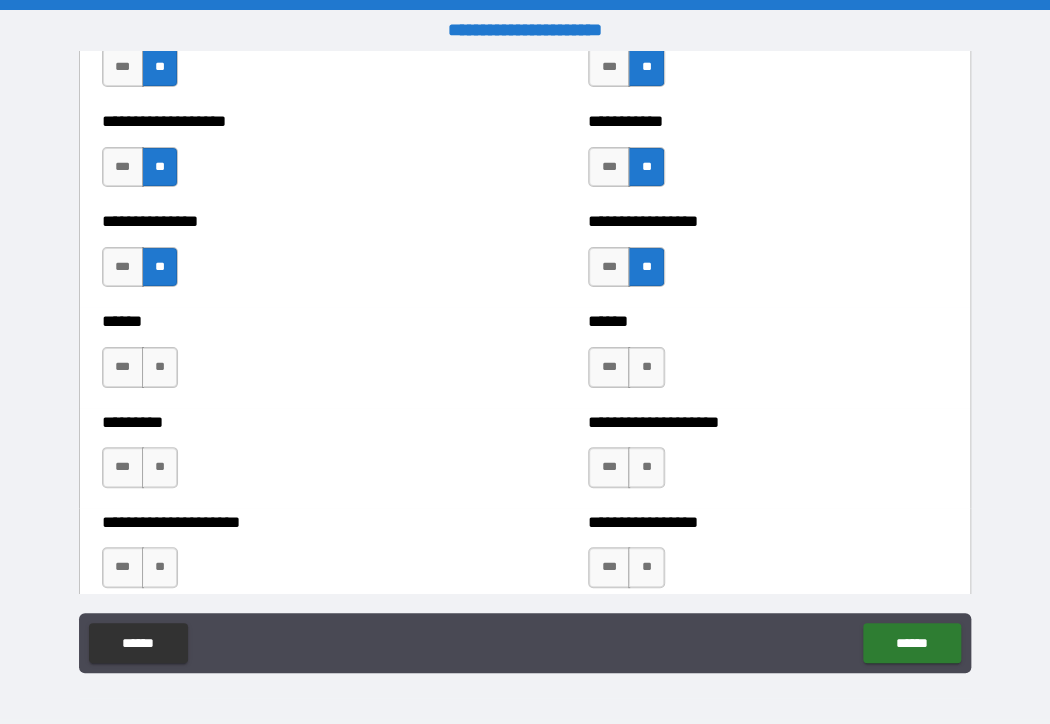 scroll, scrollTop: 2700, scrollLeft: 0, axis: vertical 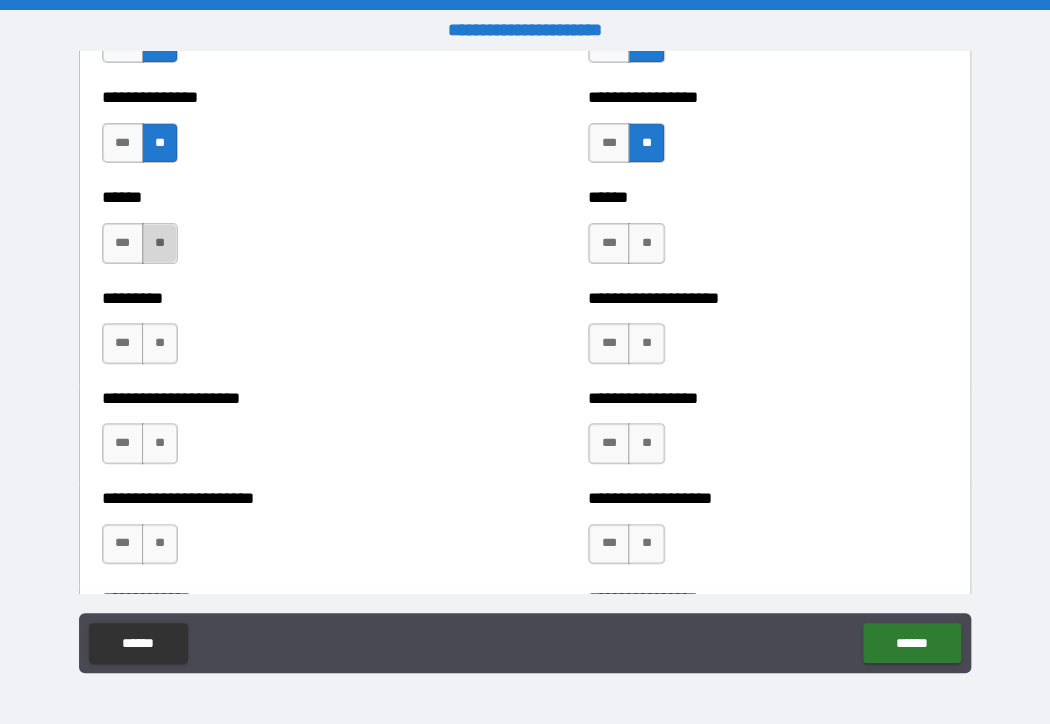 click on "**" at bounding box center [160, 243] 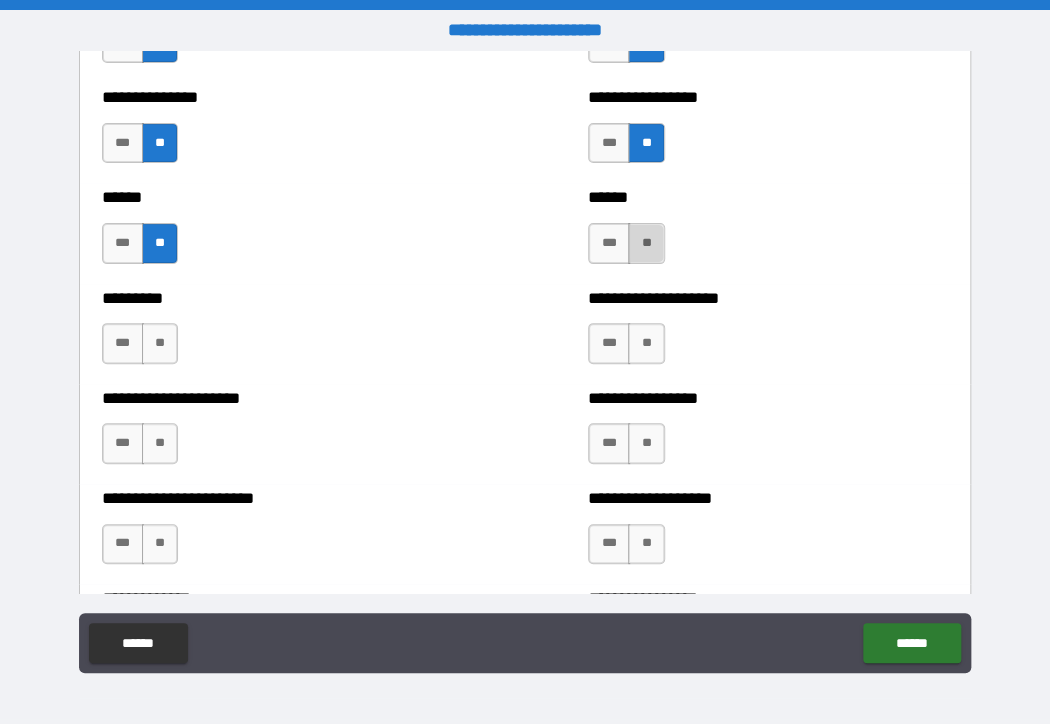 click on "**" at bounding box center [646, 243] 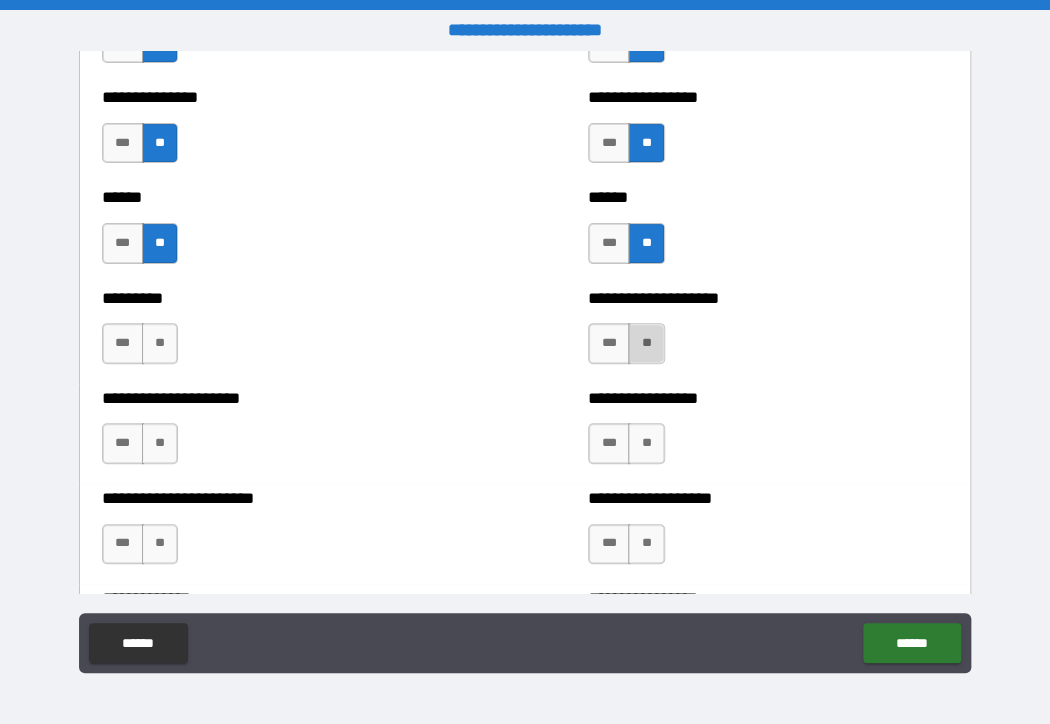 click on "**" at bounding box center (646, 343) 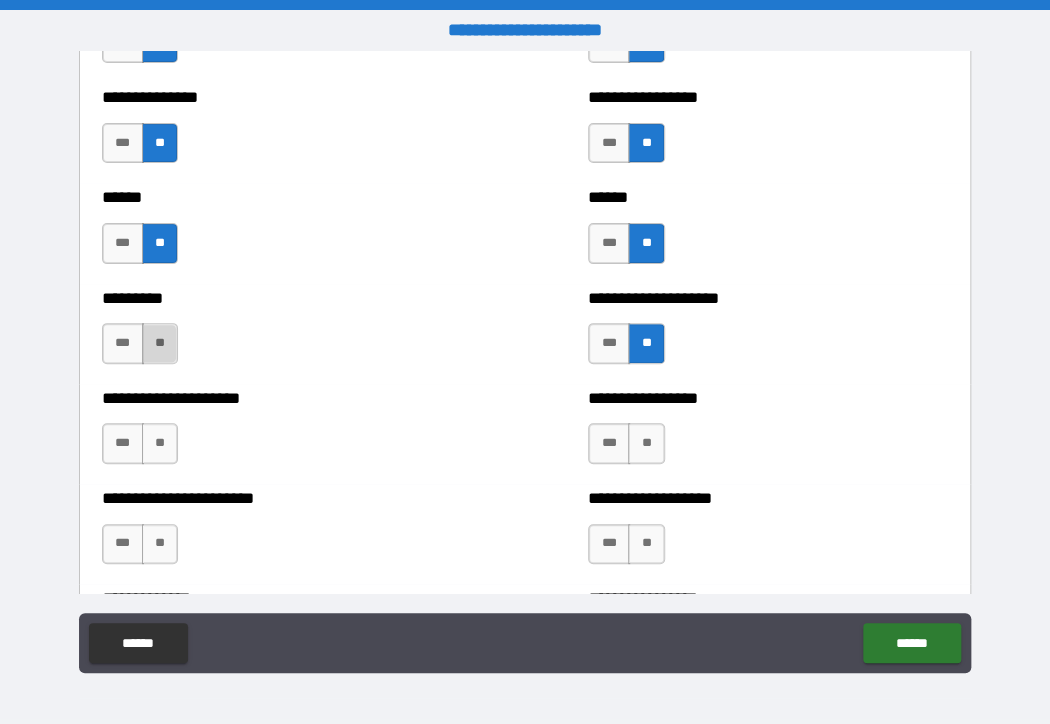 click on "**" at bounding box center (160, 343) 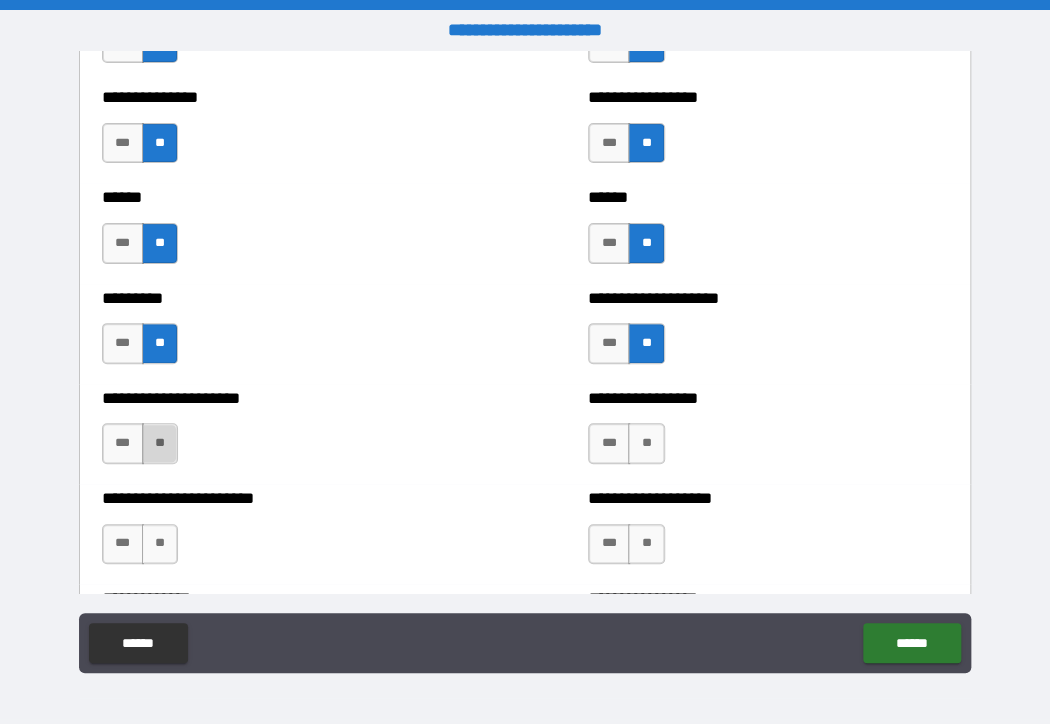 click on "**" at bounding box center (160, 443) 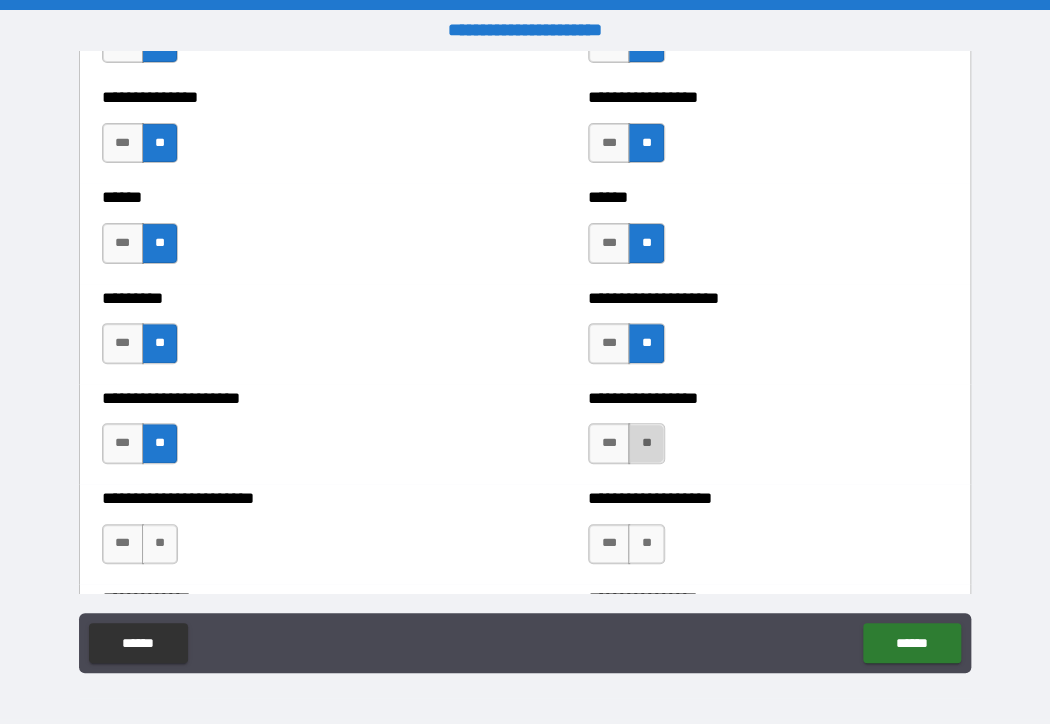 click on "**" at bounding box center [646, 443] 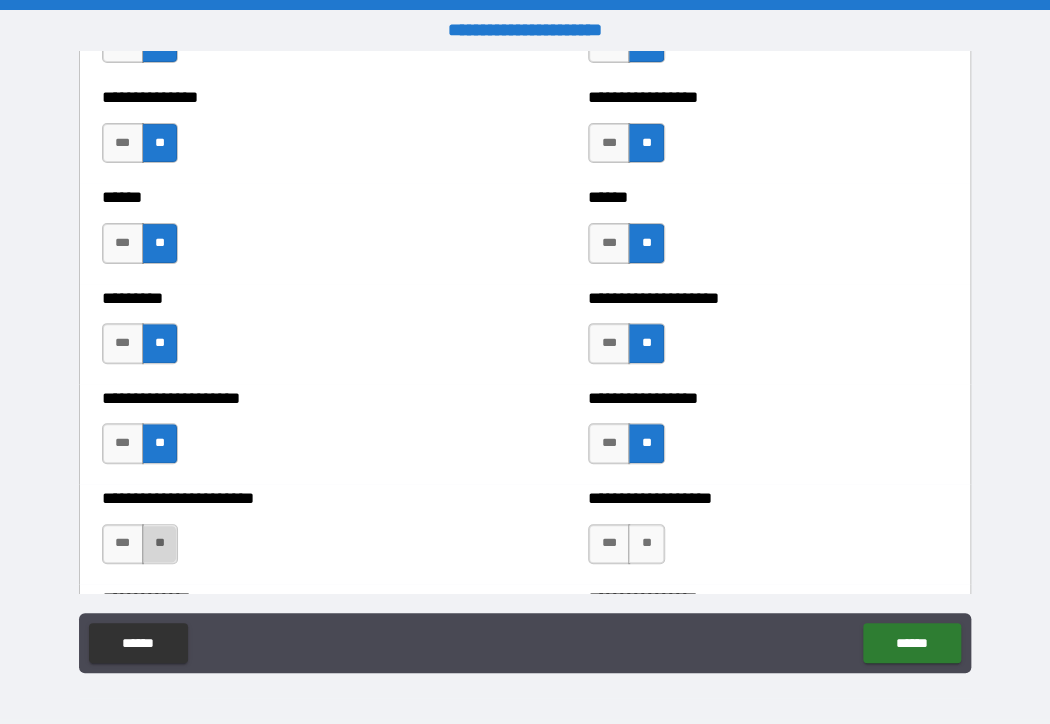 click on "**" at bounding box center [160, 544] 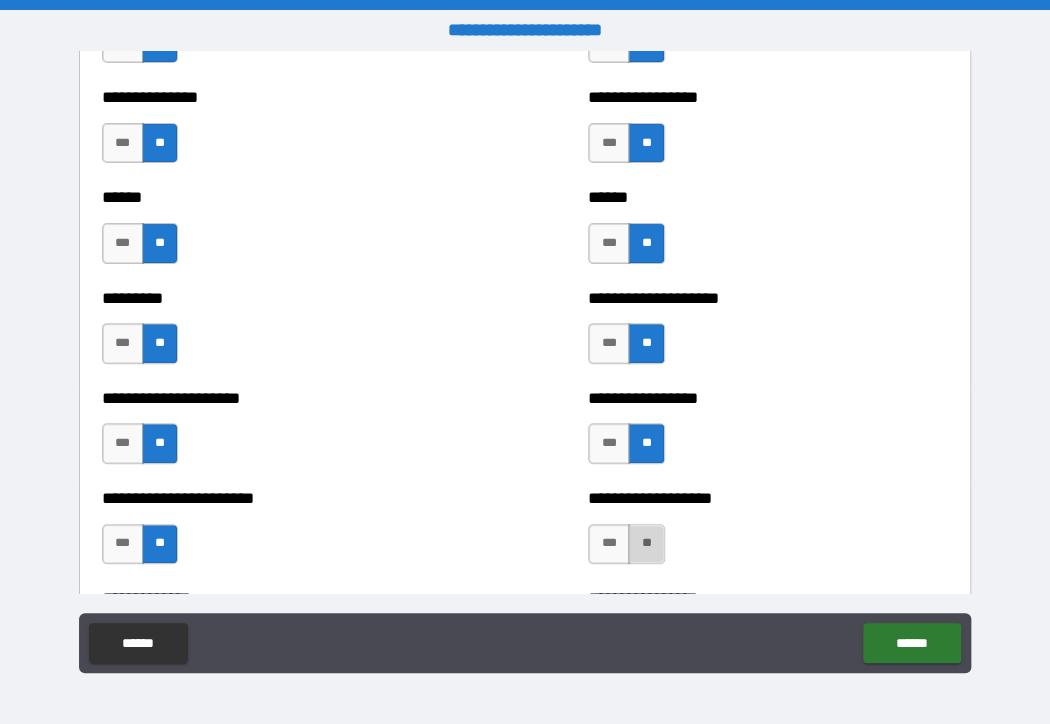 click on "**" at bounding box center (646, 544) 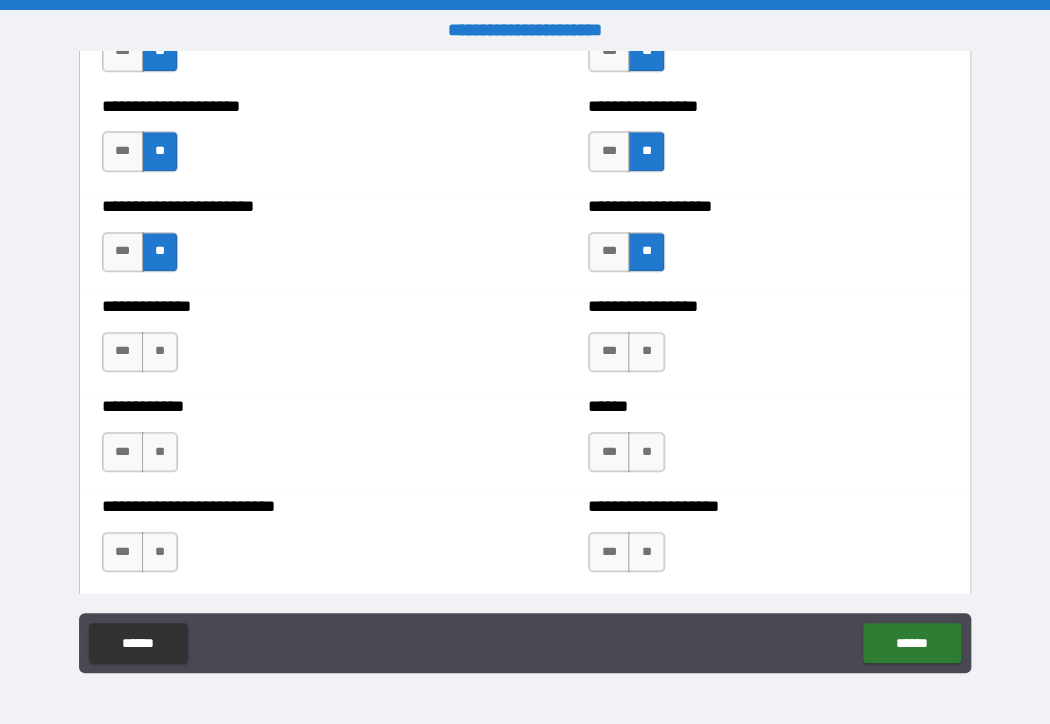 scroll, scrollTop: 3000, scrollLeft: 0, axis: vertical 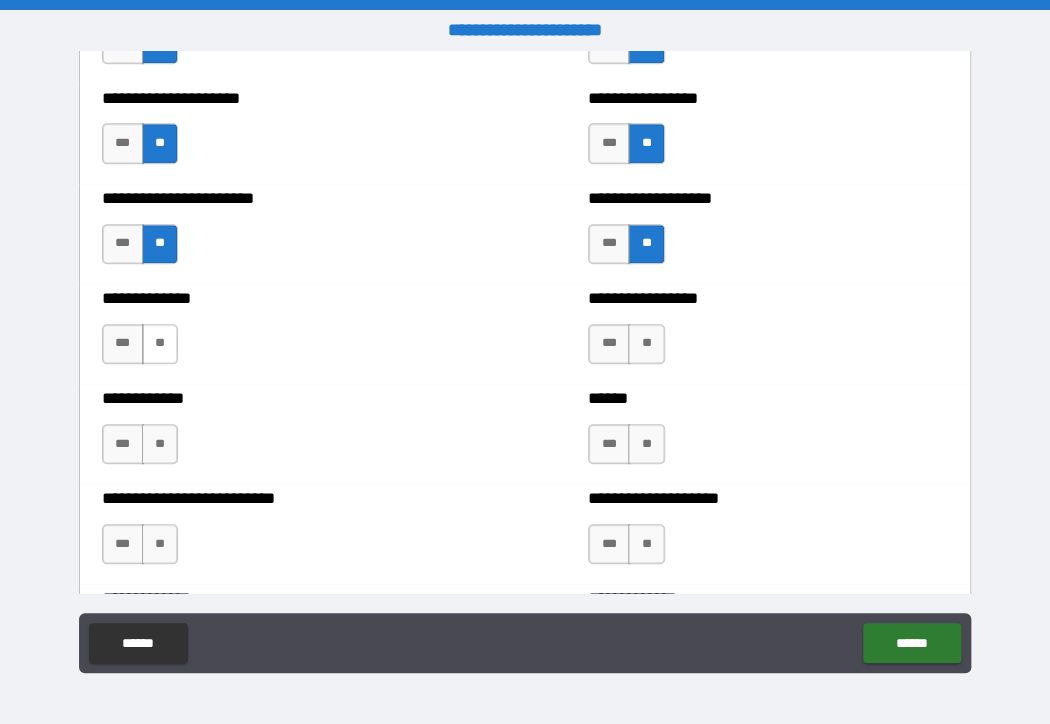 click on "**" at bounding box center (160, 344) 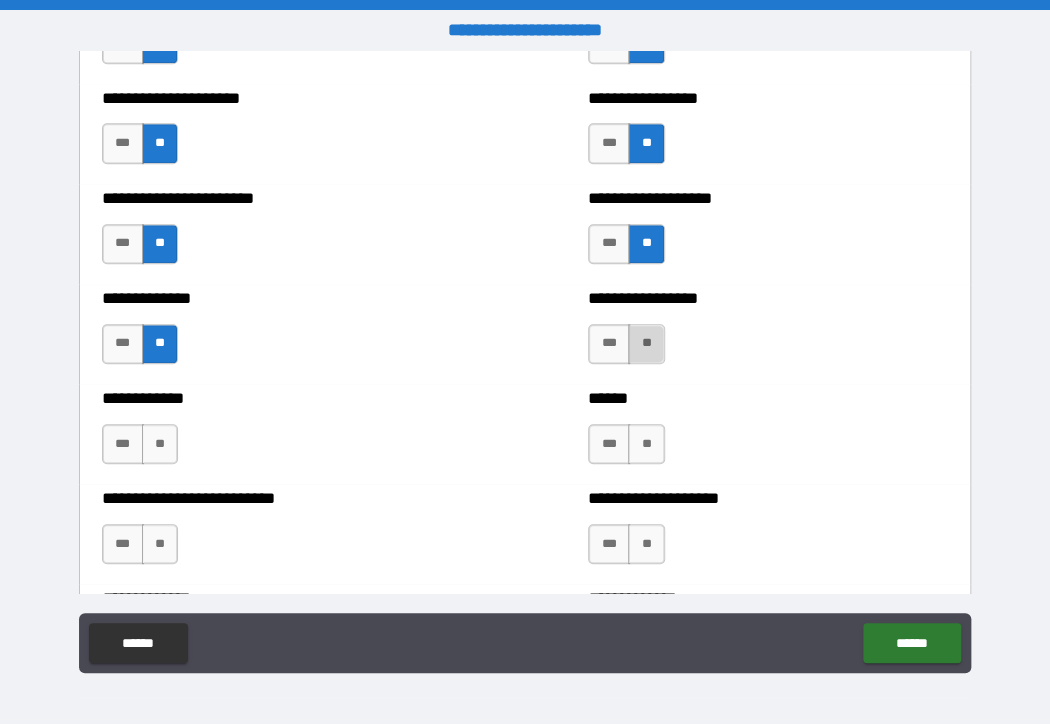 click on "**" at bounding box center (646, 344) 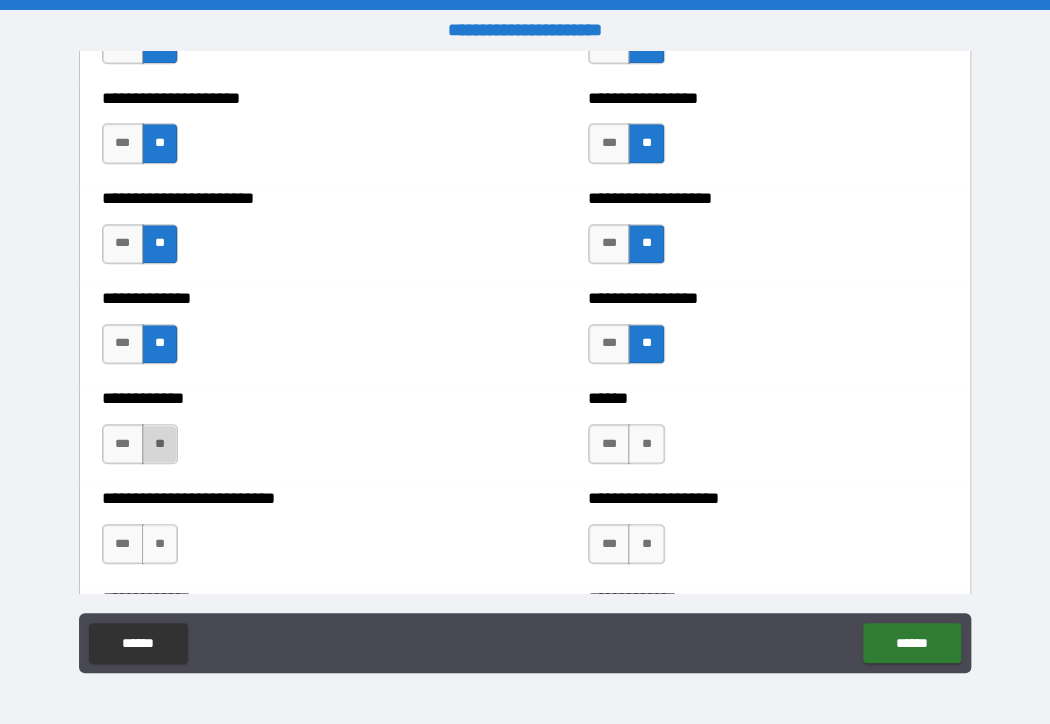 click on "**" at bounding box center [160, 444] 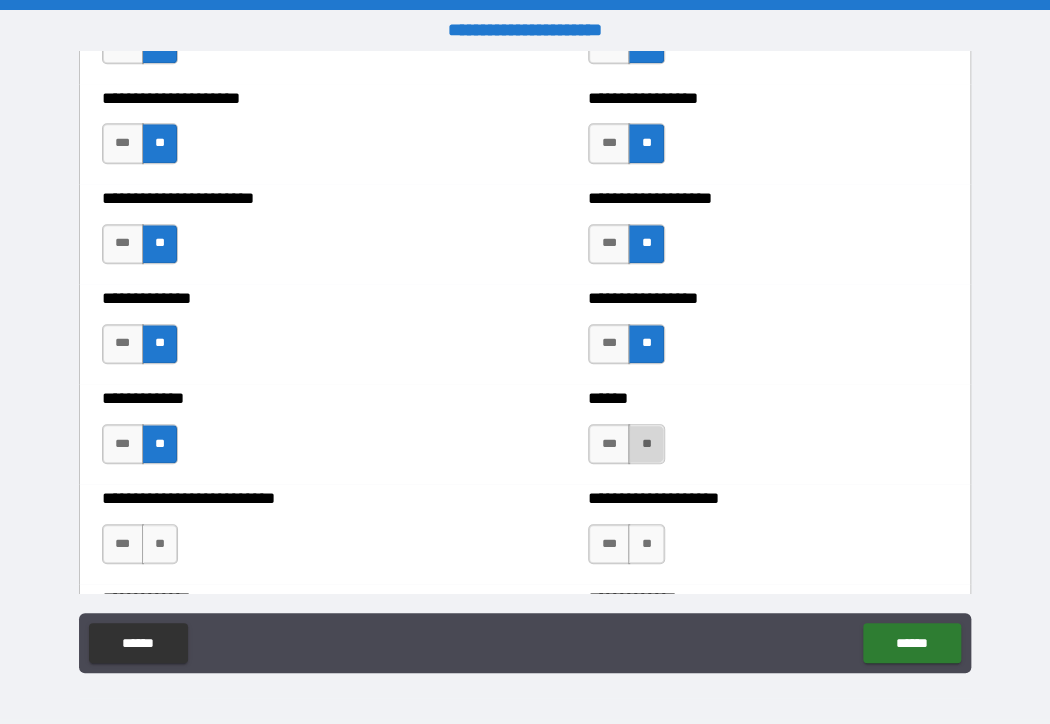 click on "**" at bounding box center (646, 444) 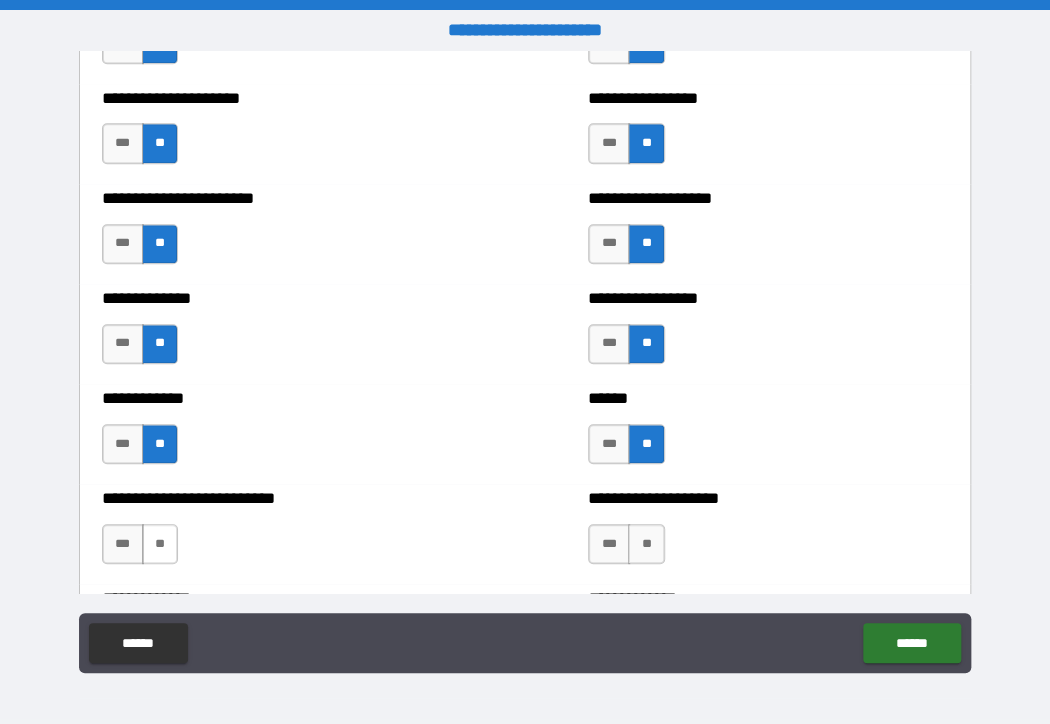 click on "**" at bounding box center (160, 544) 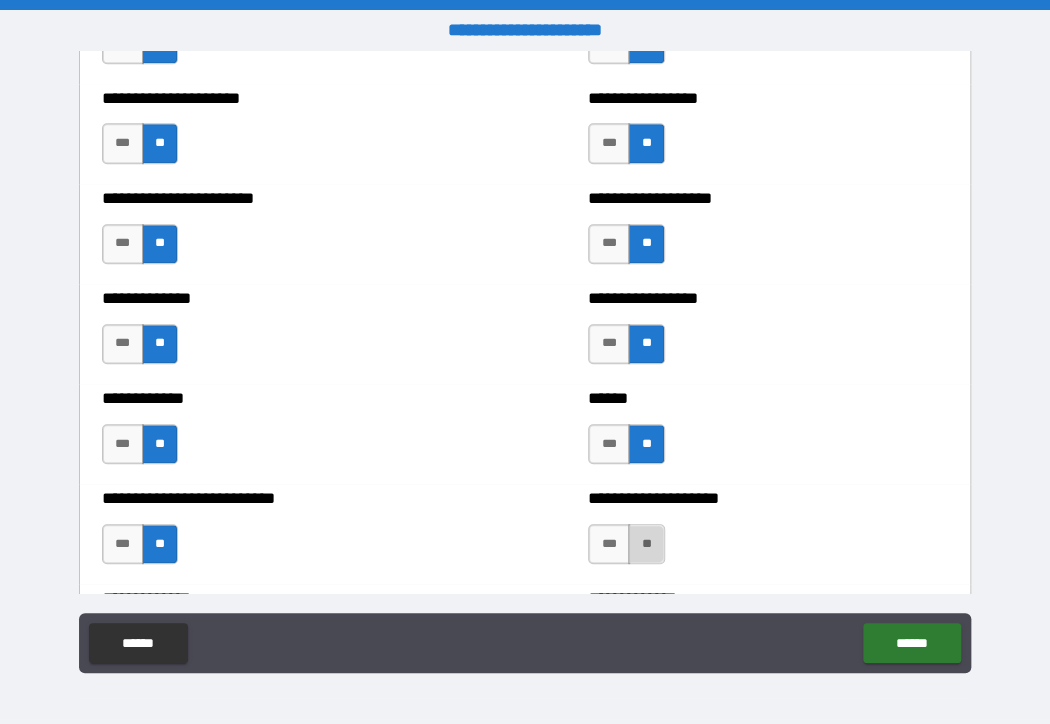 click on "**" at bounding box center (646, 544) 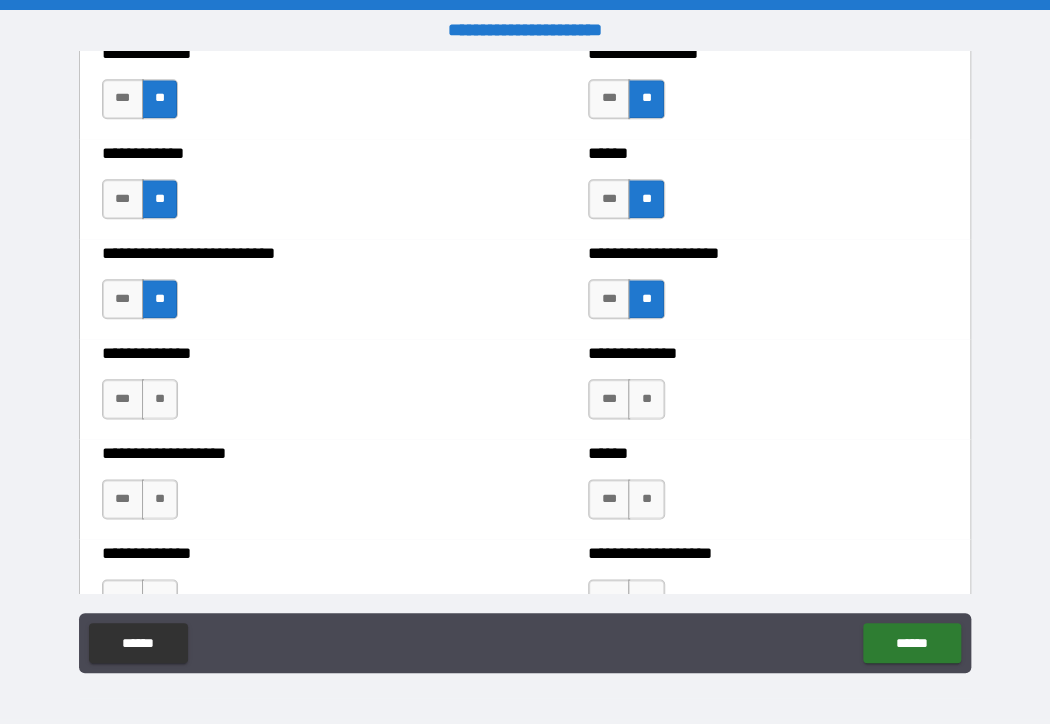 scroll, scrollTop: 3300, scrollLeft: 0, axis: vertical 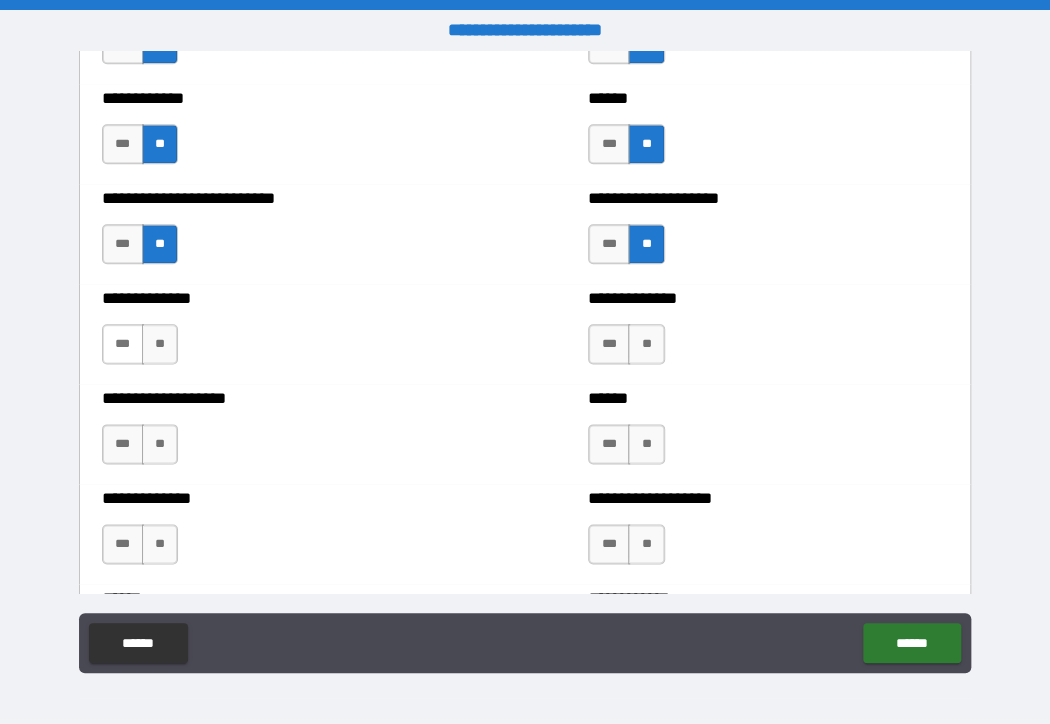 click on "***" at bounding box center [123, 344] 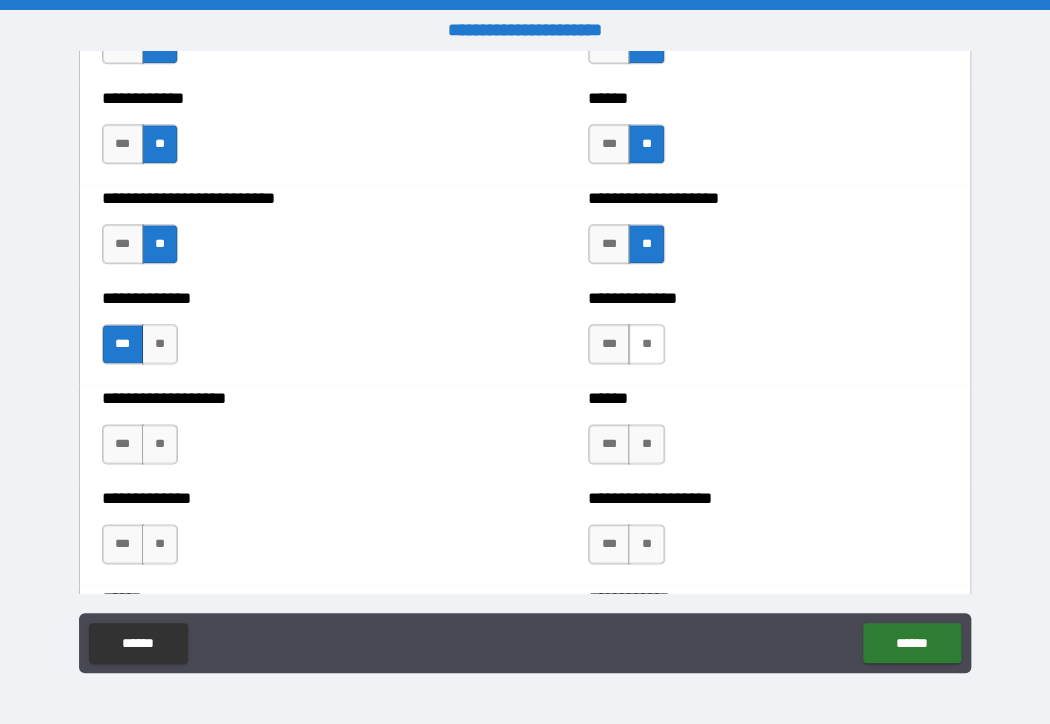 click on "**" at bounding box center [646, 344] 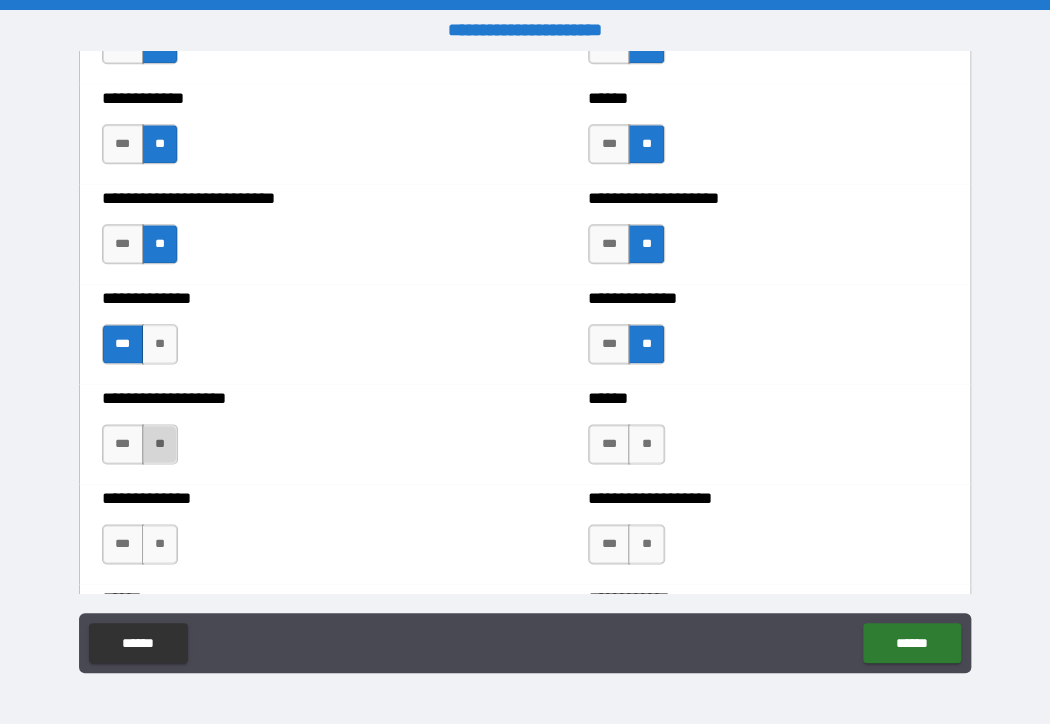 click on "**" at bounding box center [160, 444] 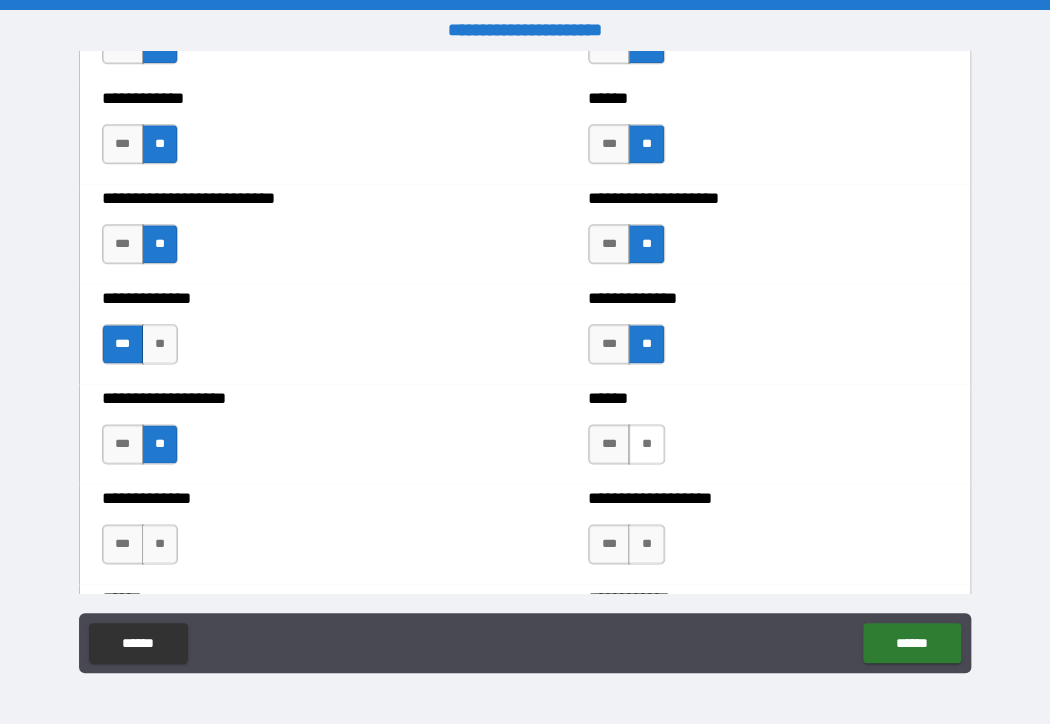 click on "**" at bounding box center [646, 444] 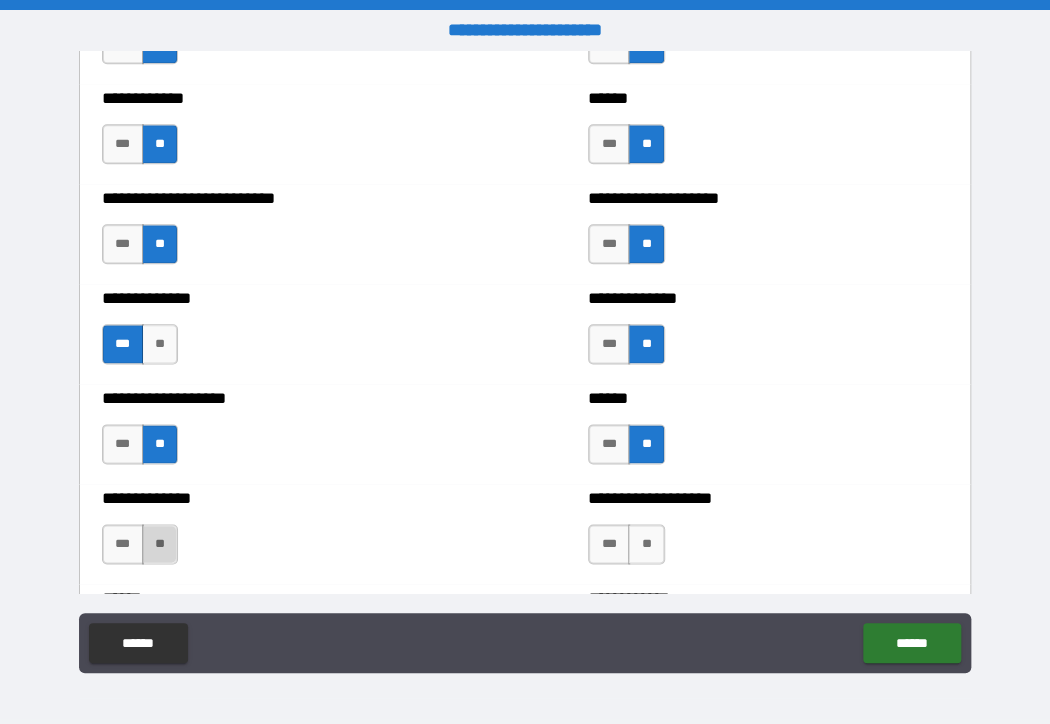 click on "**" at bounding box center [160, 544] 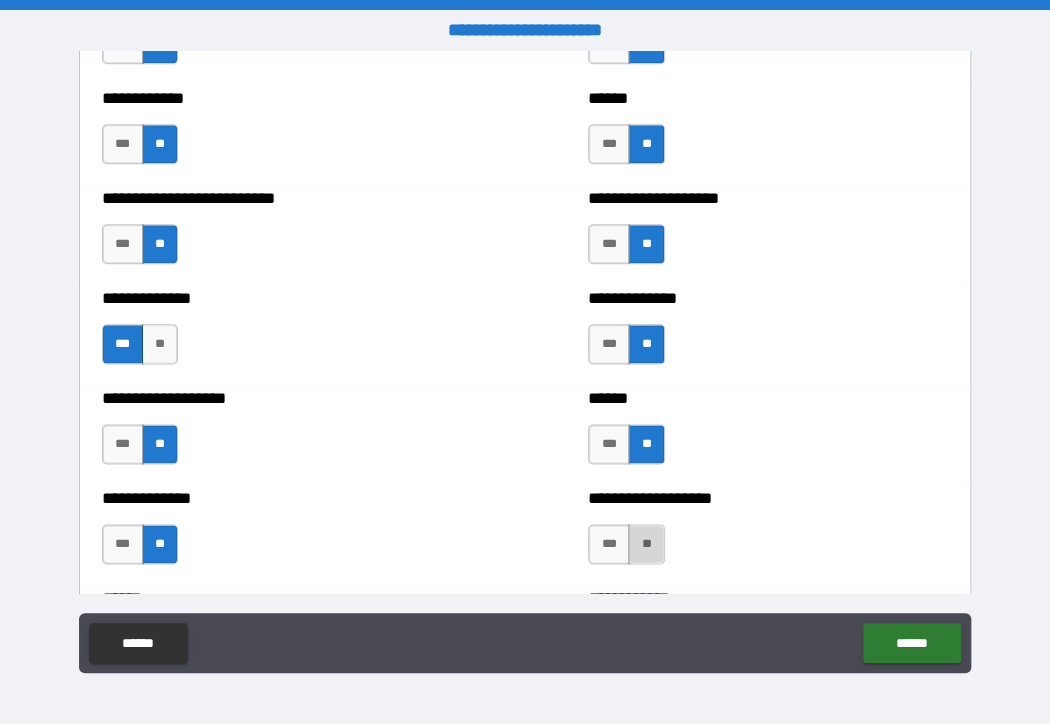 click on "**" at bounding box center (646, 544) 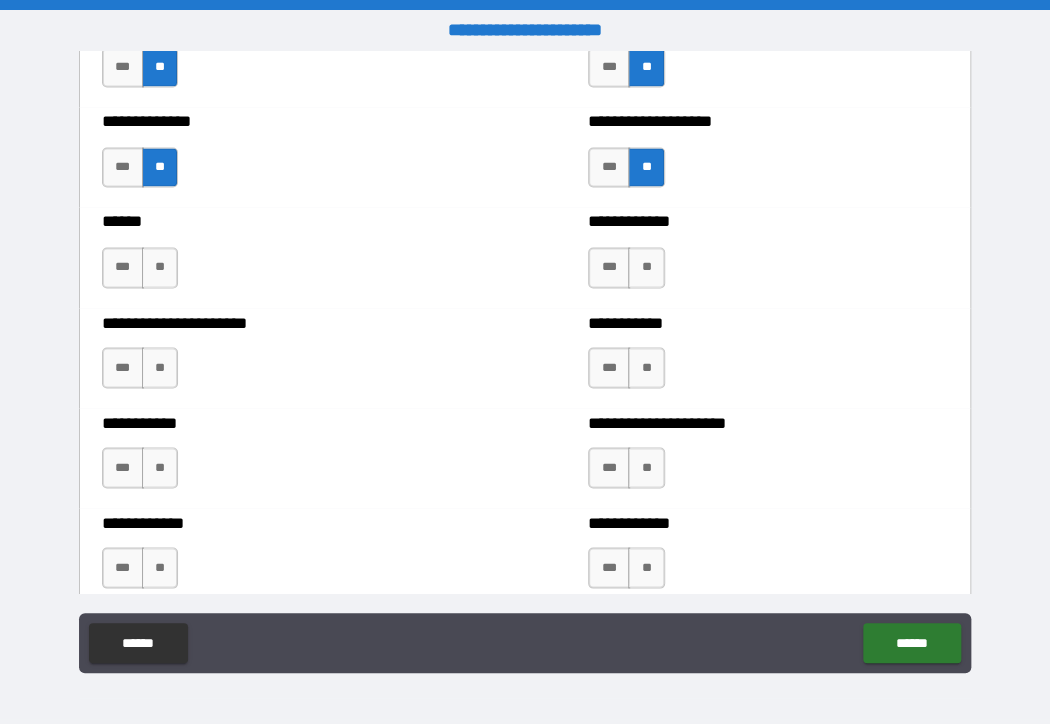 scroll, scrollTop: 3700, scrollLeft: 0, axis: vertical 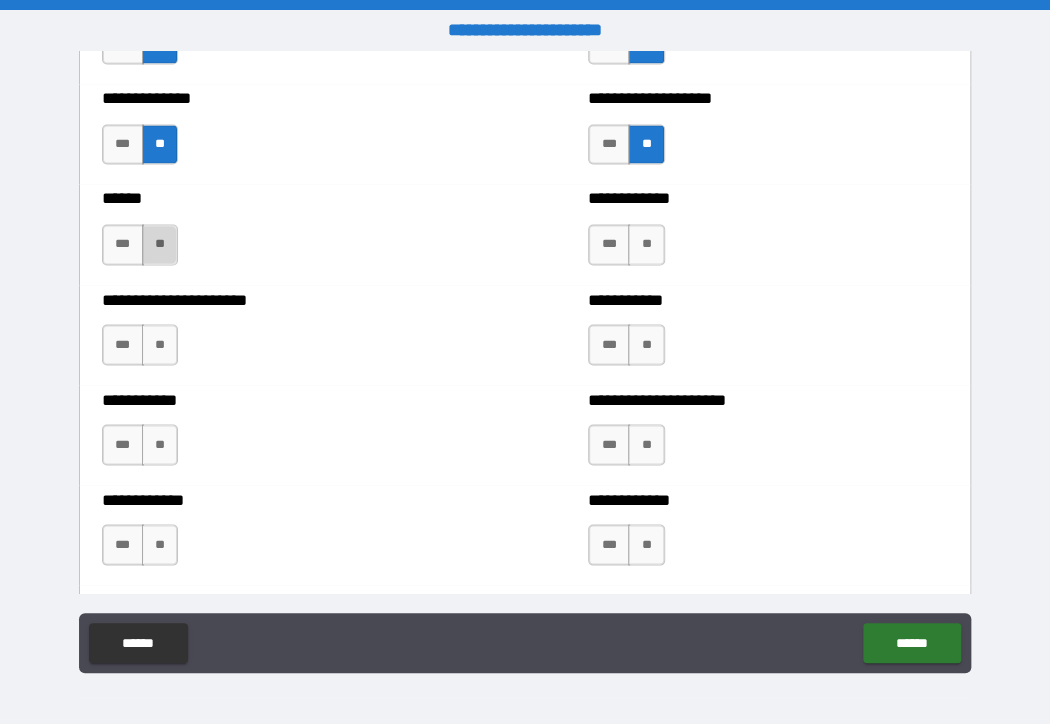 click on "**" at bounding box center [160, 244] 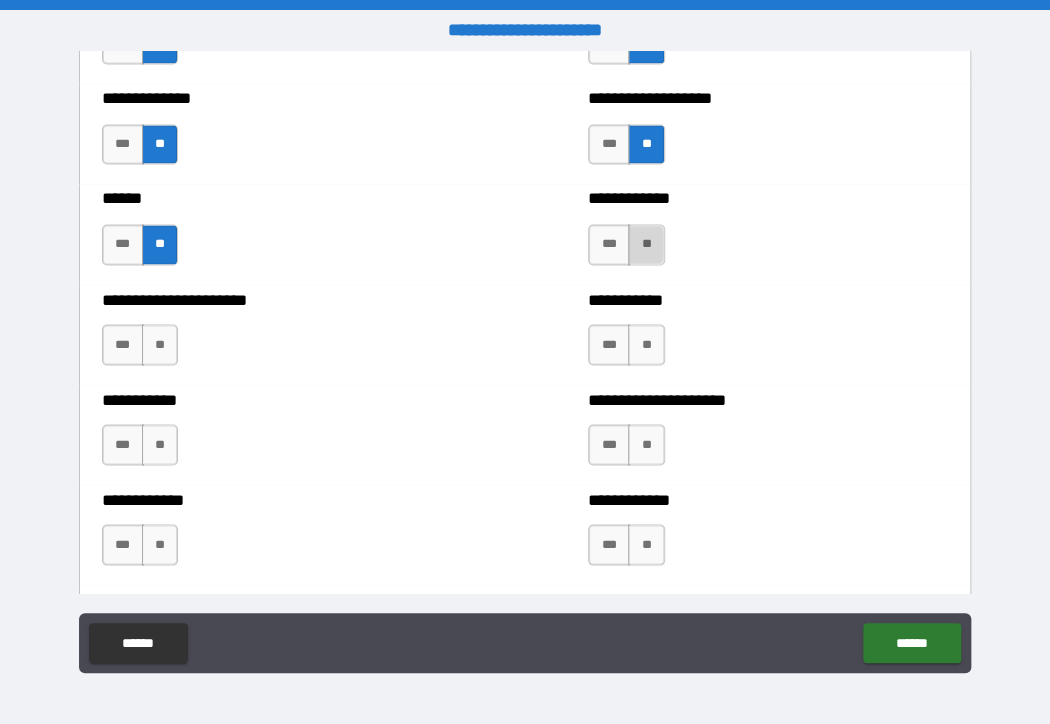 click on "**" at bounding box center [646, 244] 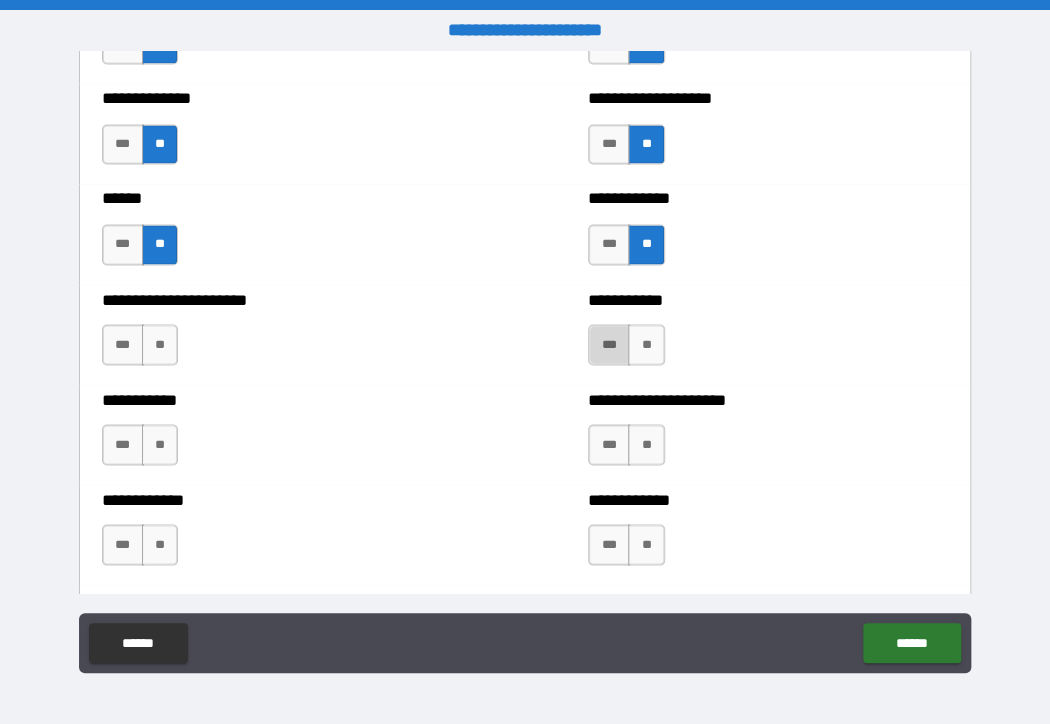 click on "***" at bounding box center (609, 344) 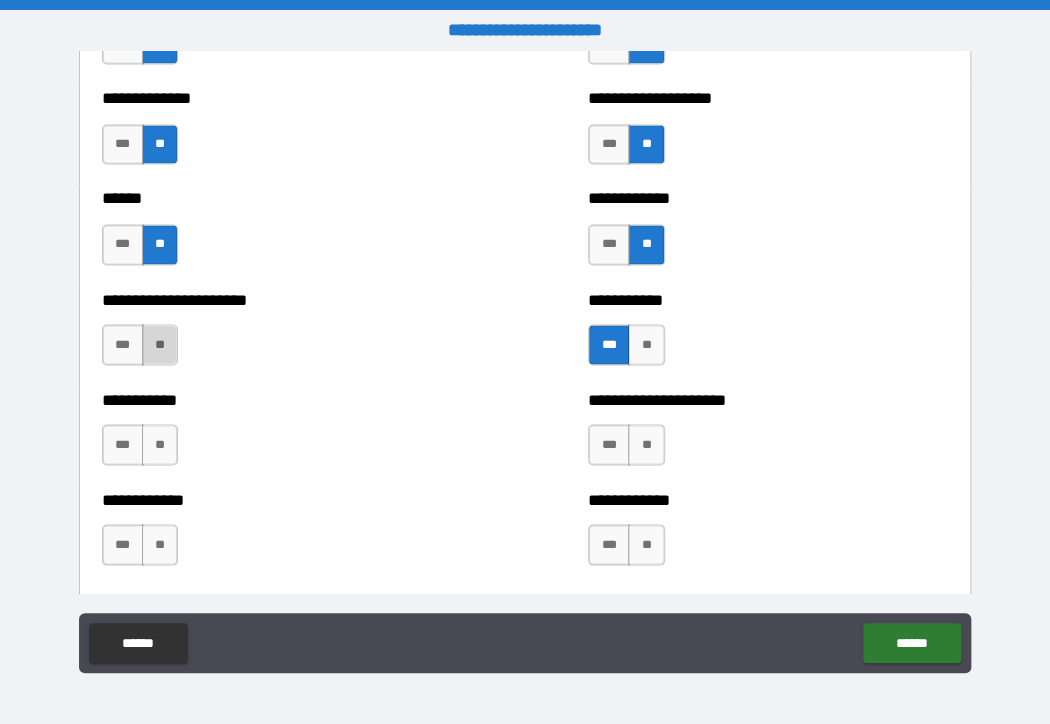 click on "**" at bounding box center (160, 344) 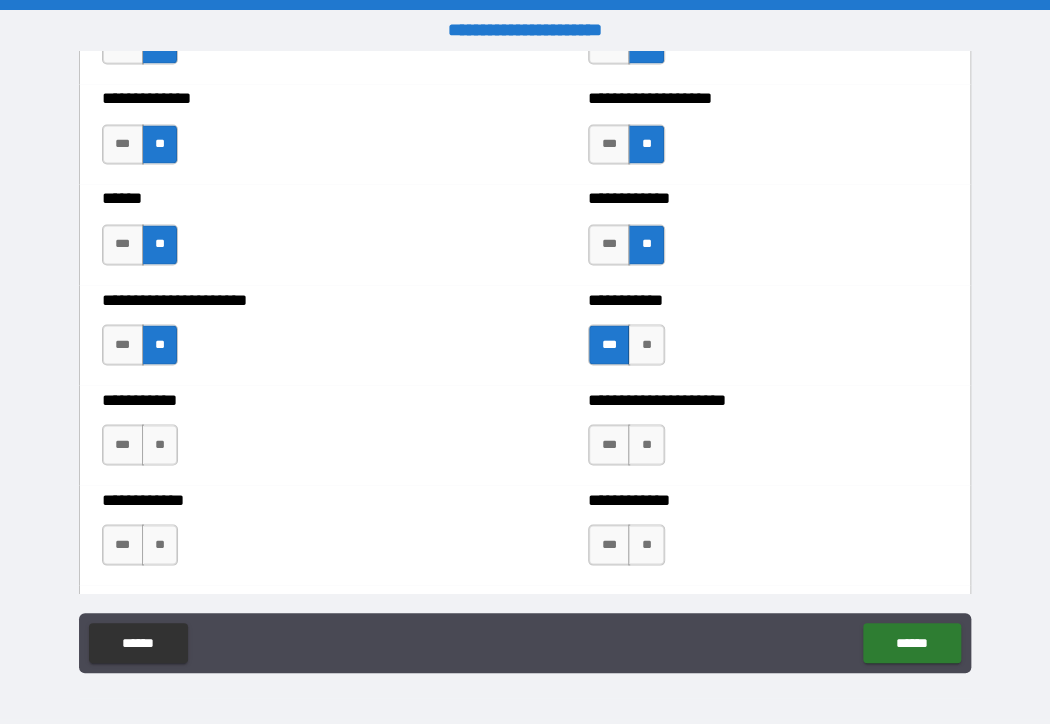 click on "*** **" at bounding box center [142, 449] 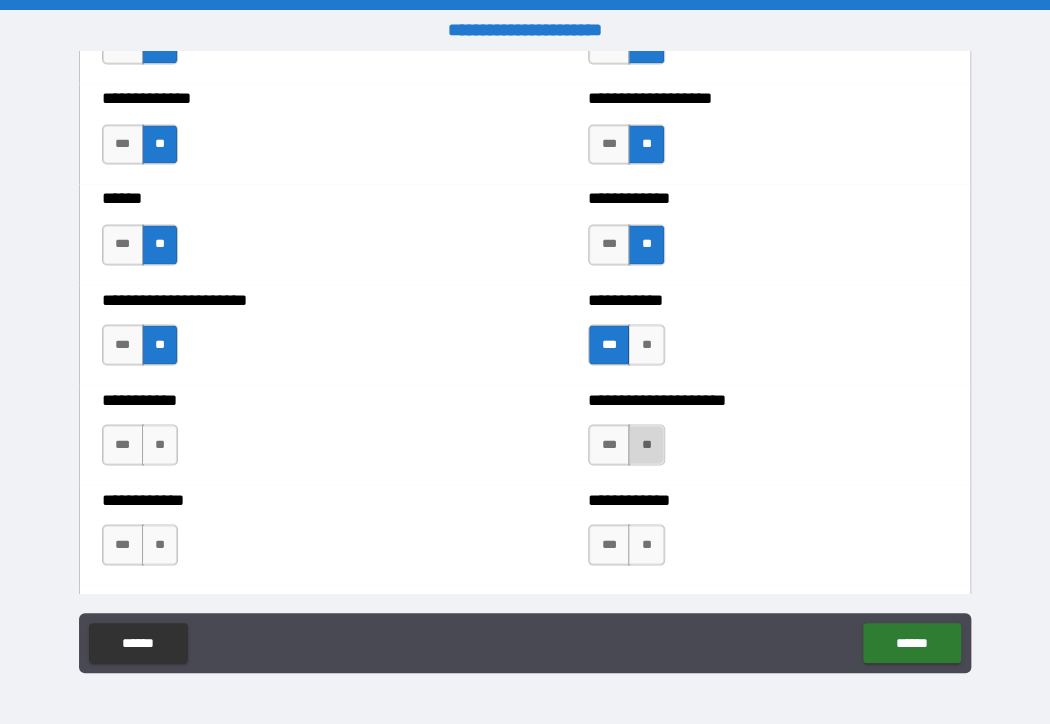 click on "**" at bounding box center (646, 444) 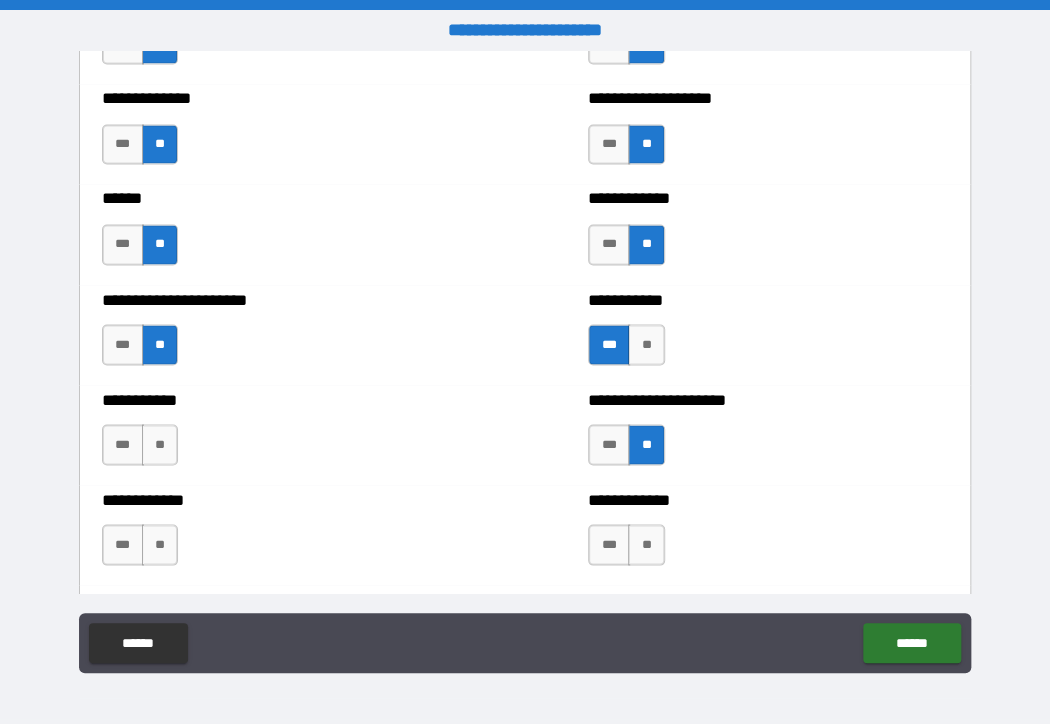 scroll, scrollTop: 3900, scrollLeft: 0, axis: vertical 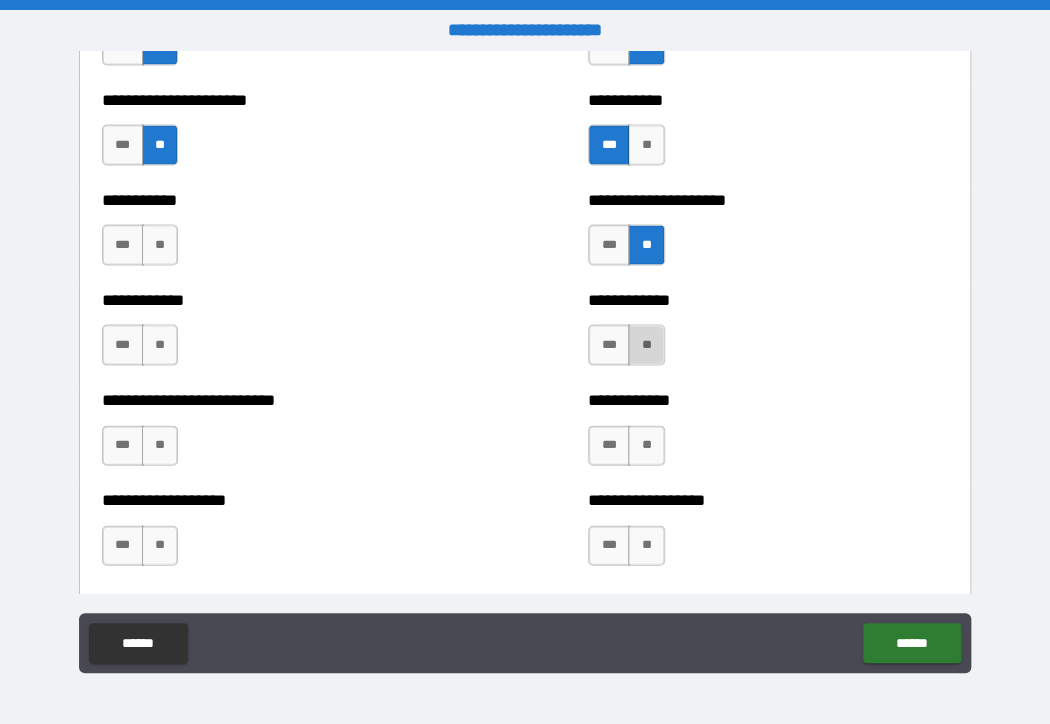 click on "**" at bounding box center (646, 344) 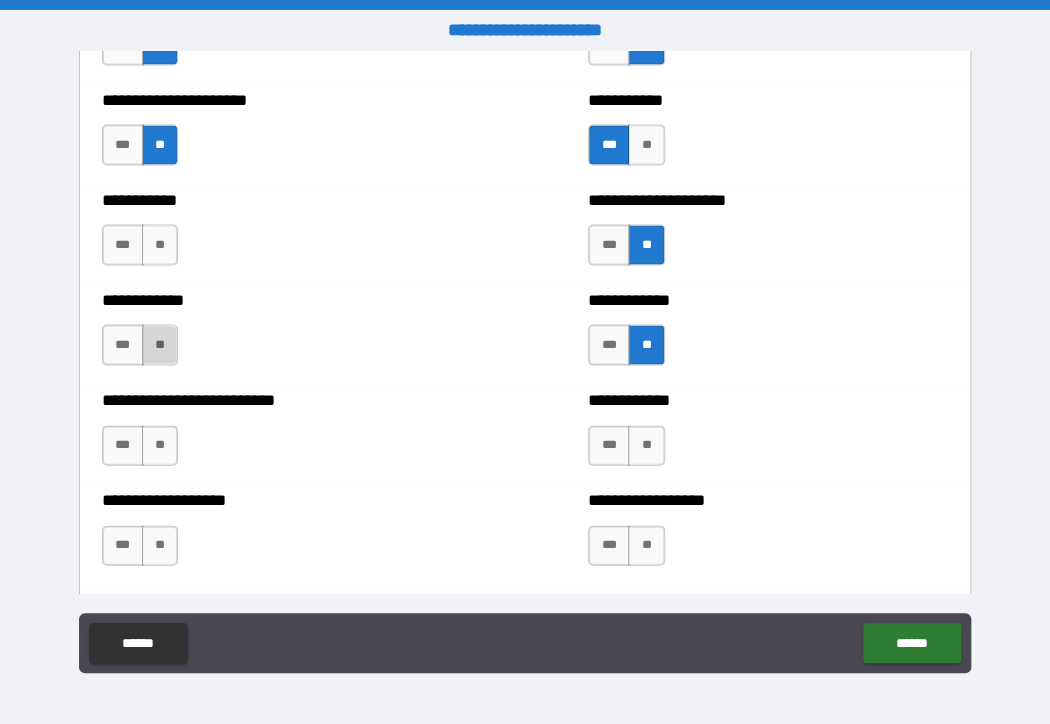 click on "**" at bounding box center [160, 344] 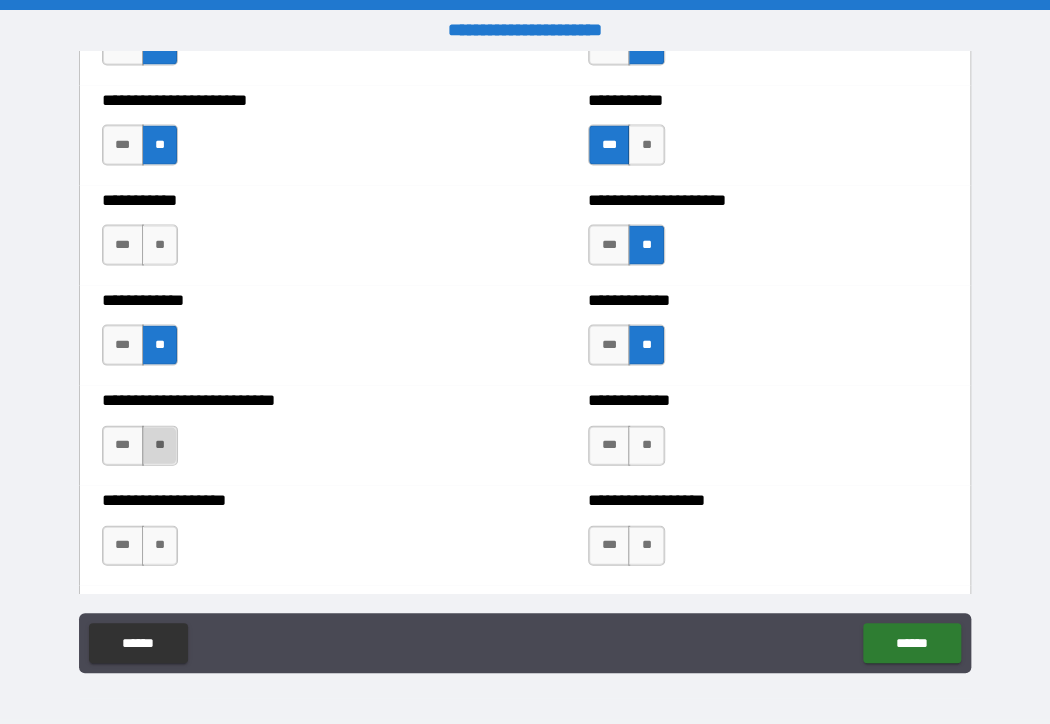 click on "**" at bounding box center [160, 445] 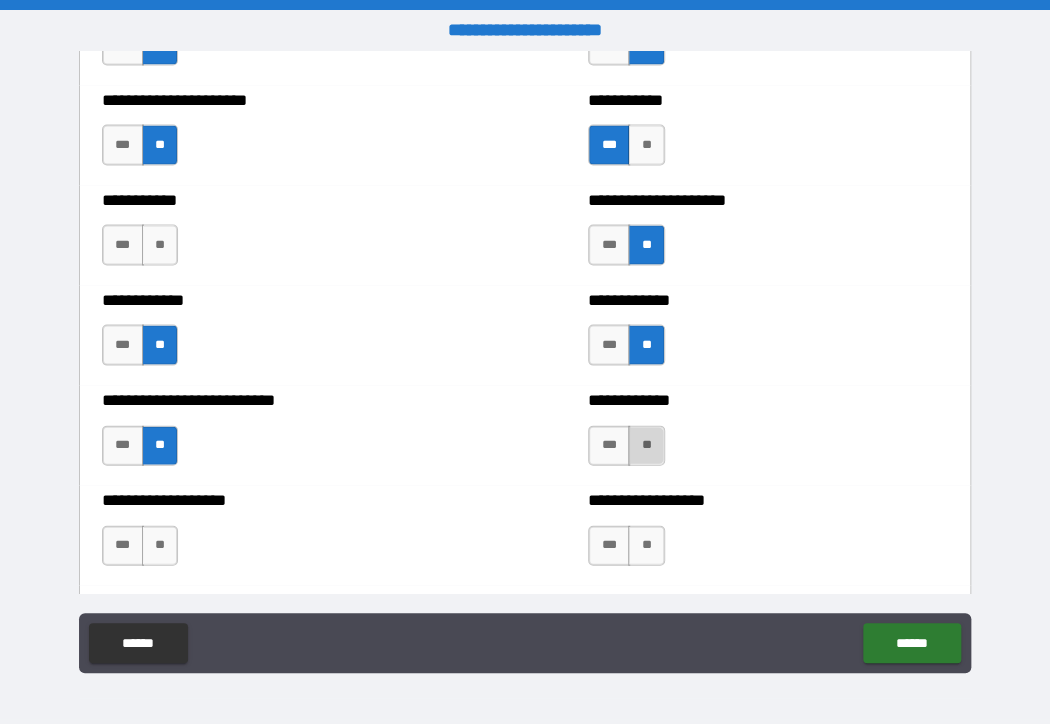 click on "**" at bounding box center (646, 445) 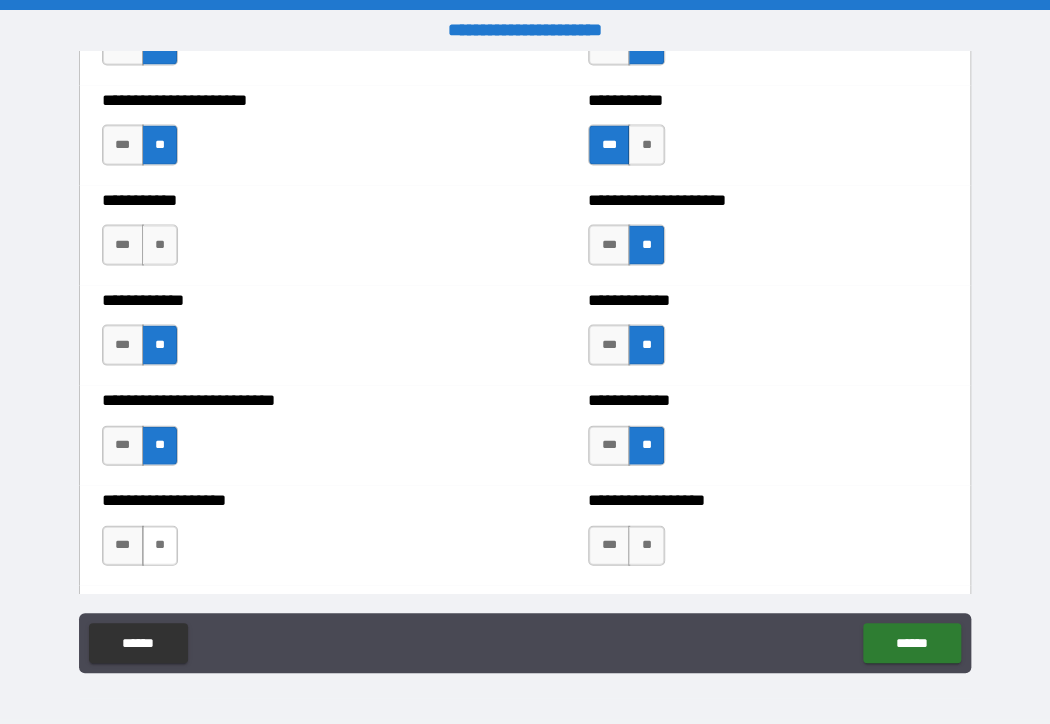 click on "**" at bounding box center (160, 545) 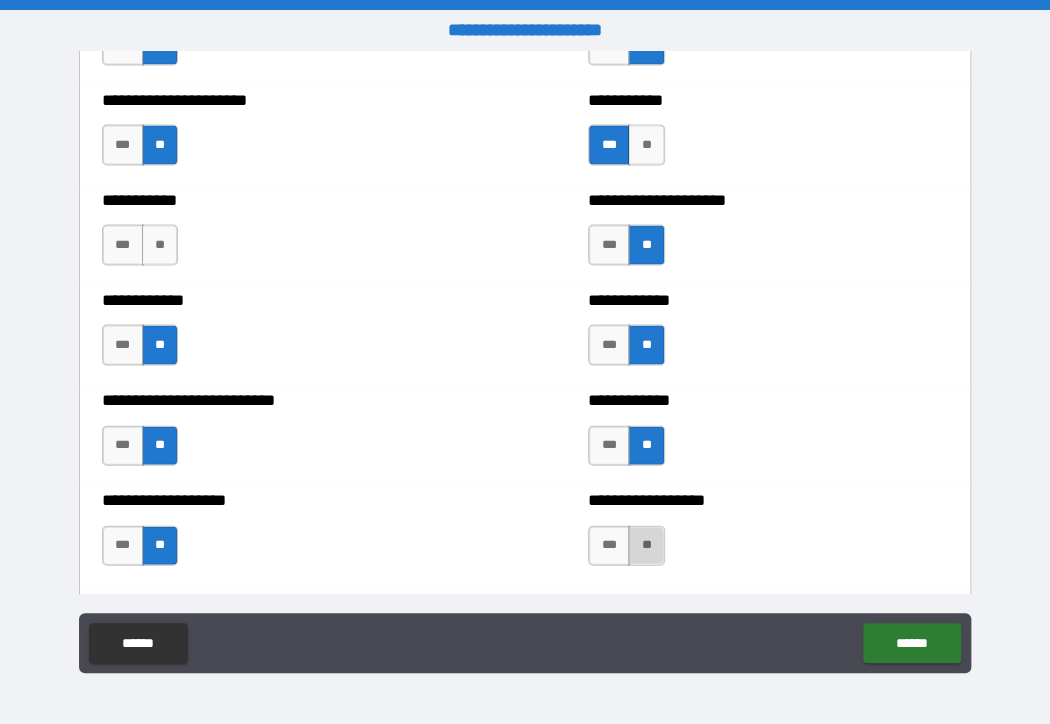 click on "**" at bounding box center [646, 545] 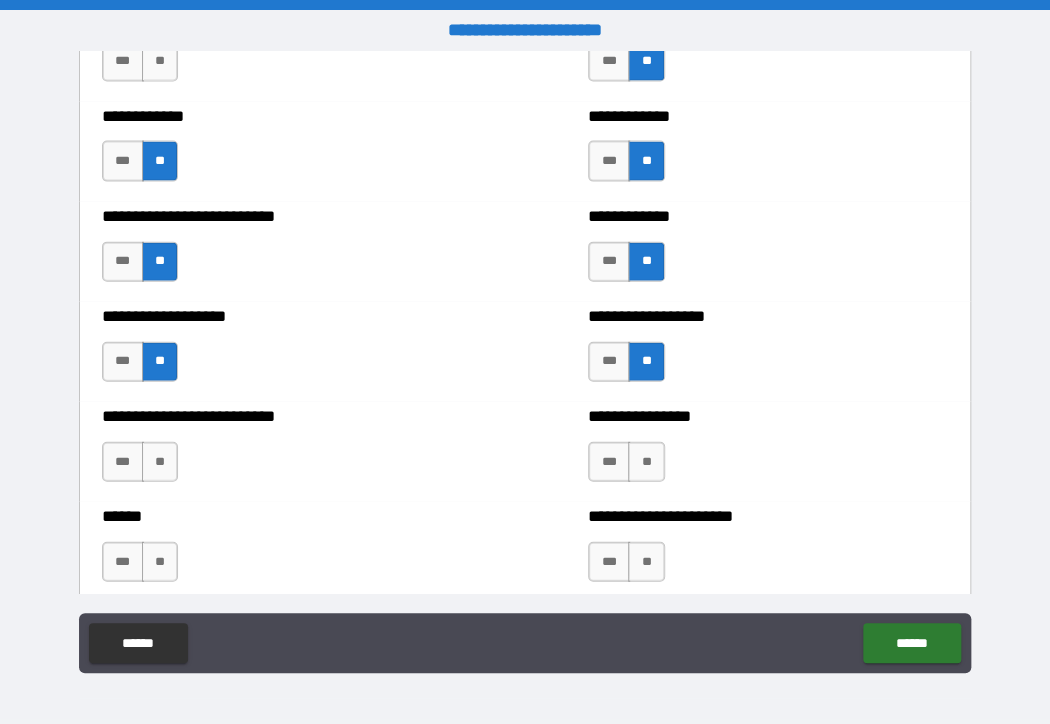 scroll, scrollTop: 4200, scrollLeft: 0, axis: vertical 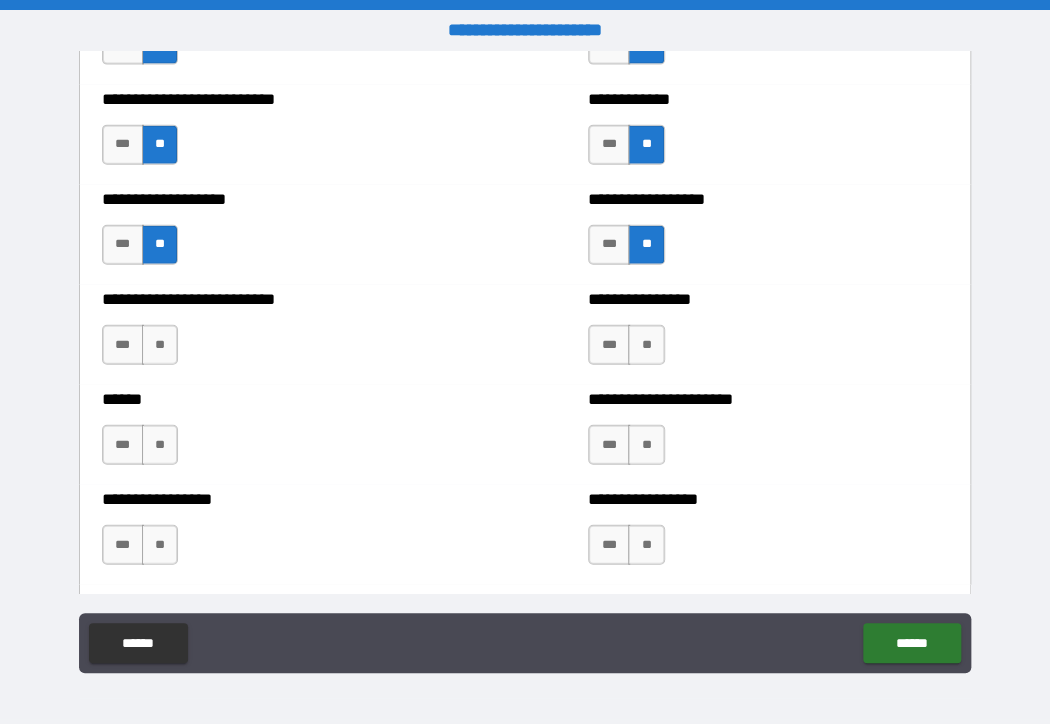 click on "**********" at bounding box center (281, 335) 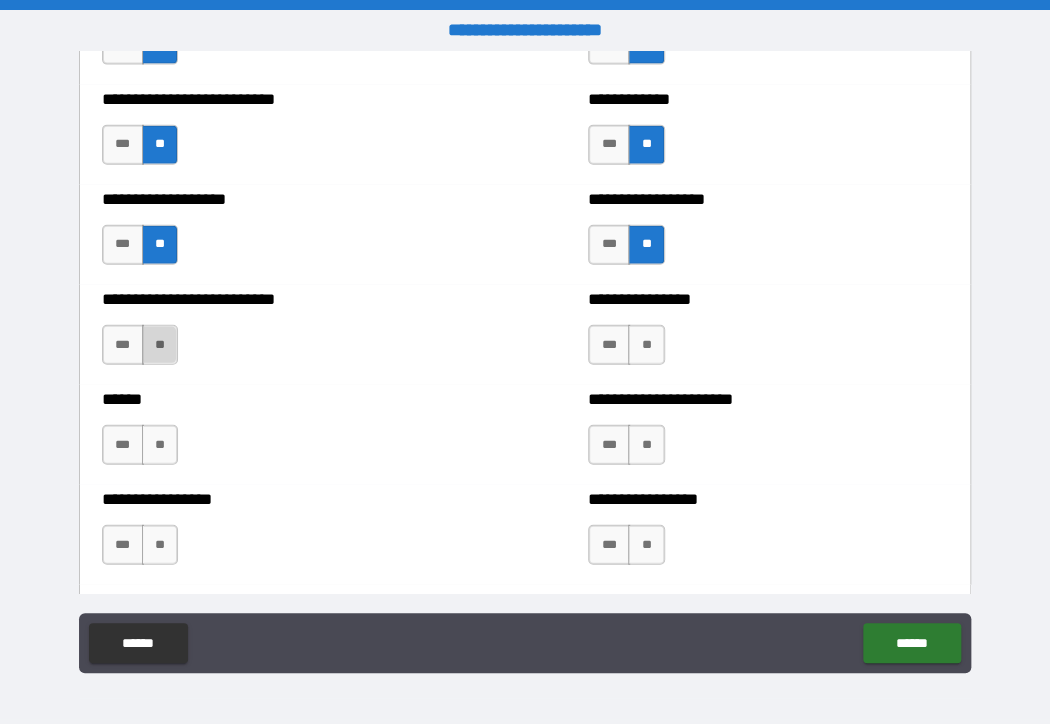 click on "**" at bounding box center (160, 345) 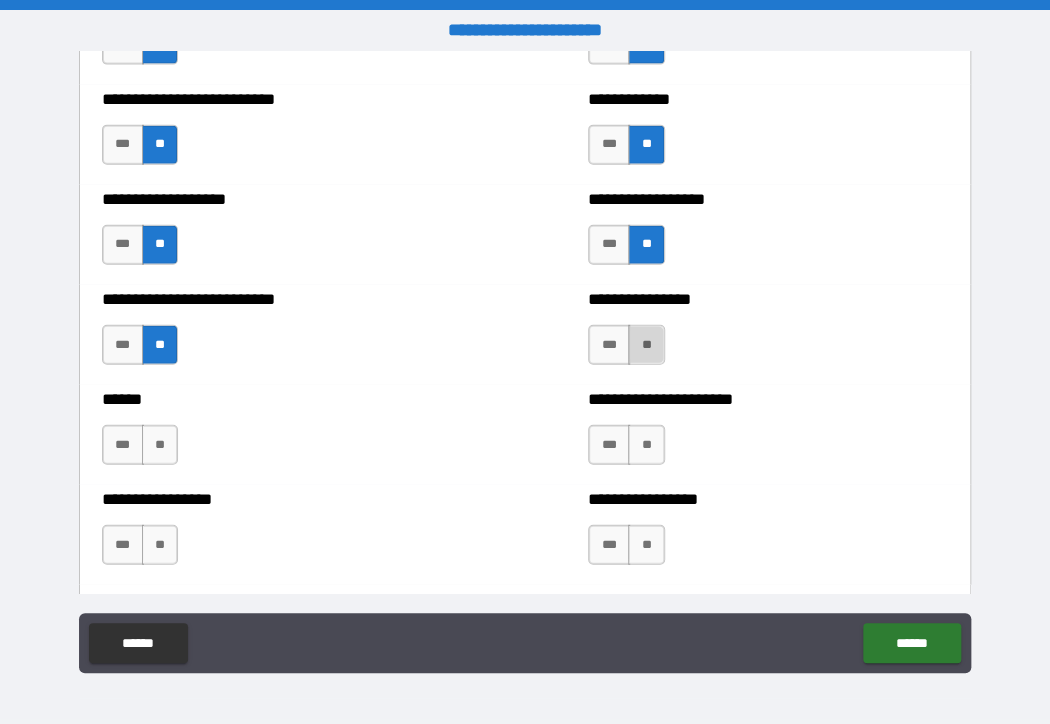click on "**" at bounding box center [646, 345] 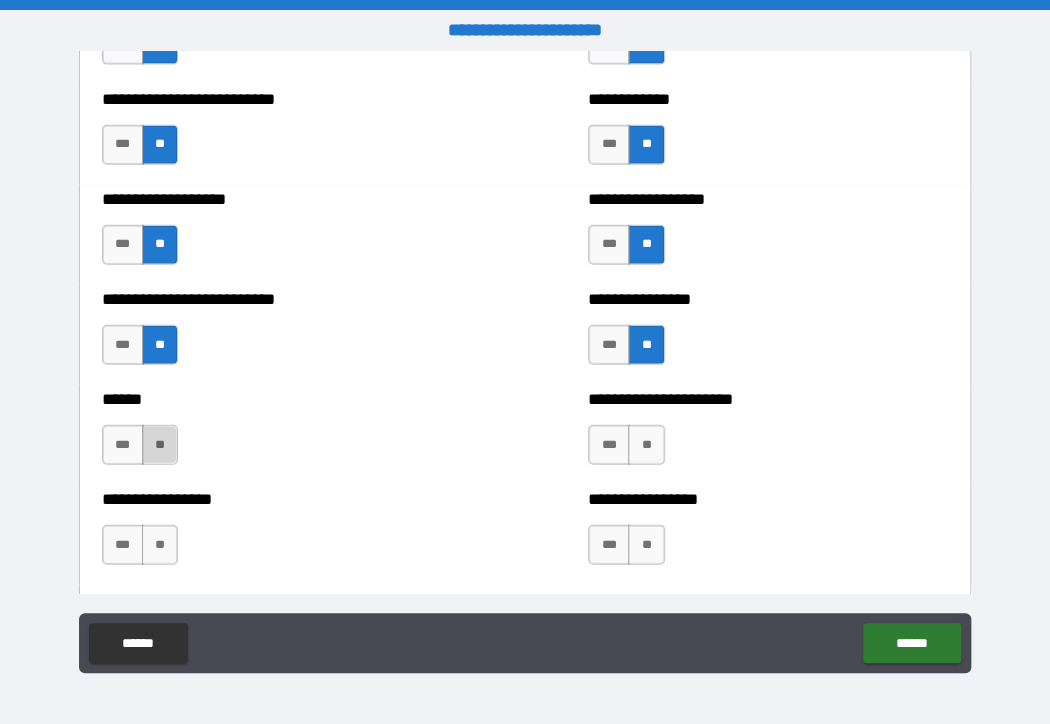 click on "**" at bounding box center [160, 445] 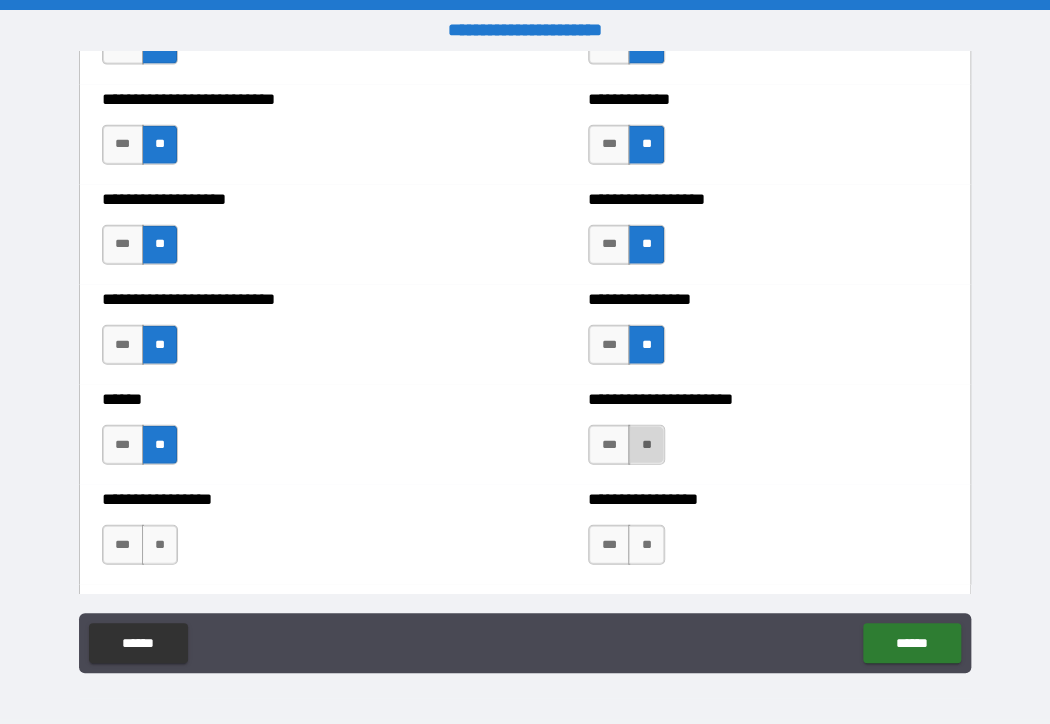 click on "**" at bounding box center (646, 445) 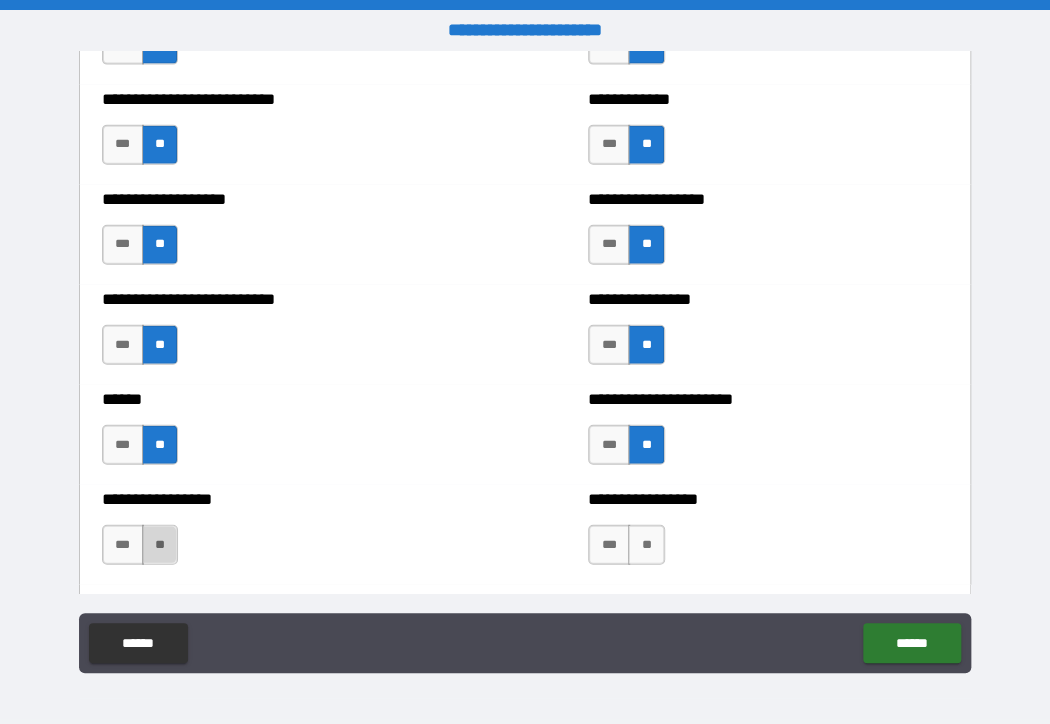click on "**" at bounding box center (160, 545) 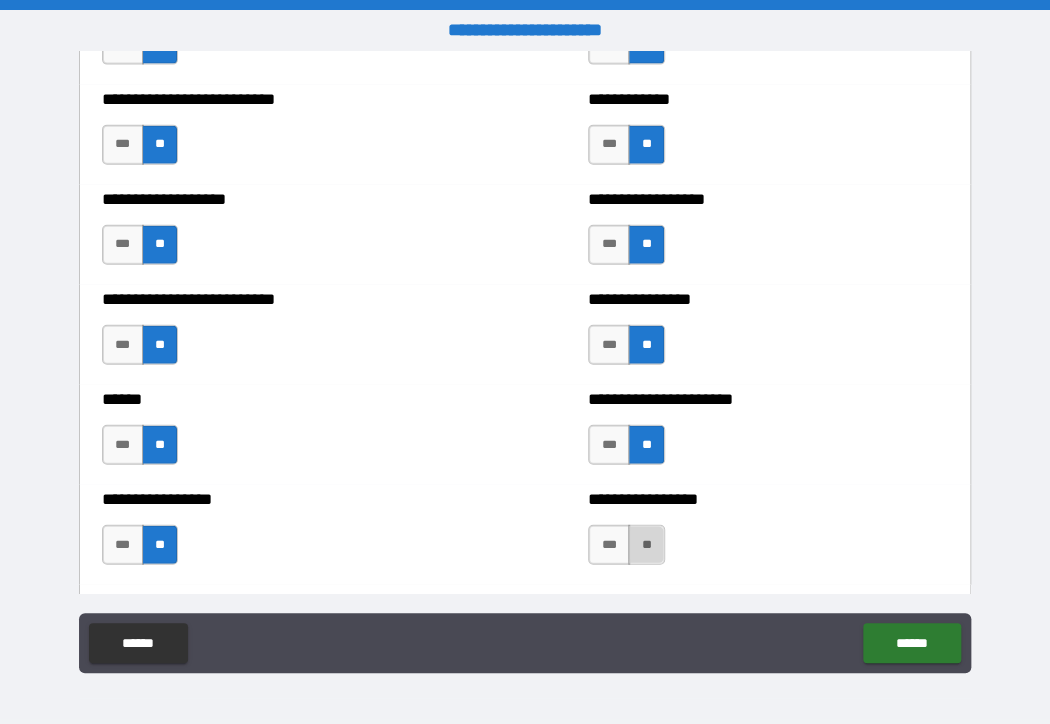 click on "**" at bounding box center (646, 545) 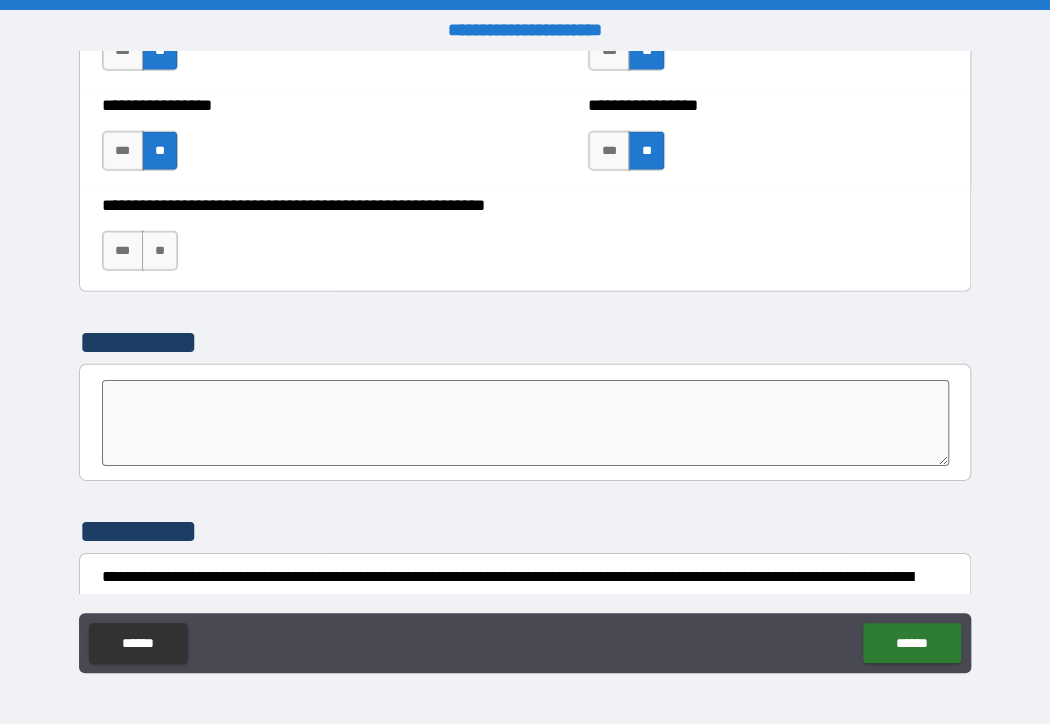 scroll, scrollTop: 4600, scrollLeft: 0, axis: vertical 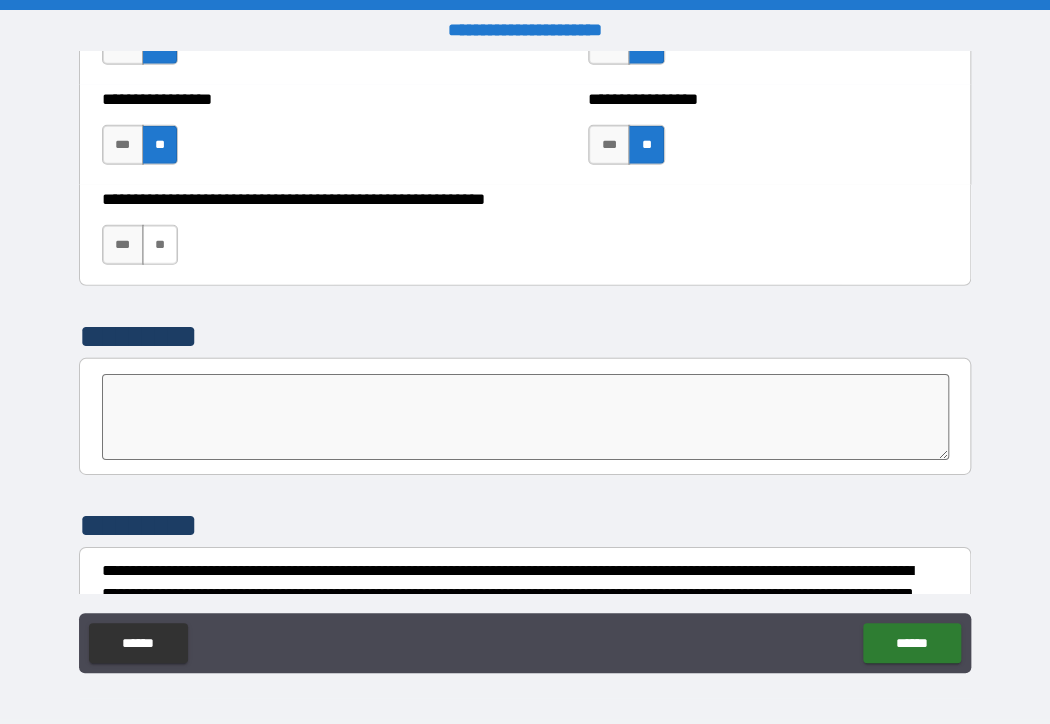 click on "**" at bounding box center (160, 245) 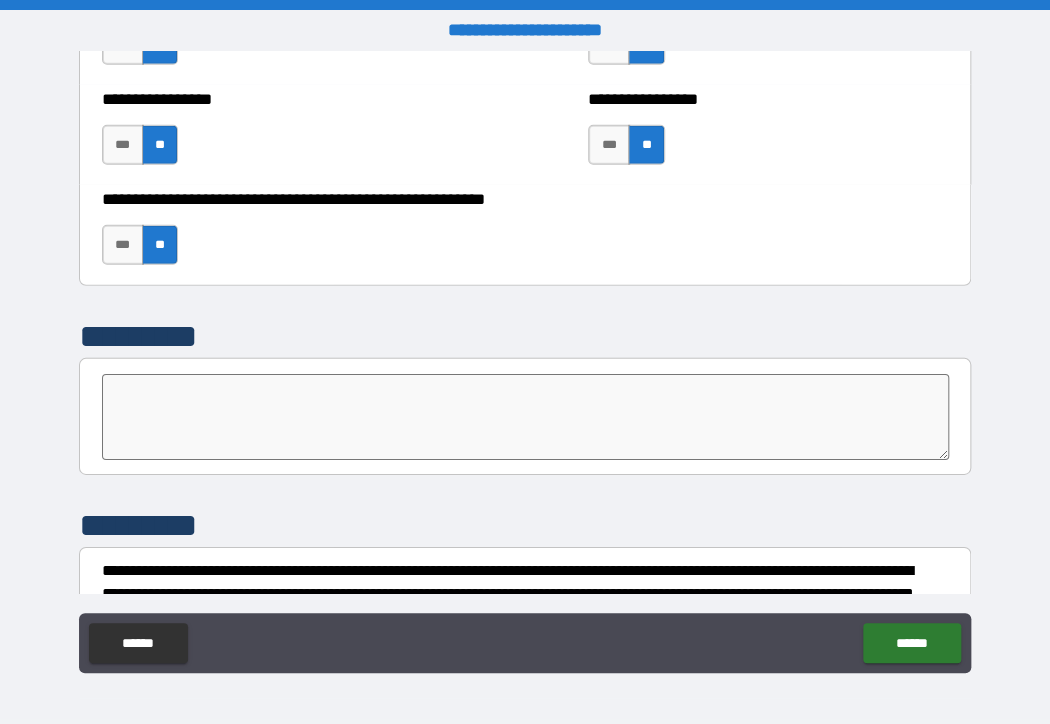 click at bounding box center [525, 417] 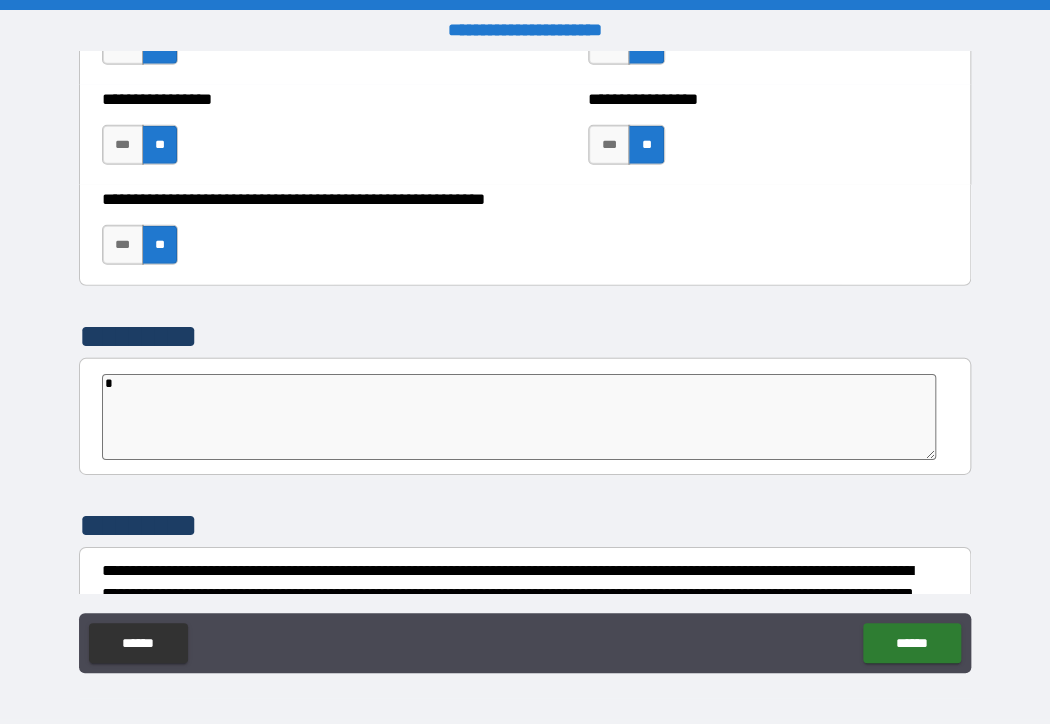 type on "*" 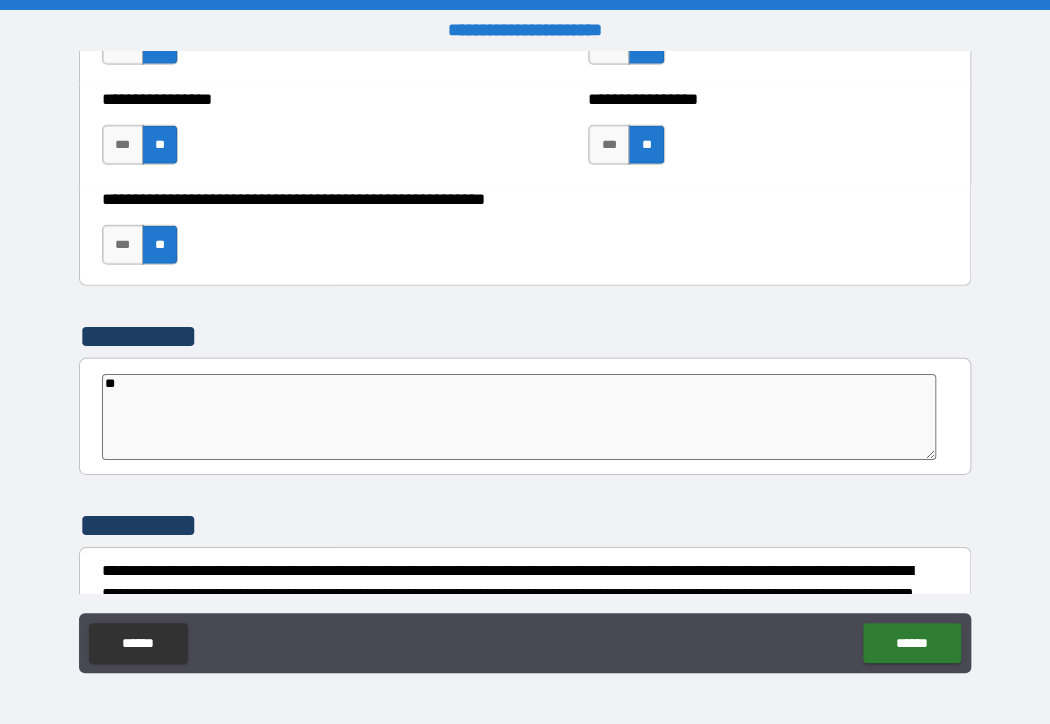 type on "*" 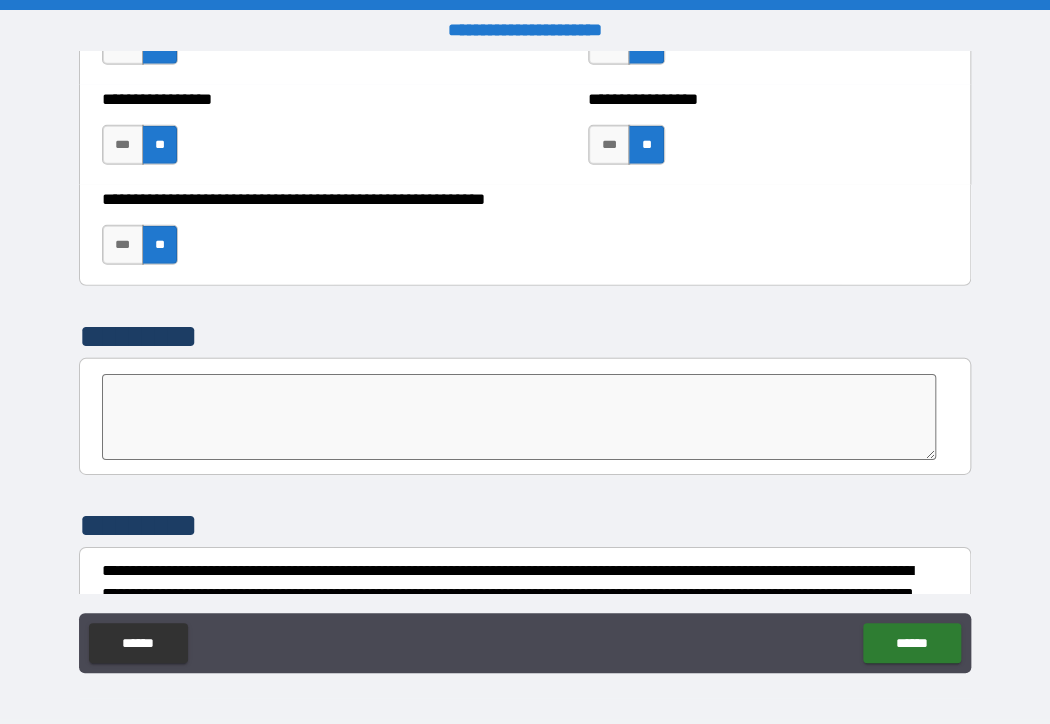 type on "*" 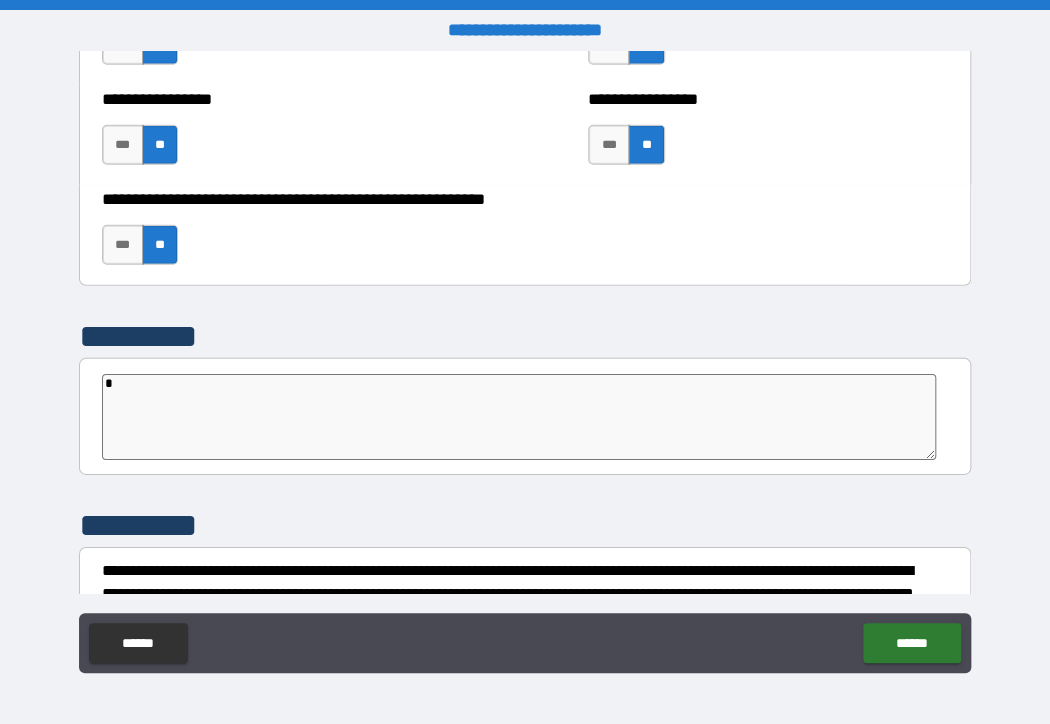 type on "**" 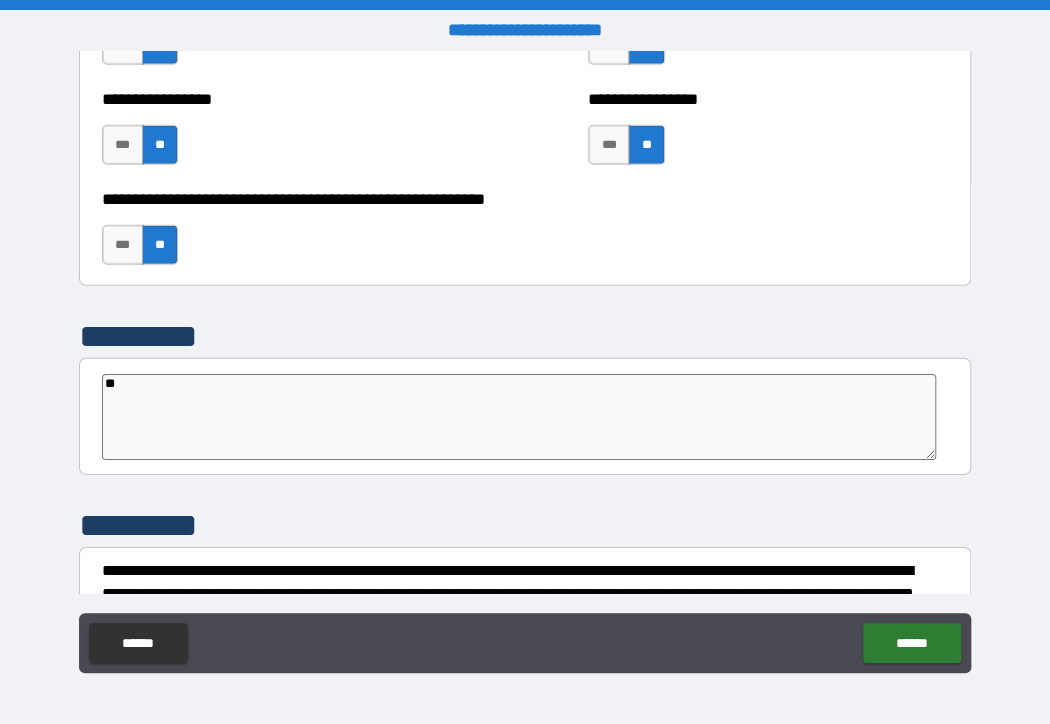 type on "***" 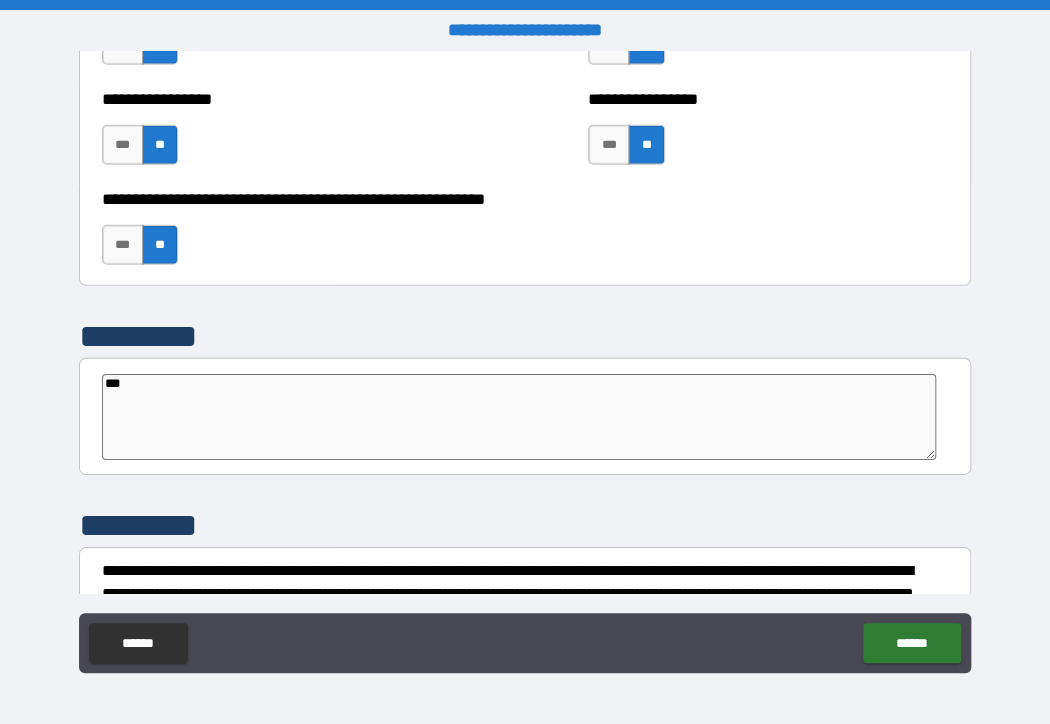 type on "*" 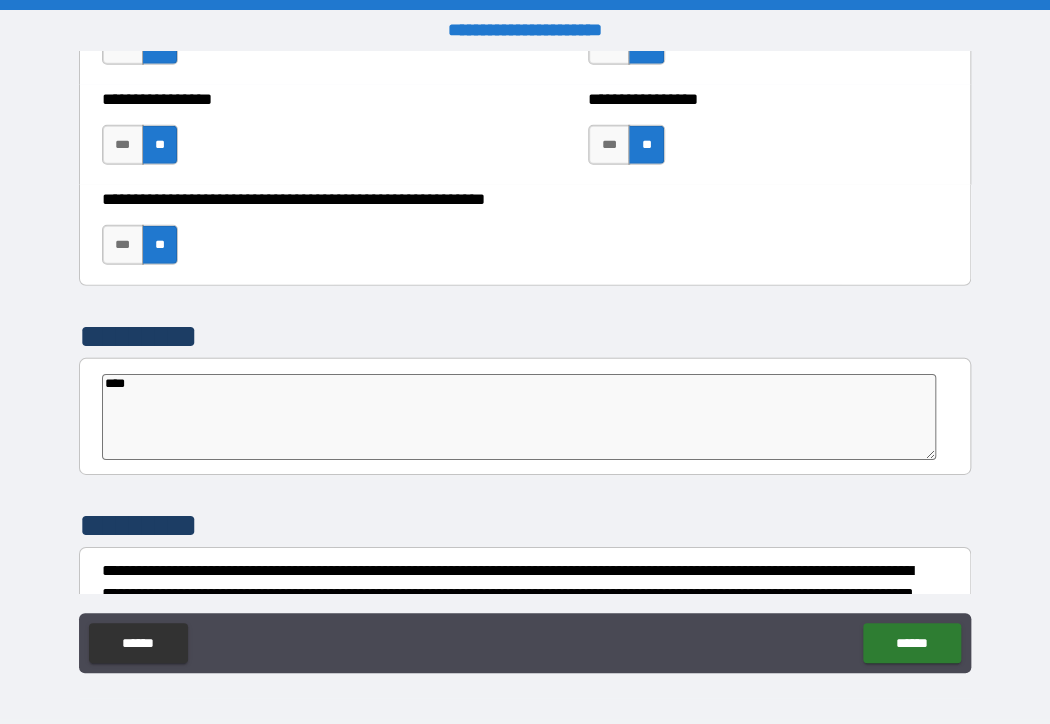 type on "*" 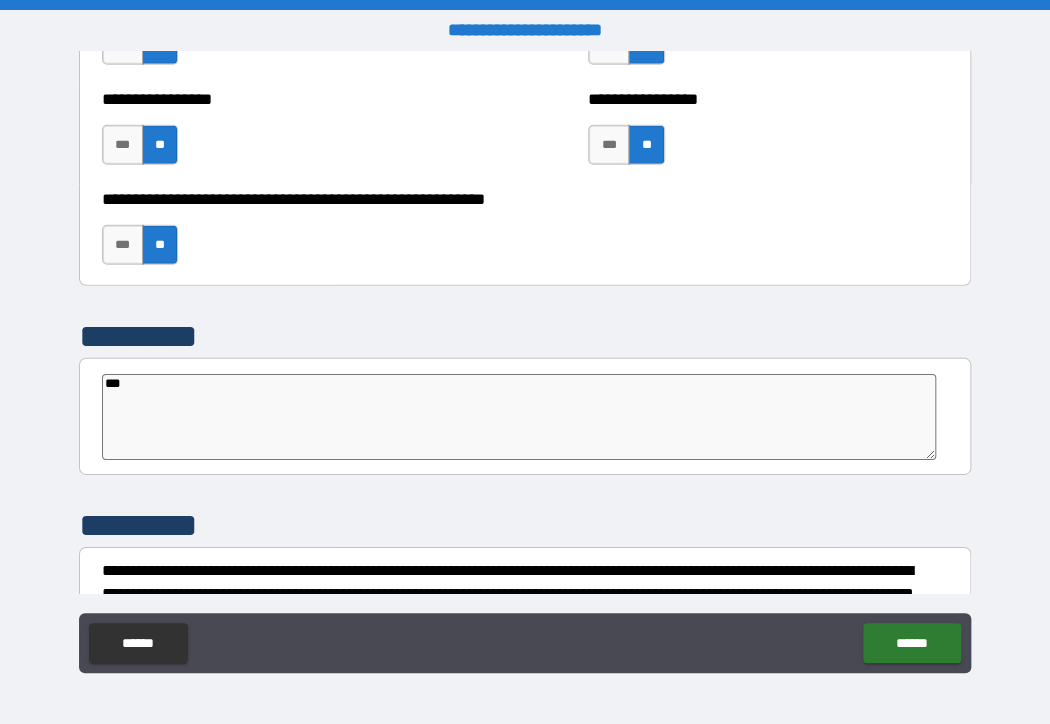 type on "**" 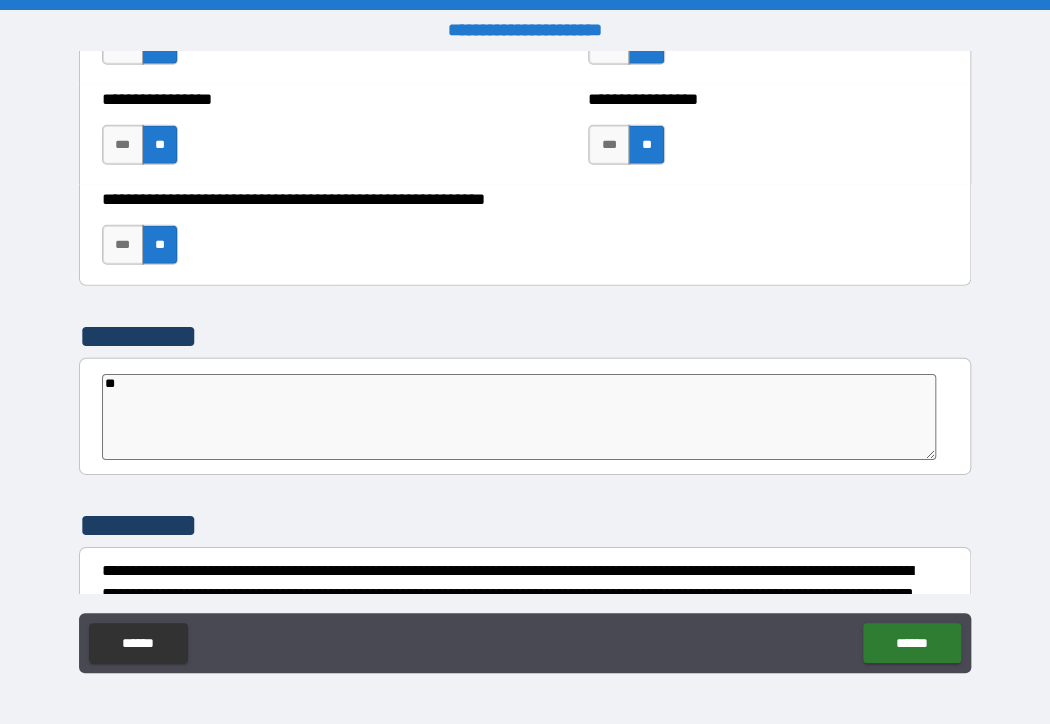 type on "*" 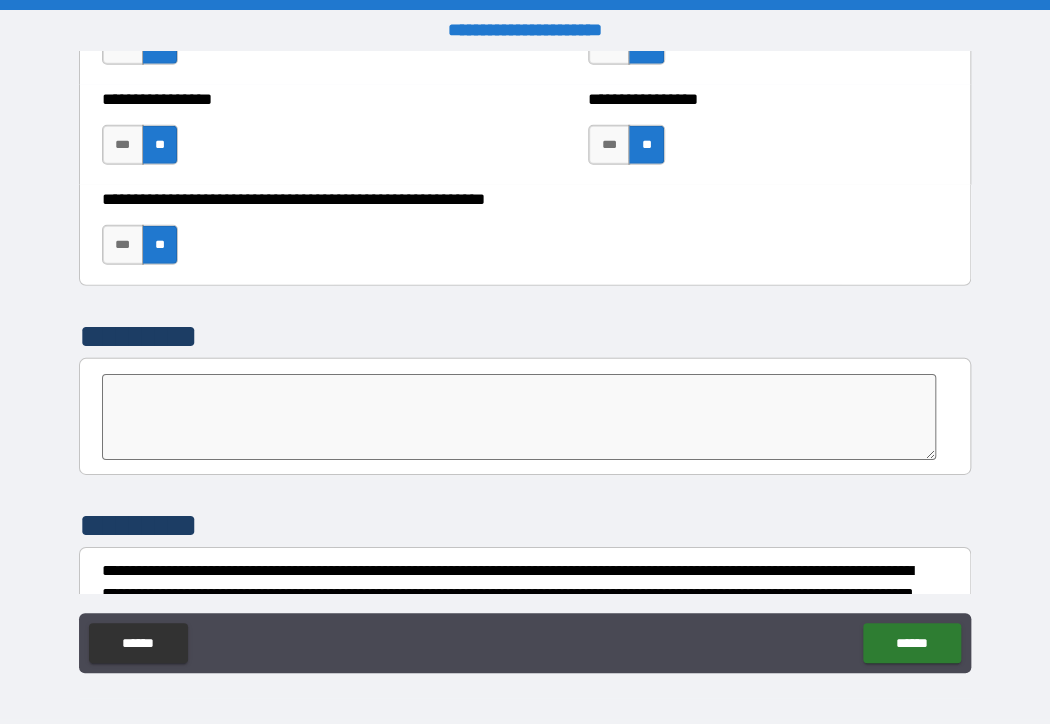 type on "*" 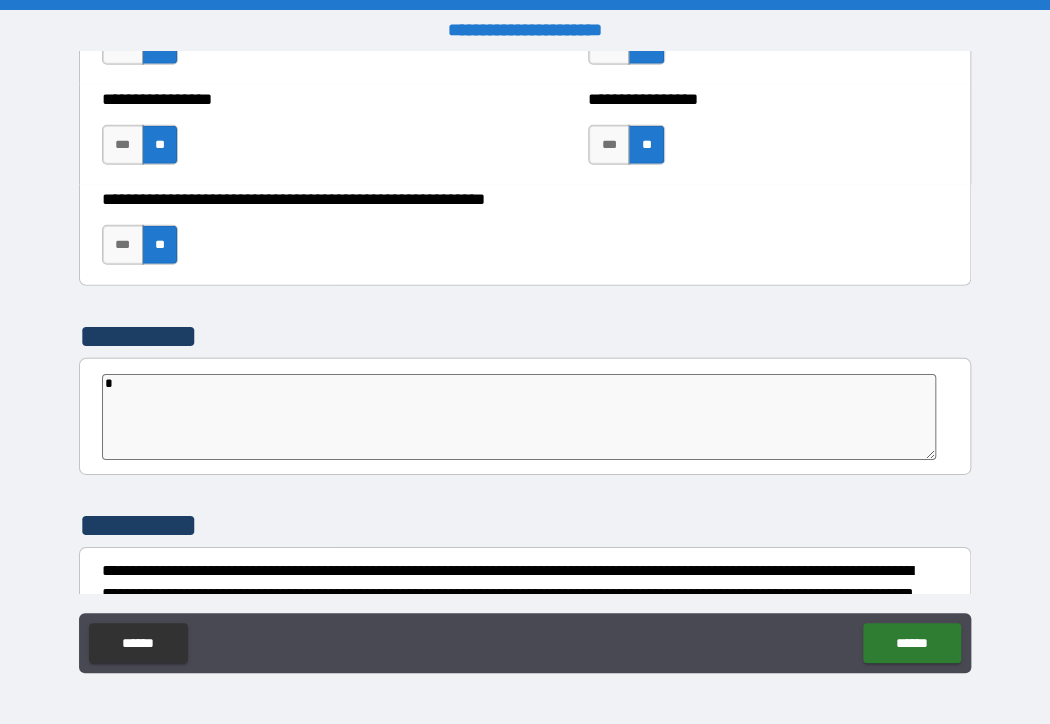 type on "**" 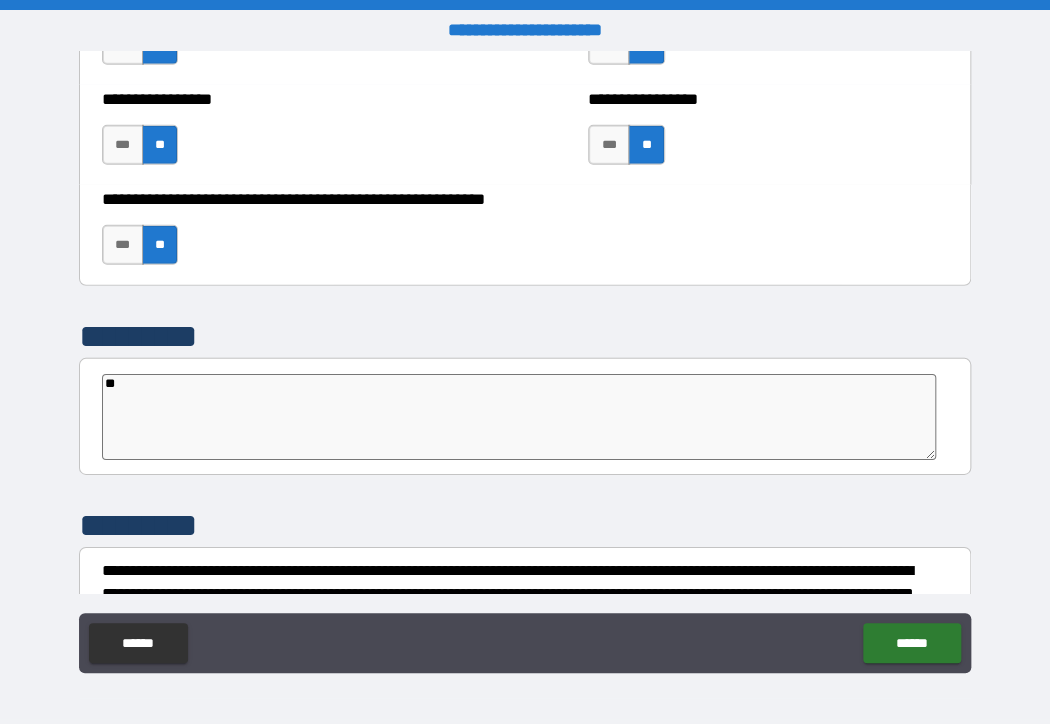 type on "*" 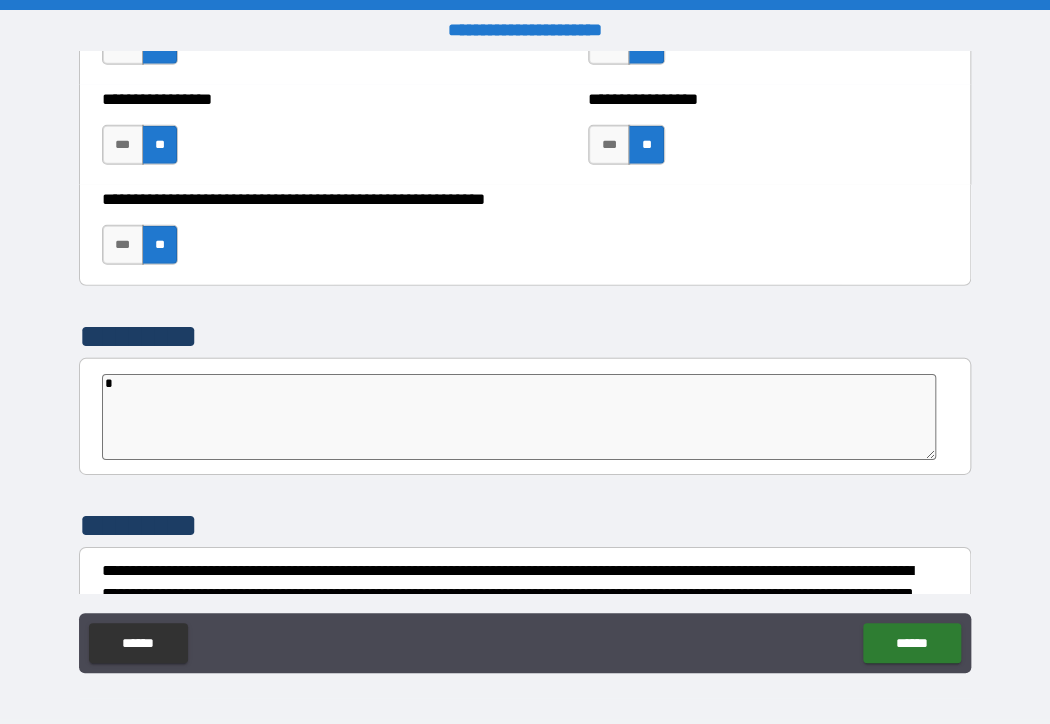 type on "*" 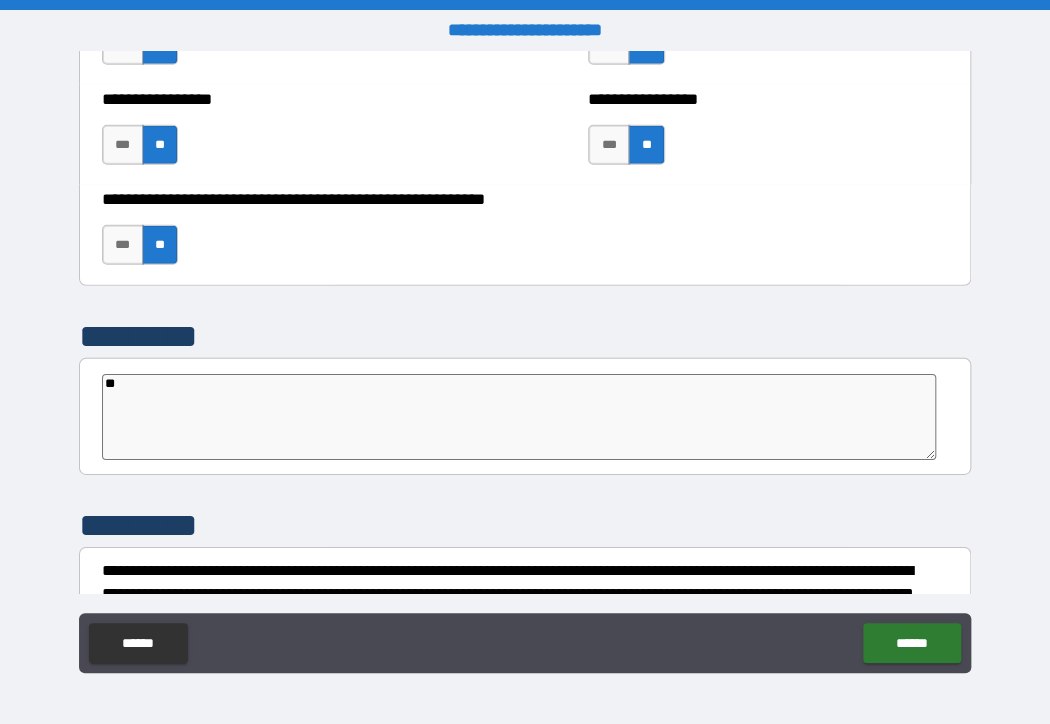 type on "*" 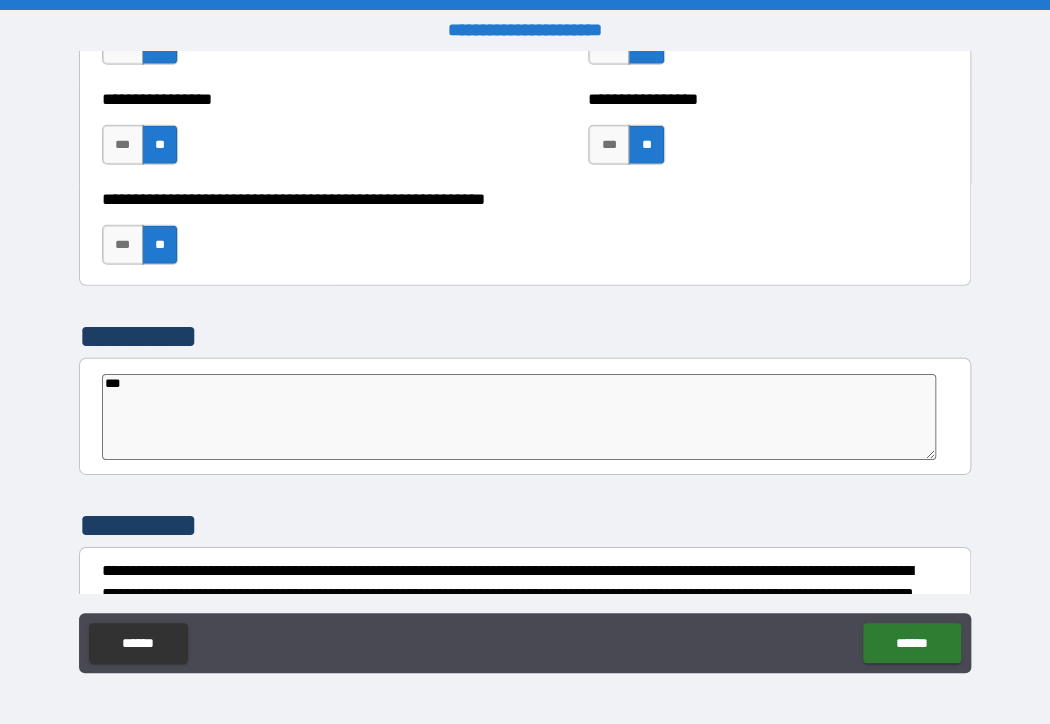 type on "*" 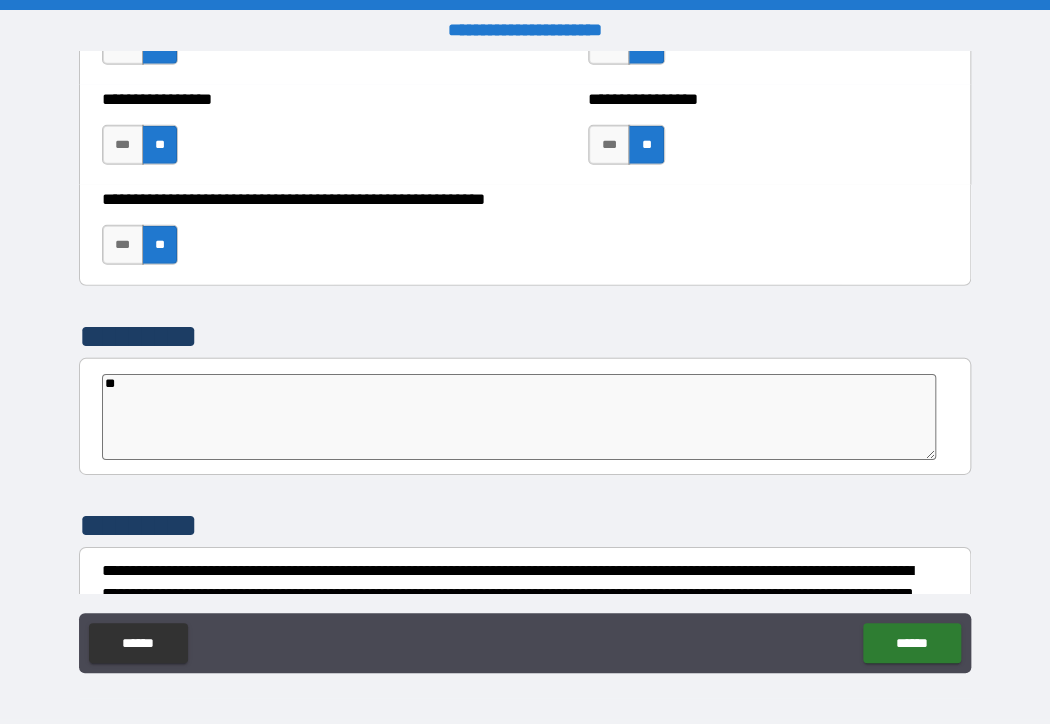 type on "*" 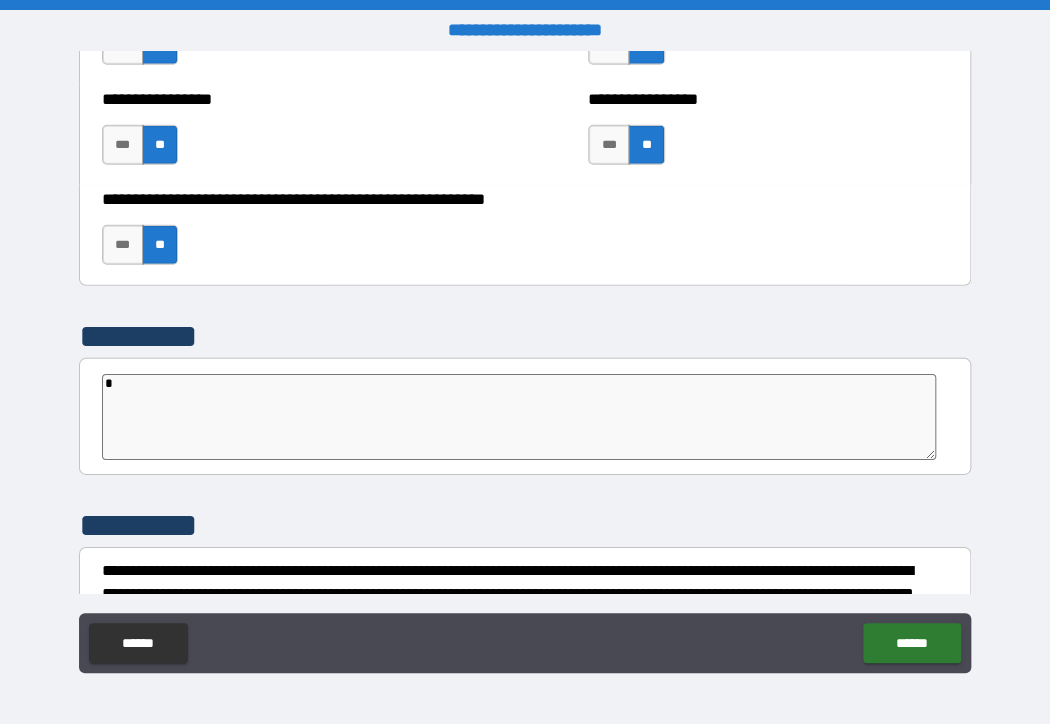 type on "*" 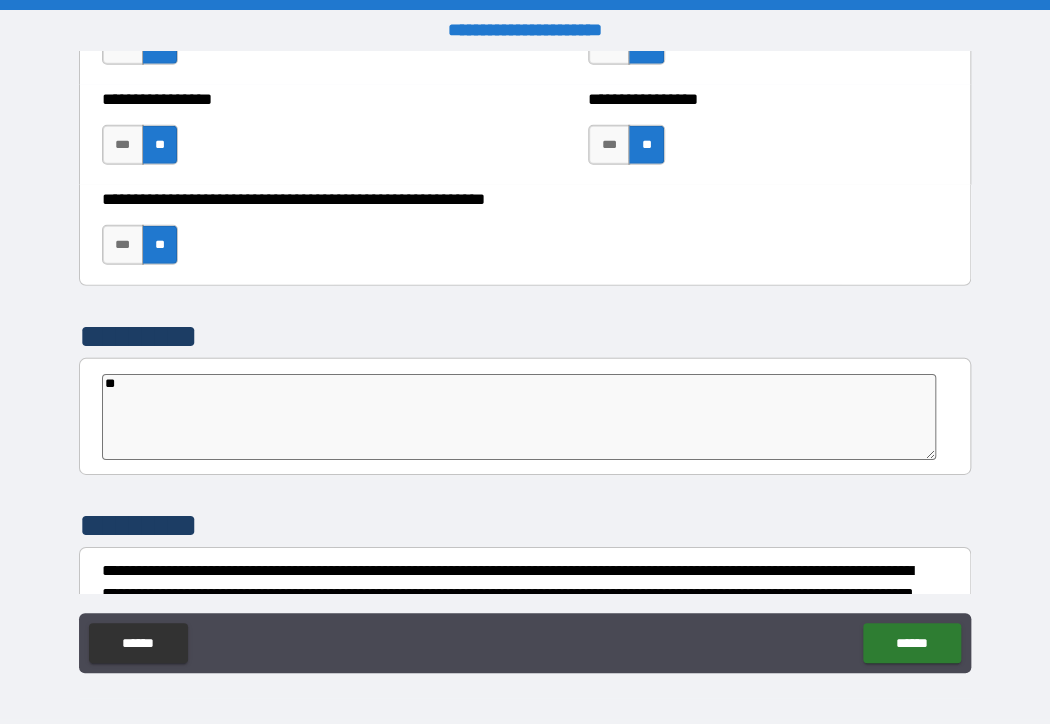 type on "*" 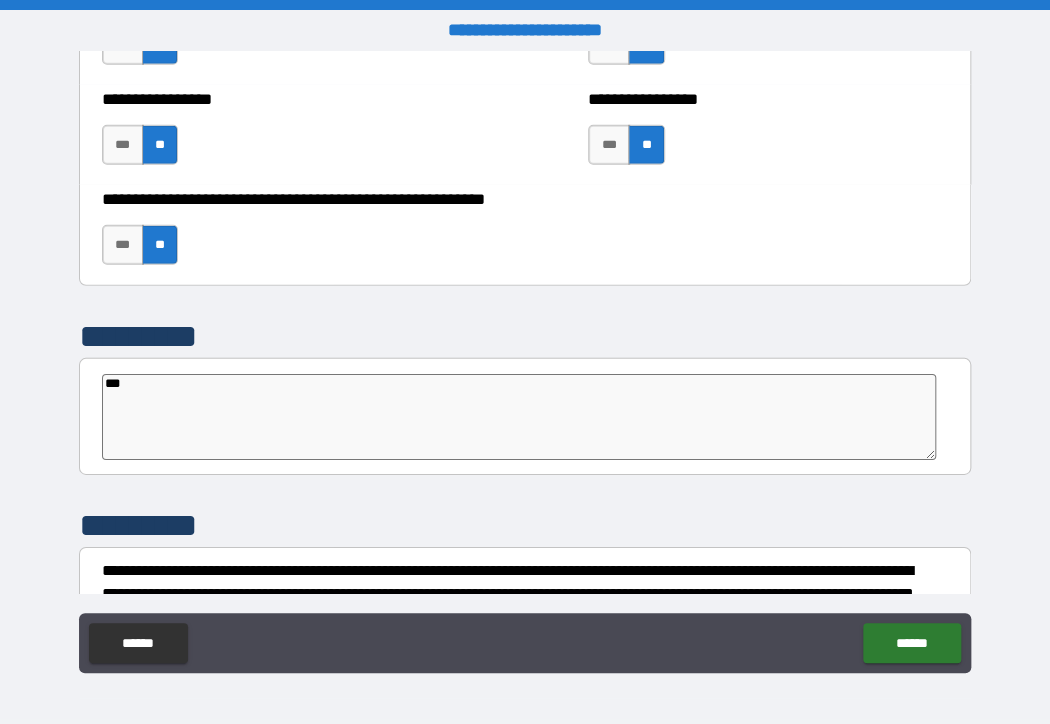 type on "****" 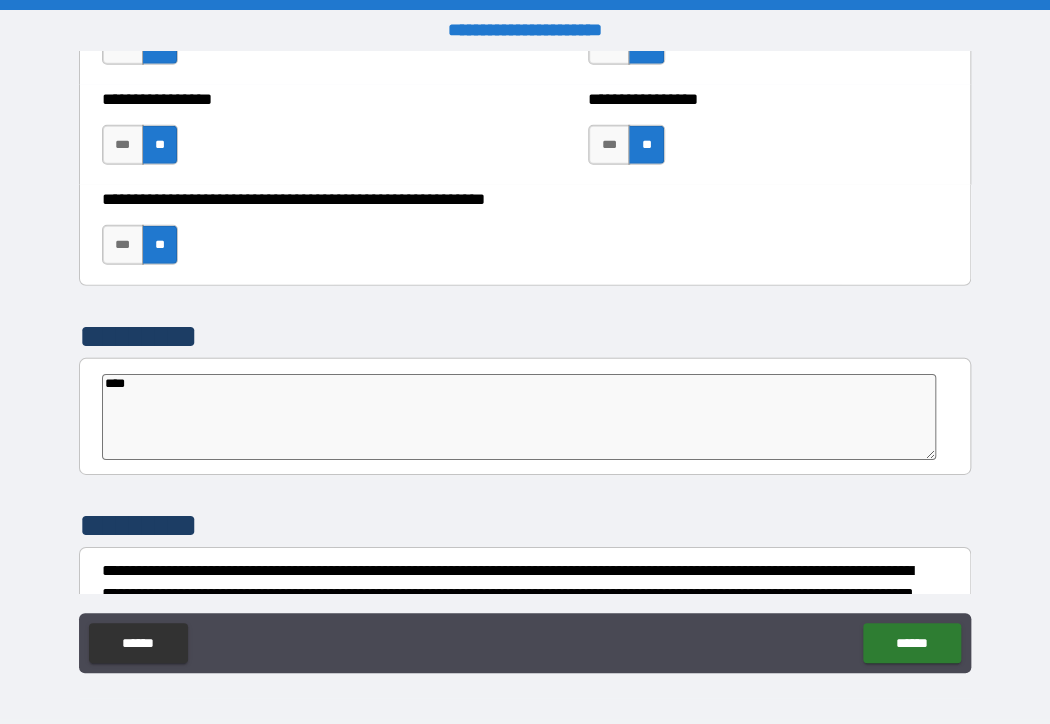 type on "*****" 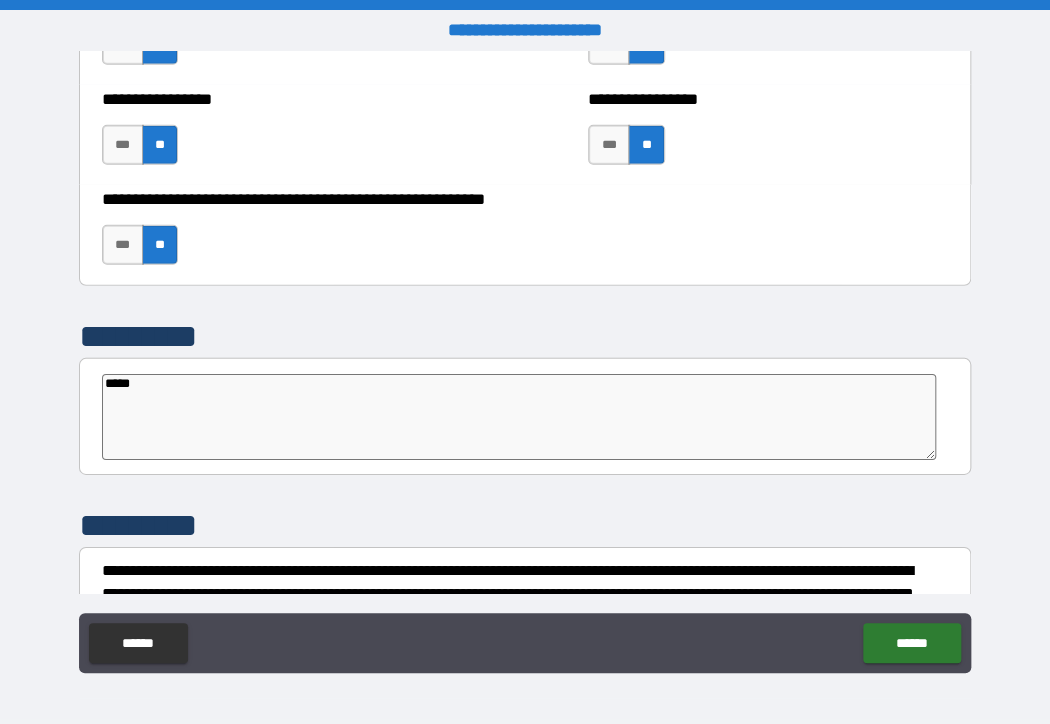 type on "*" 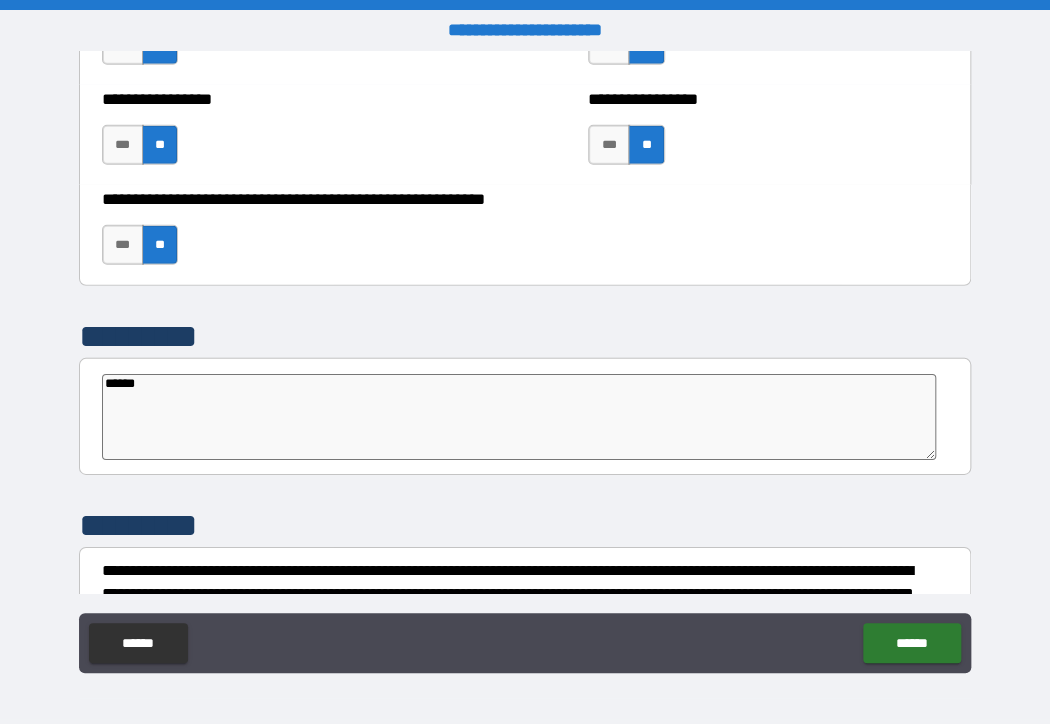 type on "*******" 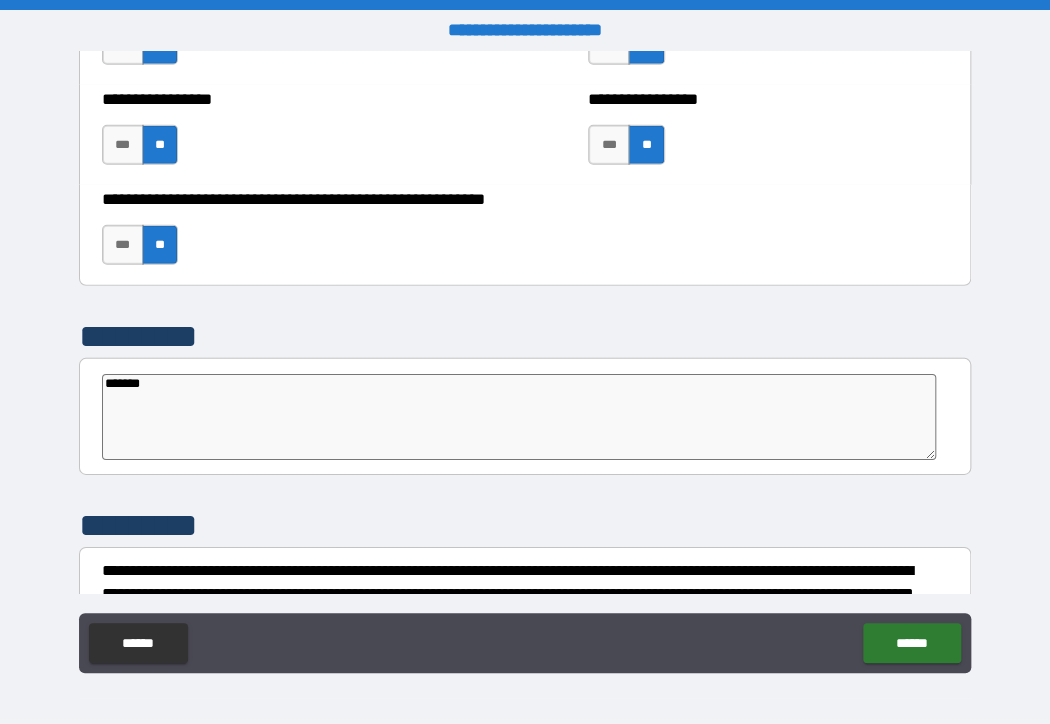 type on "*" 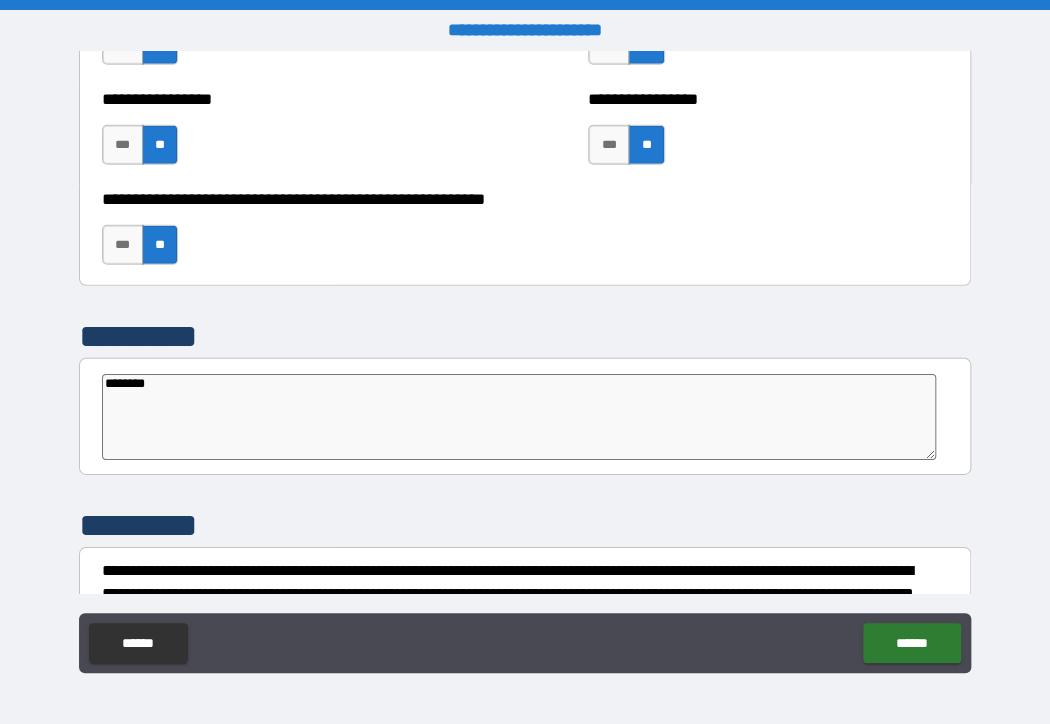 type on "*********" 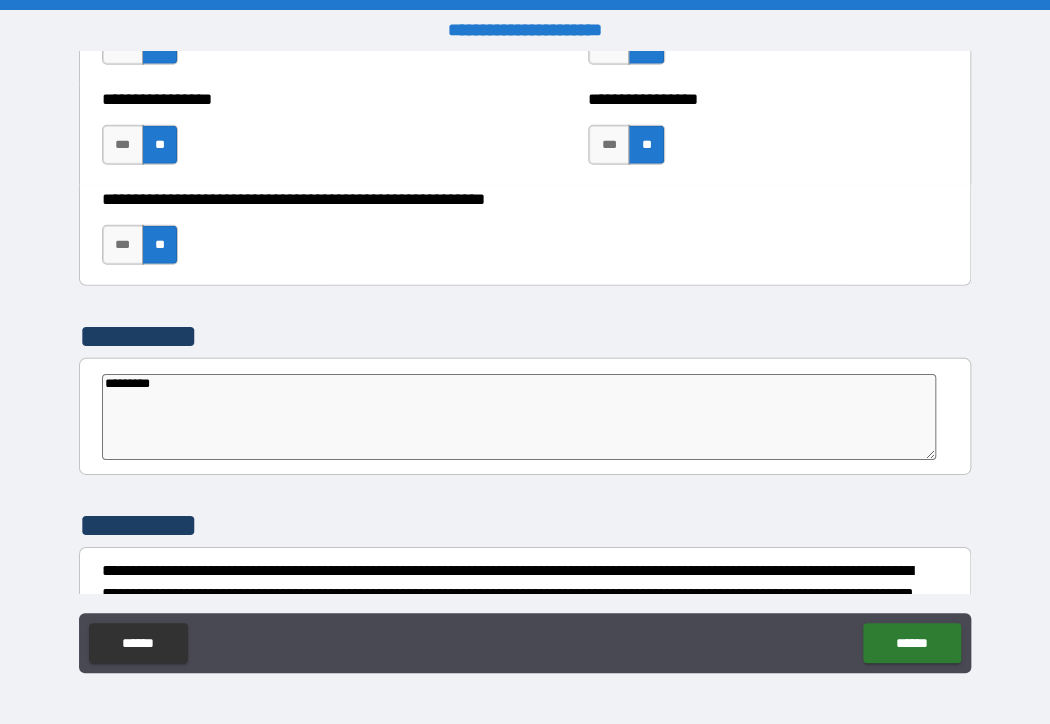 type on "**********" 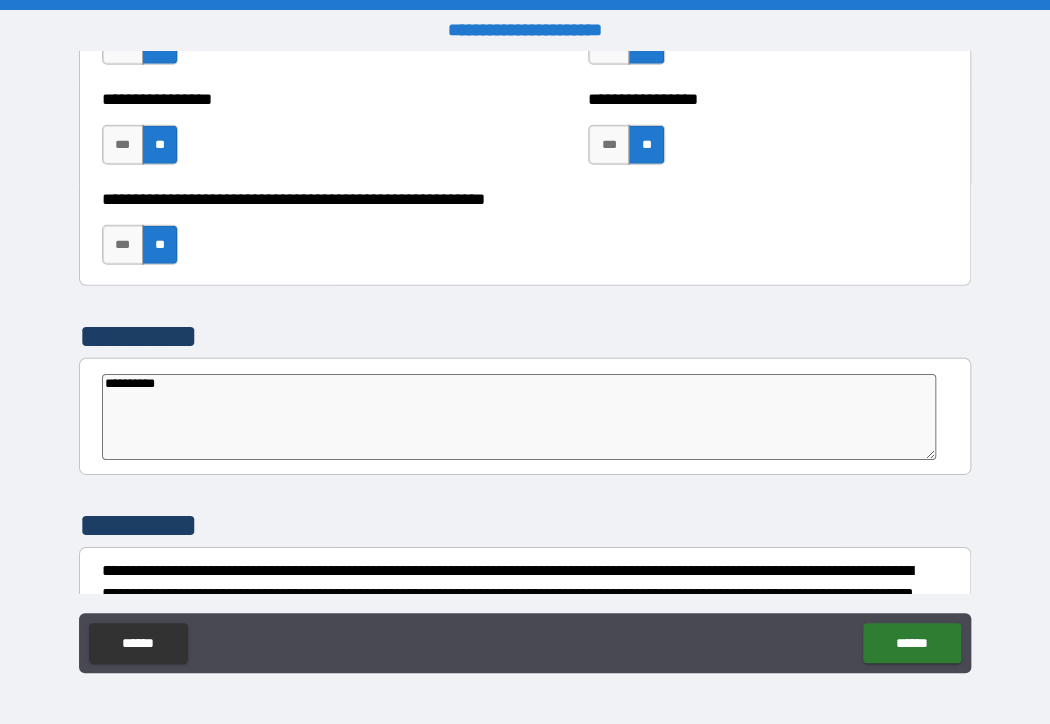 type on "*" 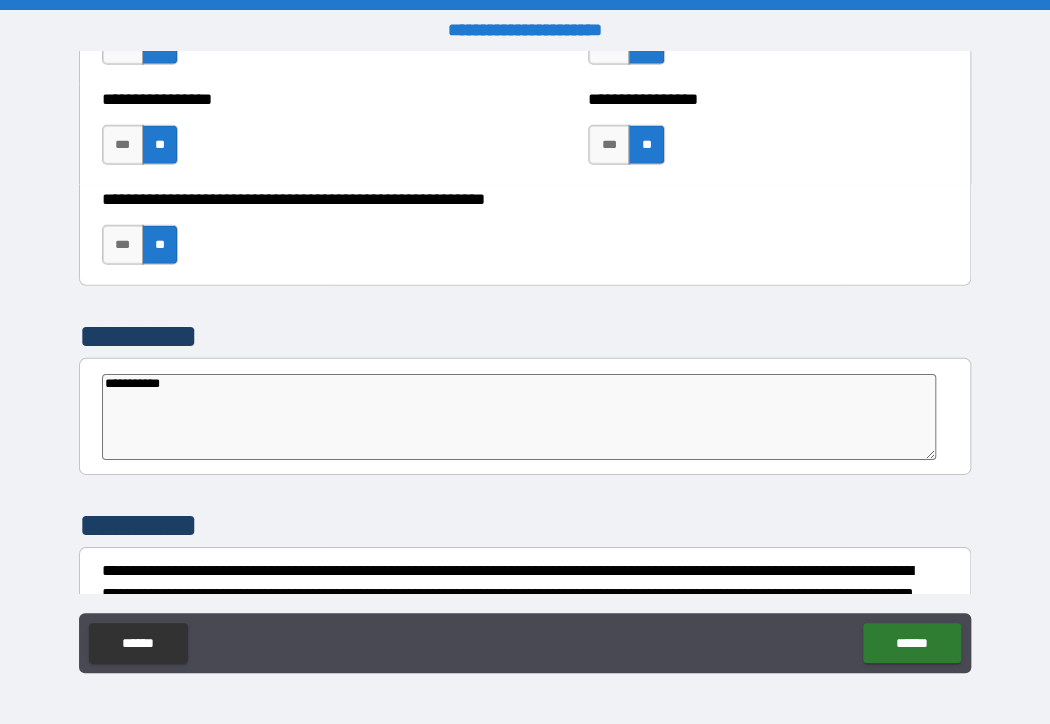 type on "**********" 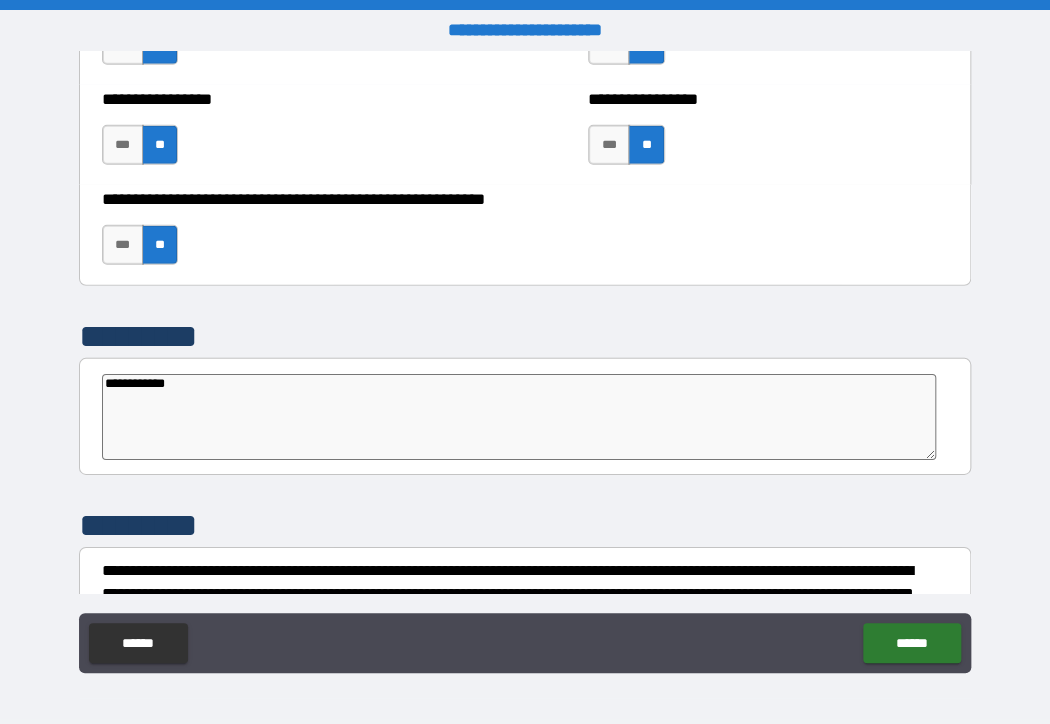 type on "**********" 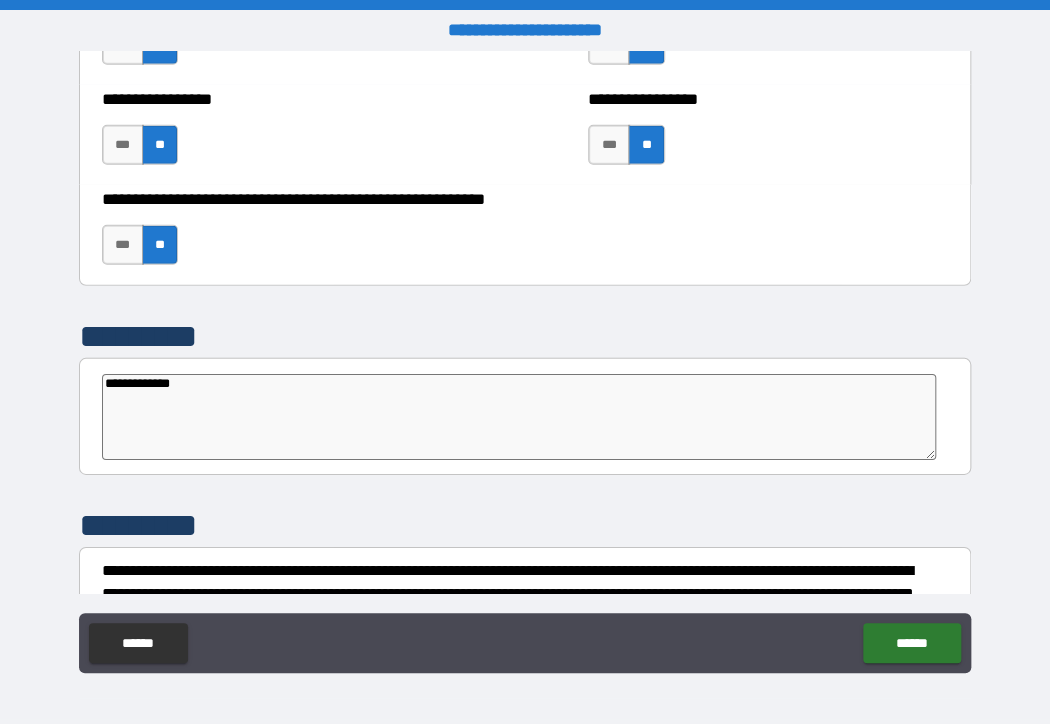 type on "*" 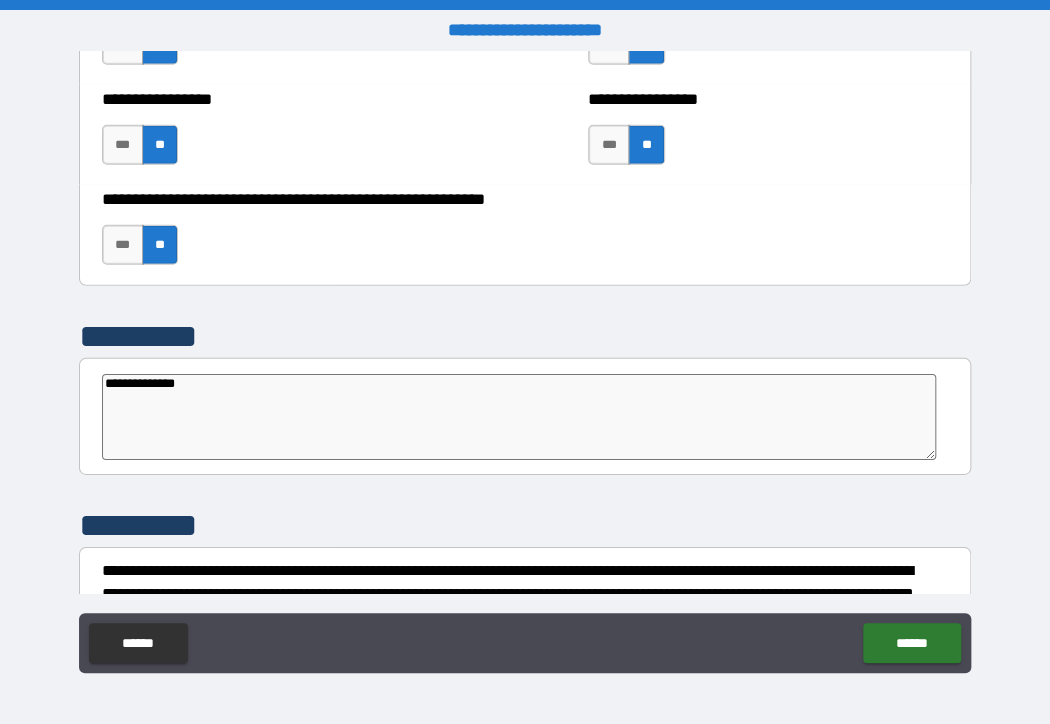 type on "*" 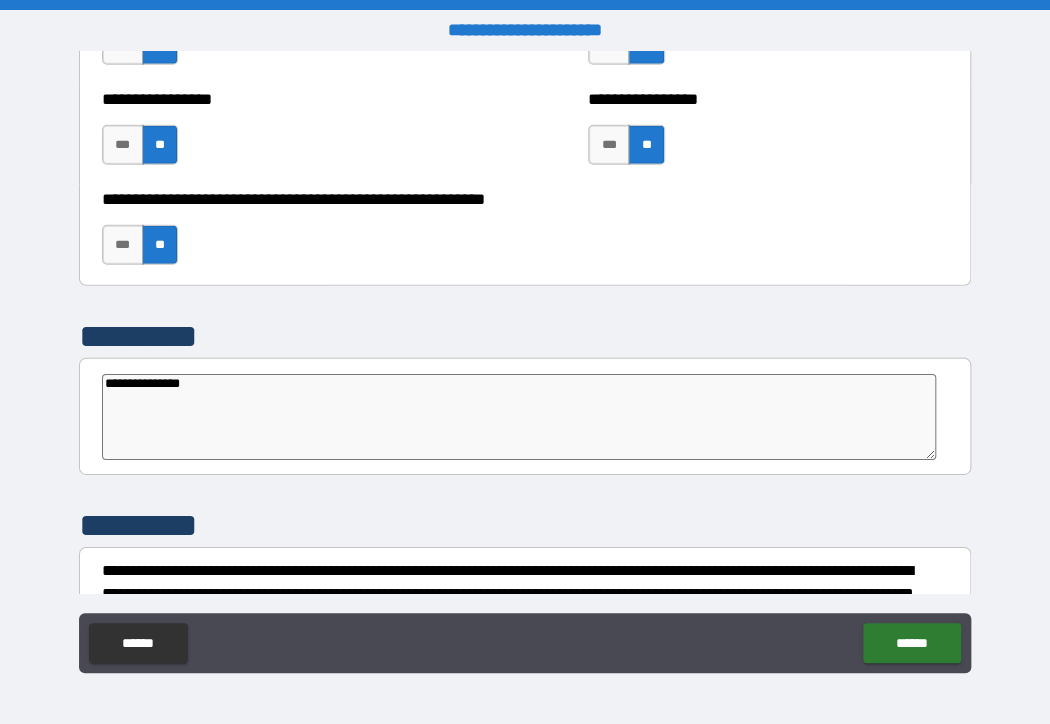 type on "**********" 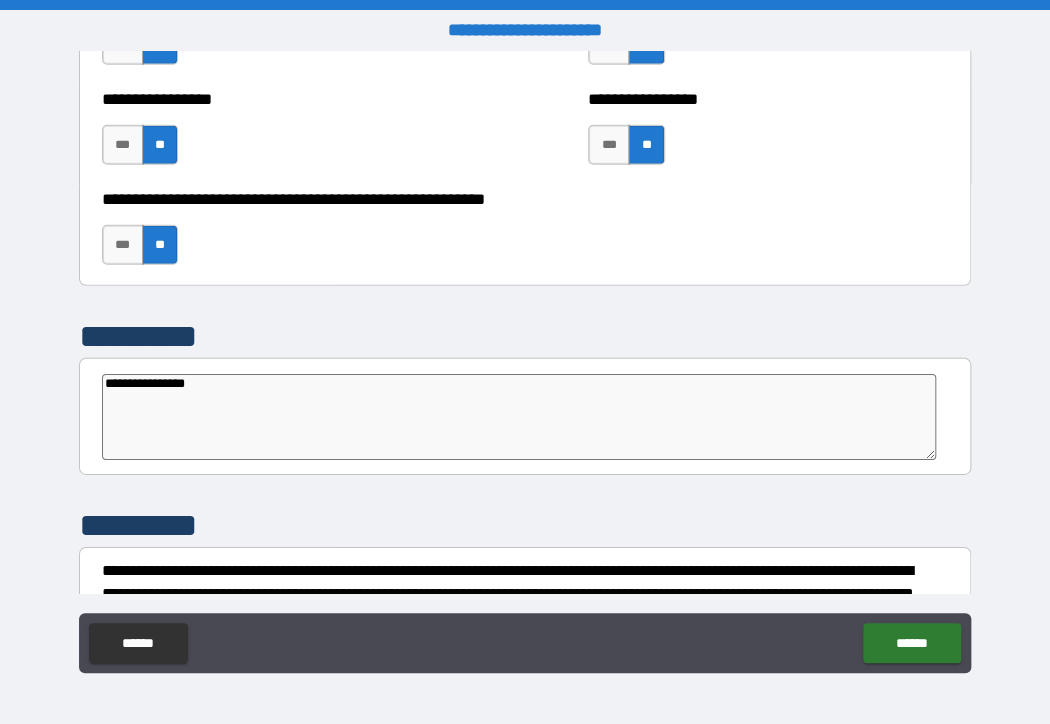 type on "*" 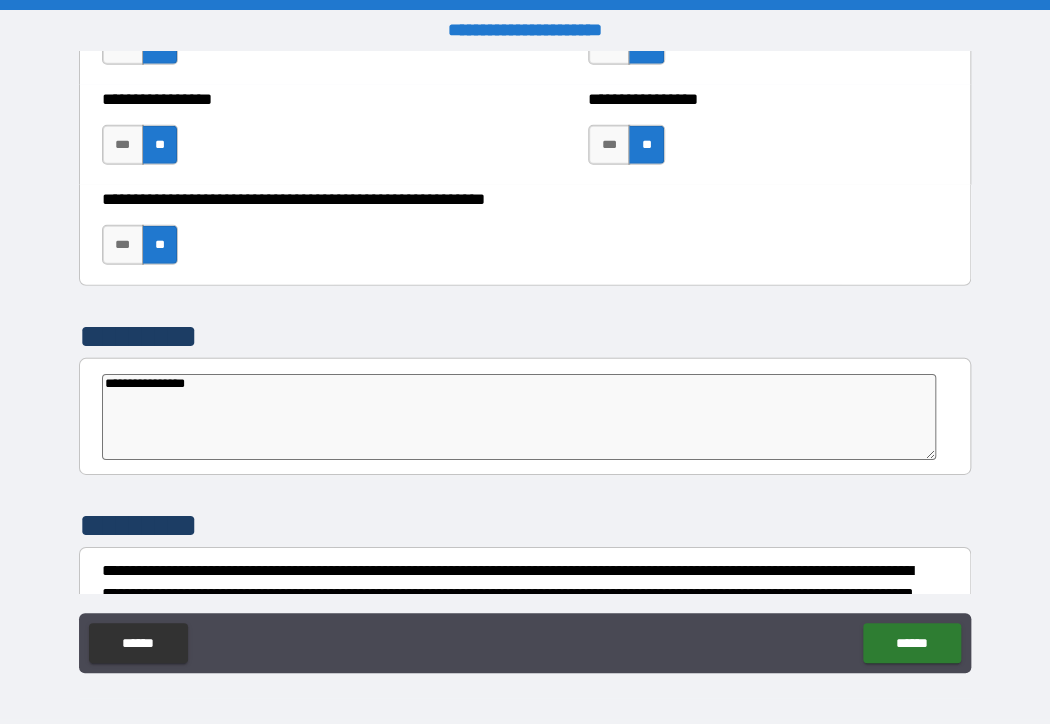 type on "**********" 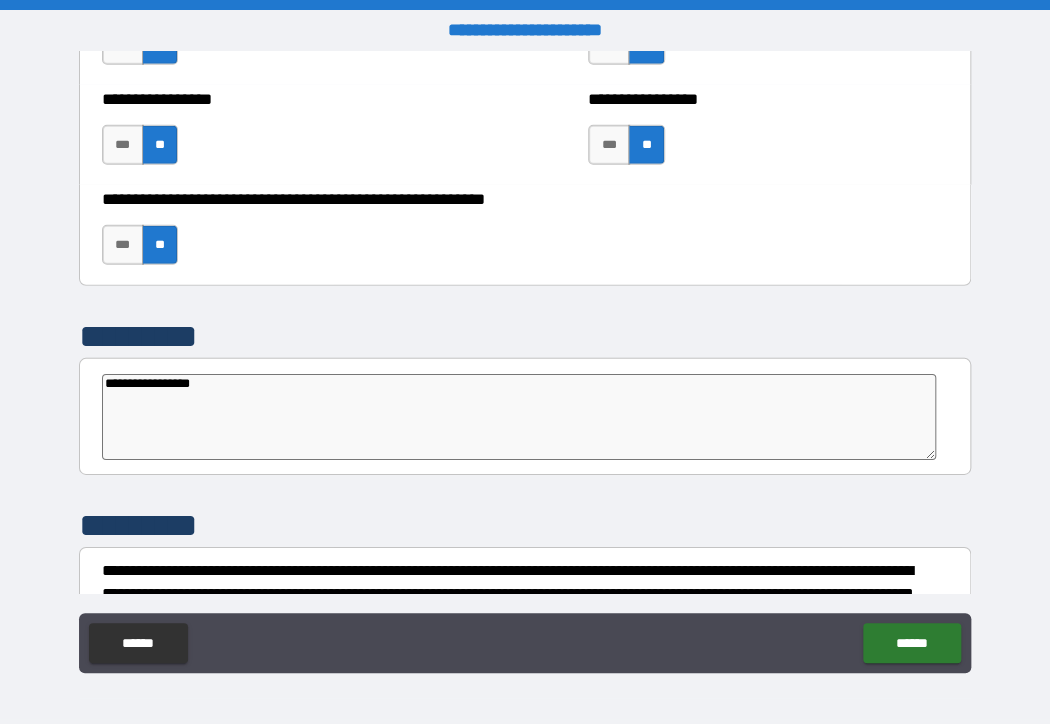 type on "*" 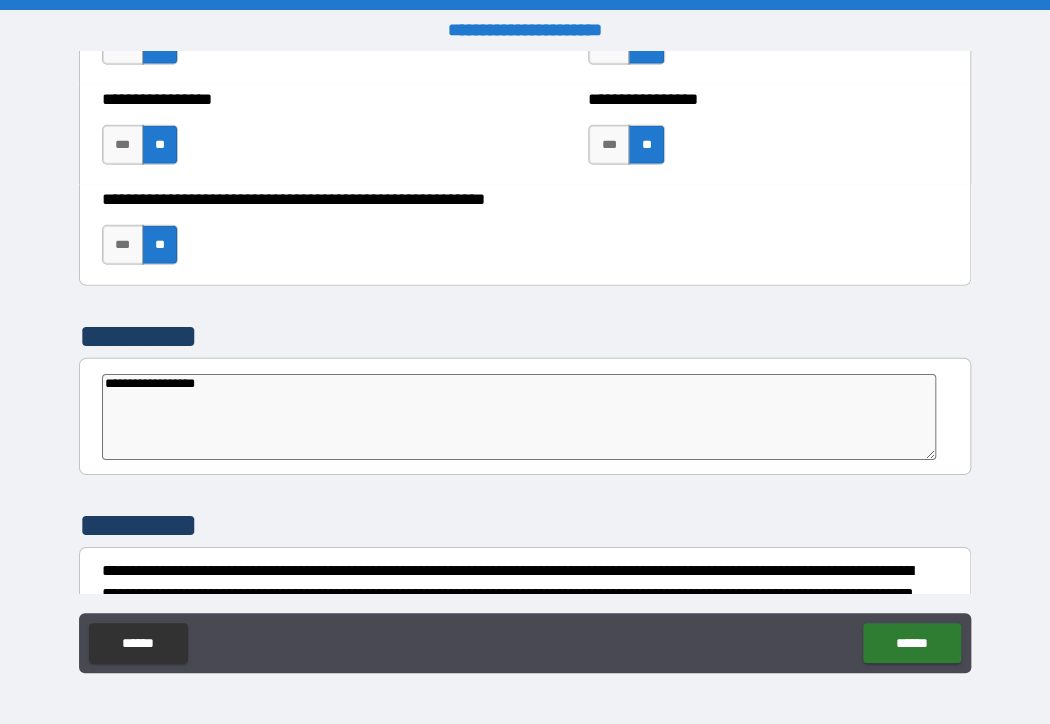 type on "**********" 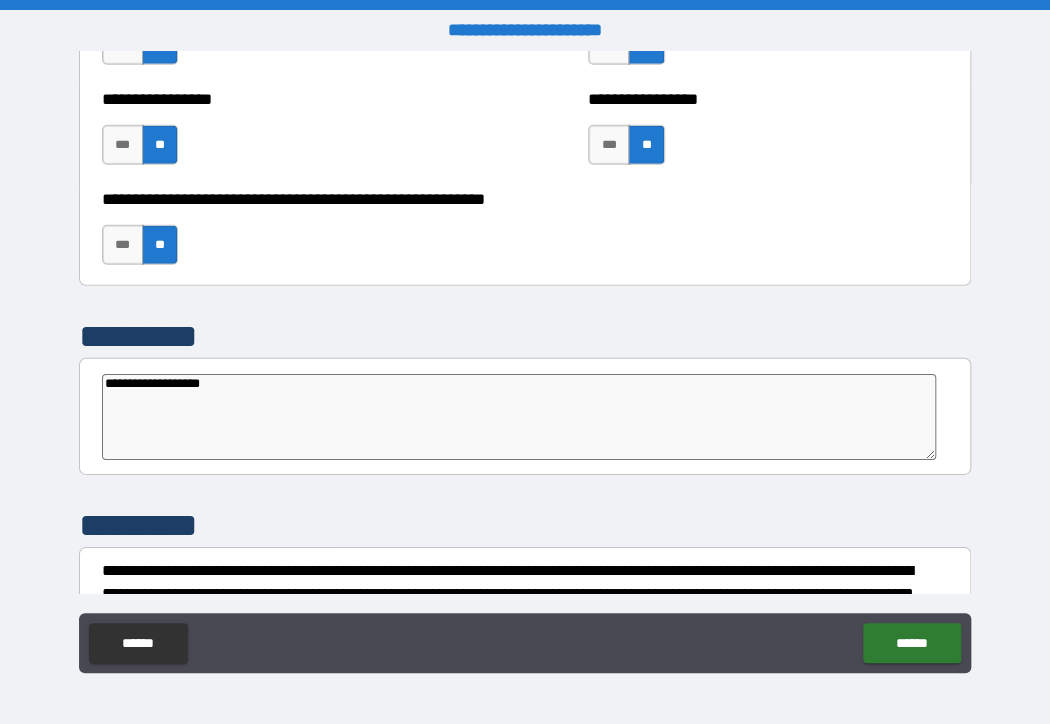 type on "**********" 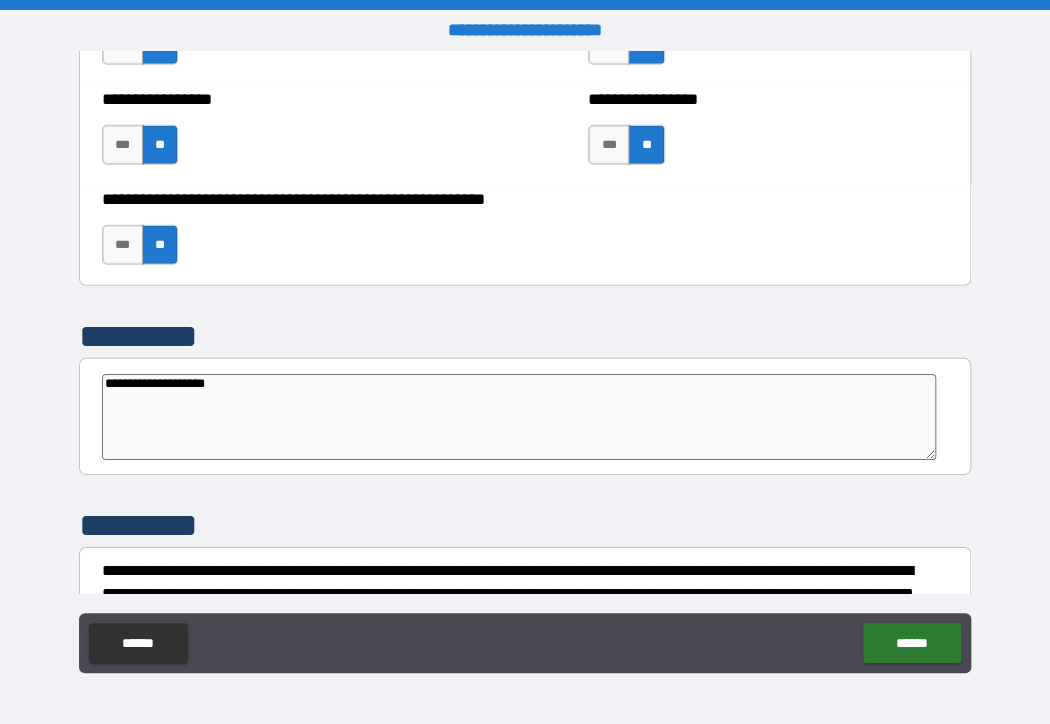 type on "*" 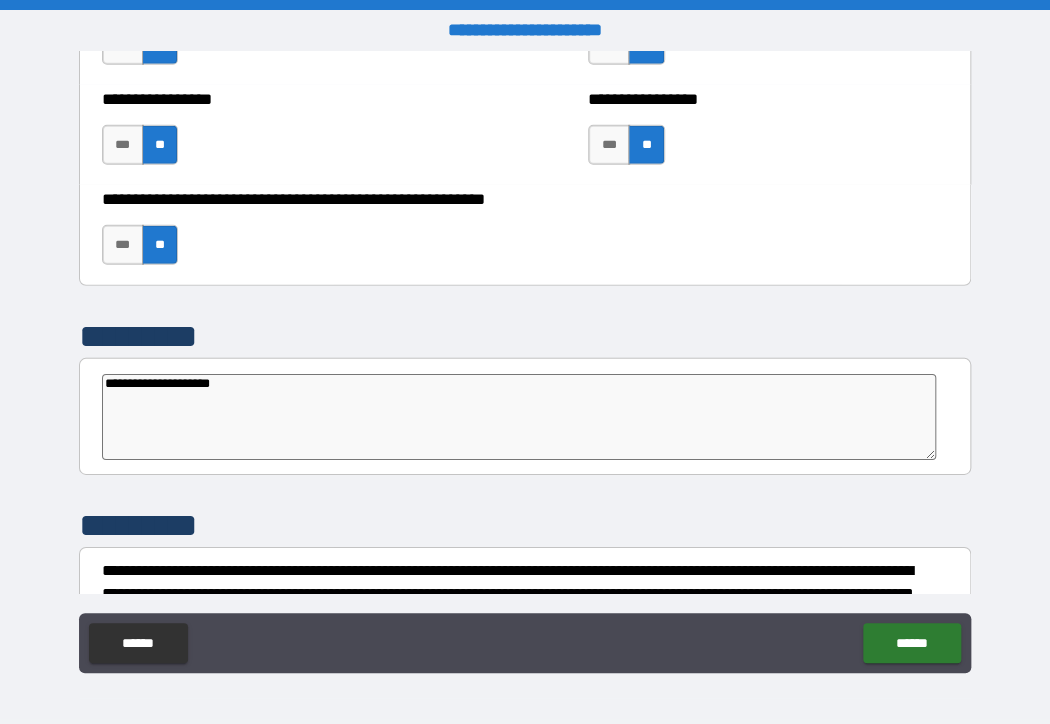 type on "*" 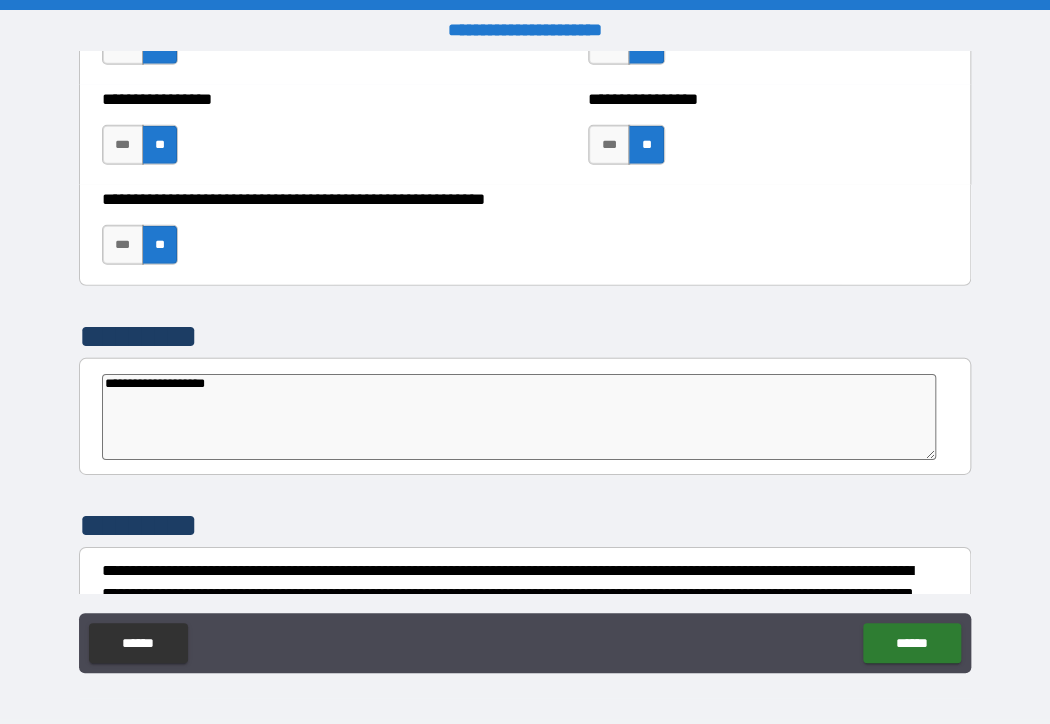 type on "*" 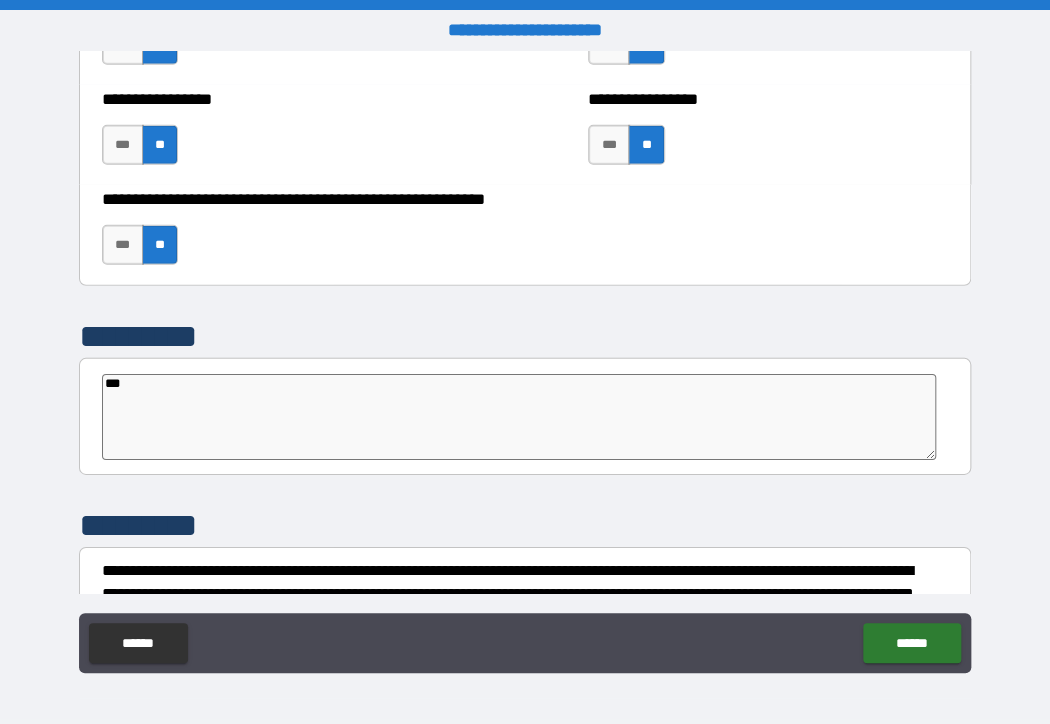 type on "**" 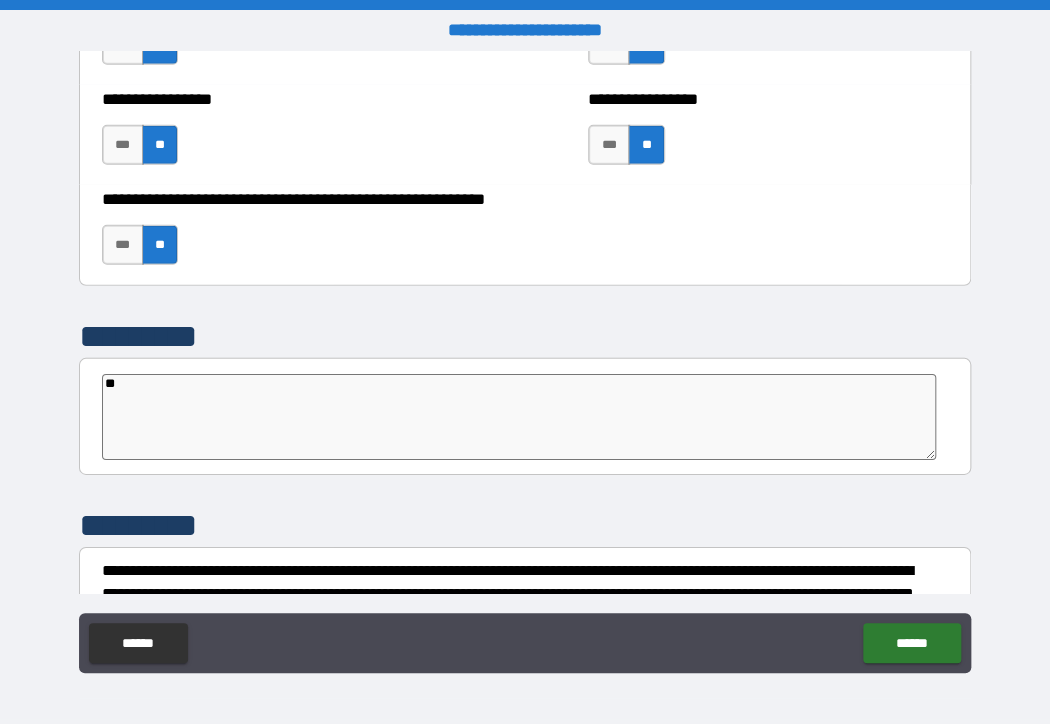 type on "*" 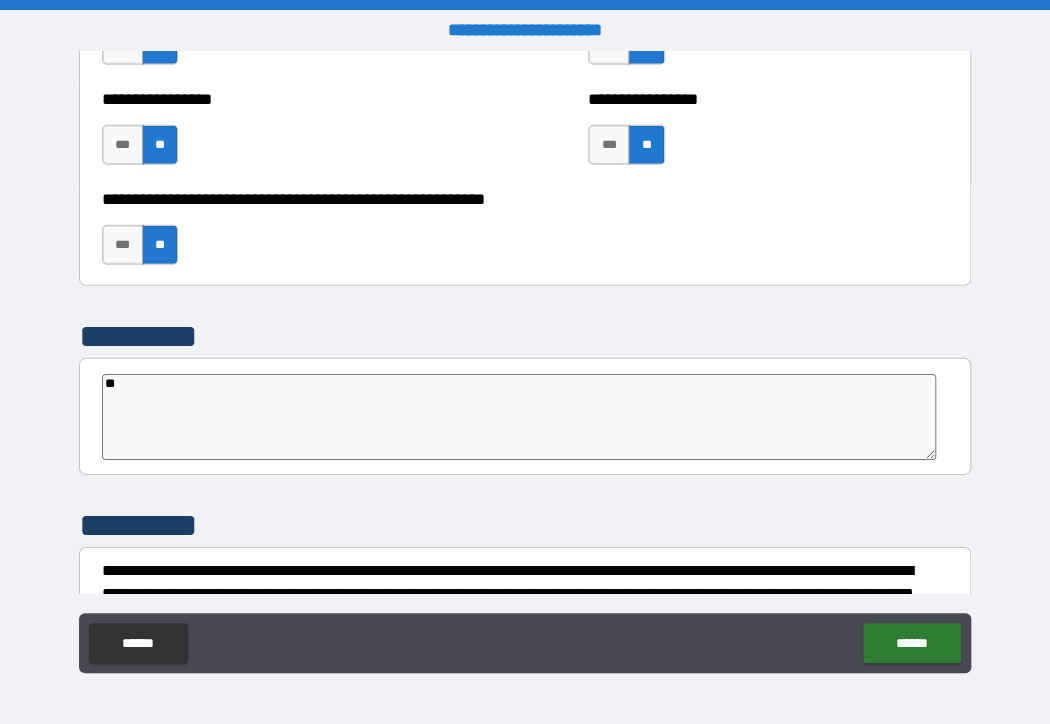type on "*" 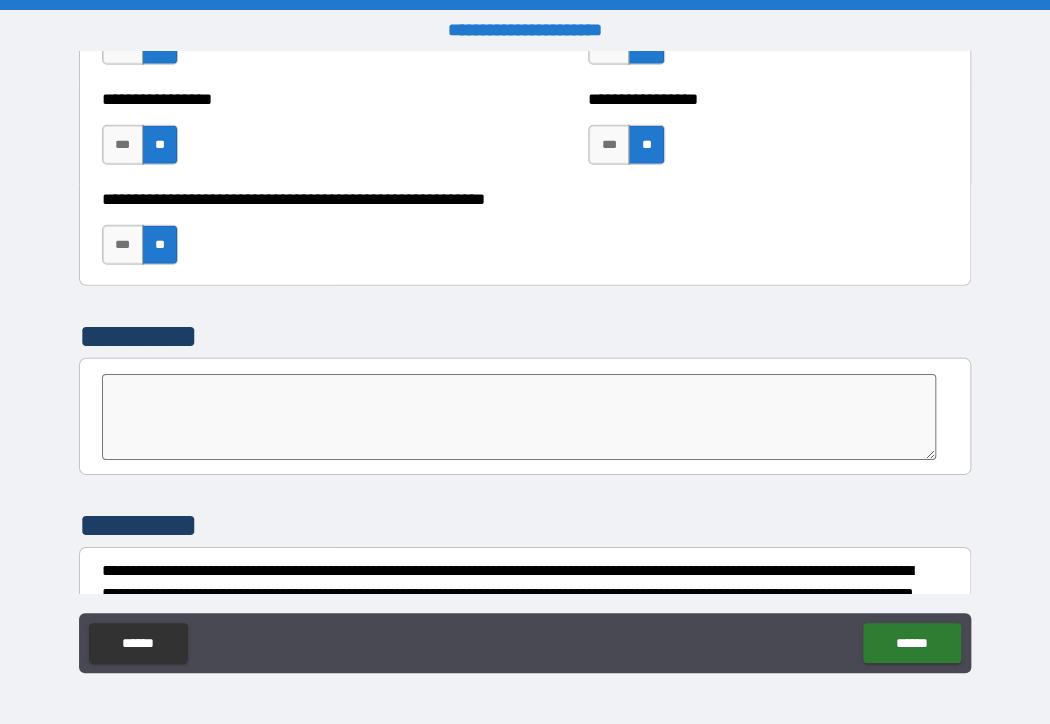 type on "*" 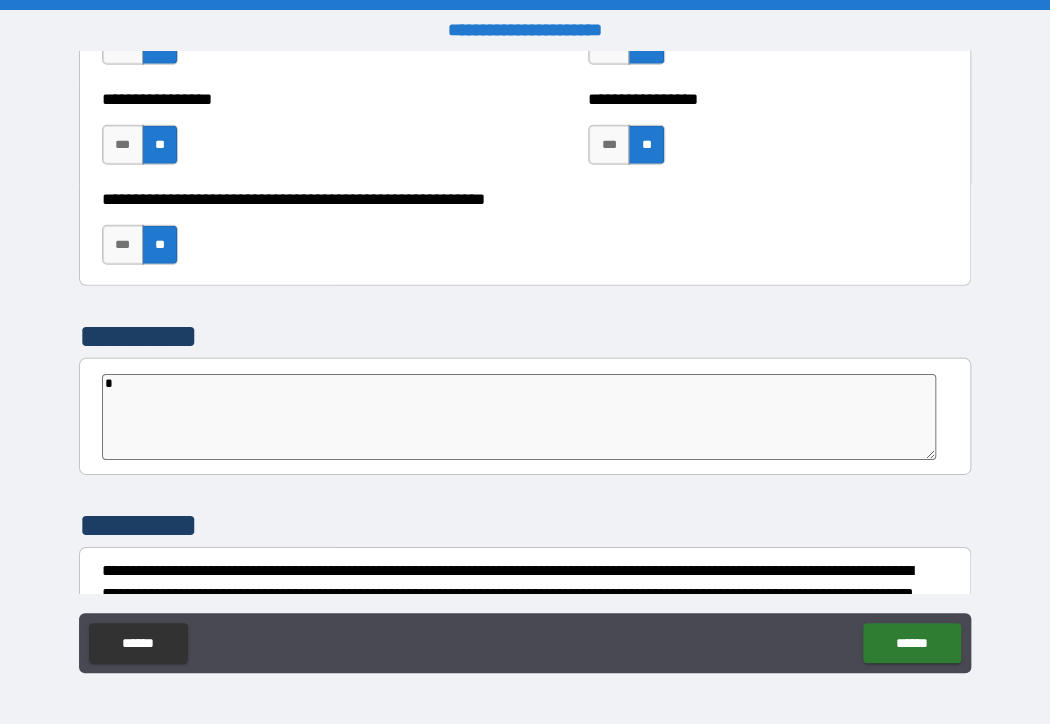 type on "*" 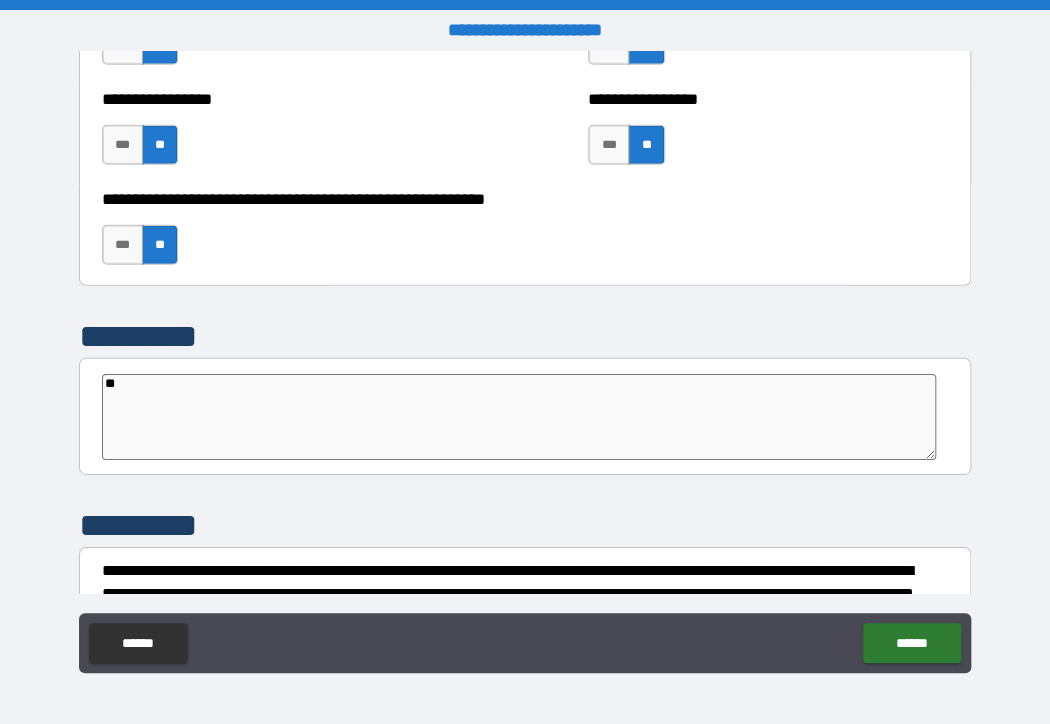 type on "***" 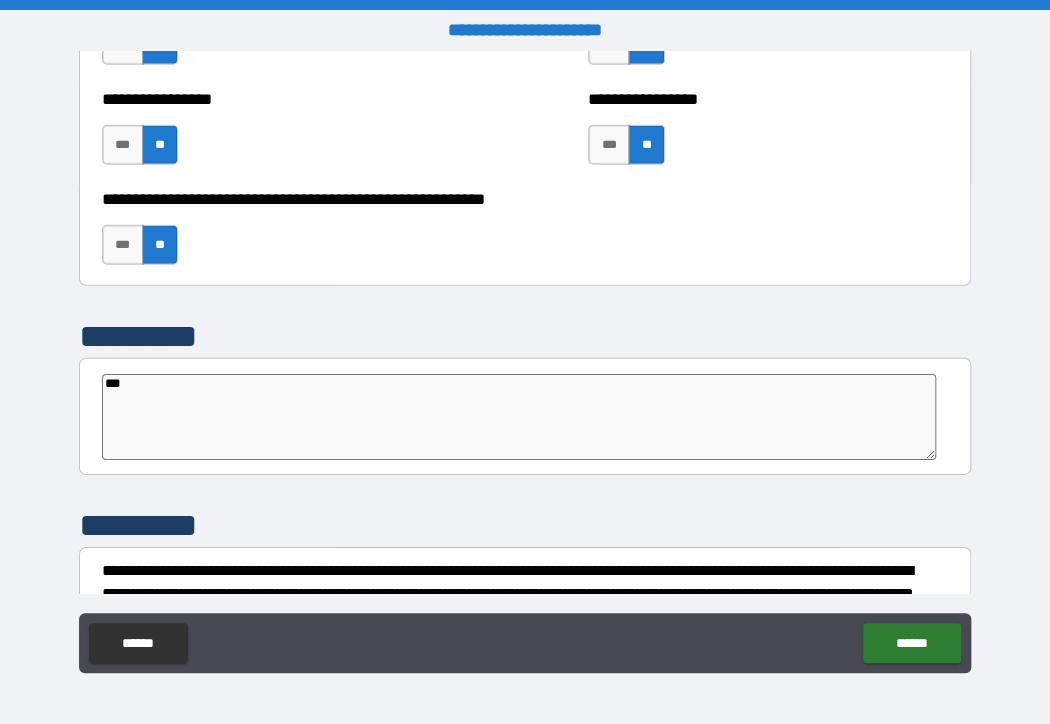 type on "*" 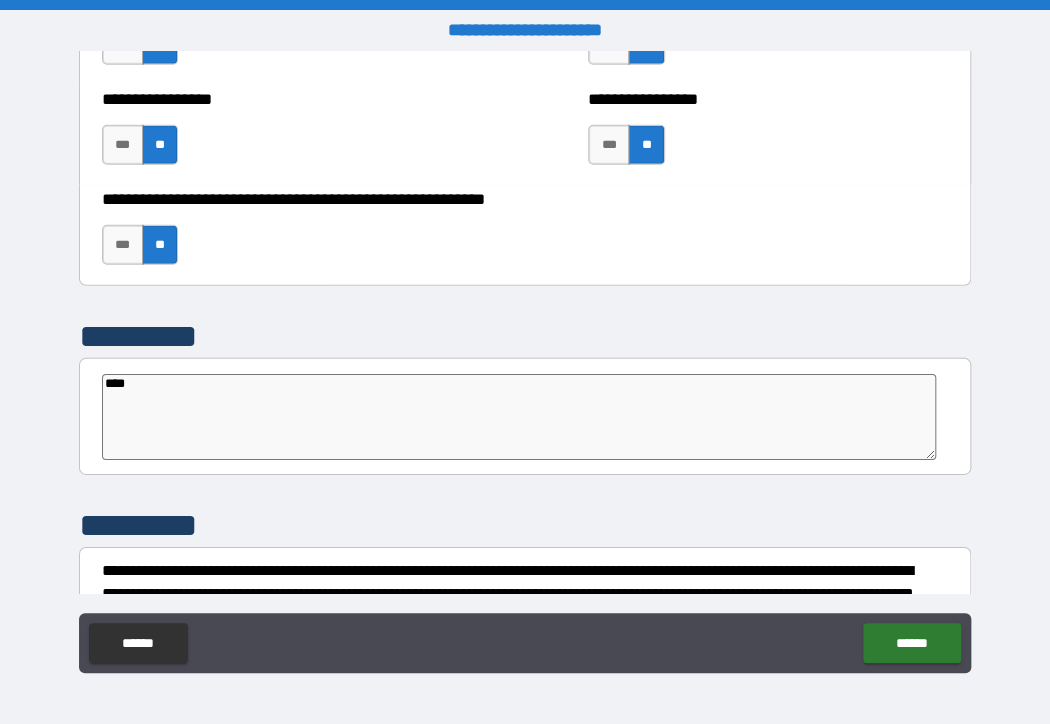 type on "****" 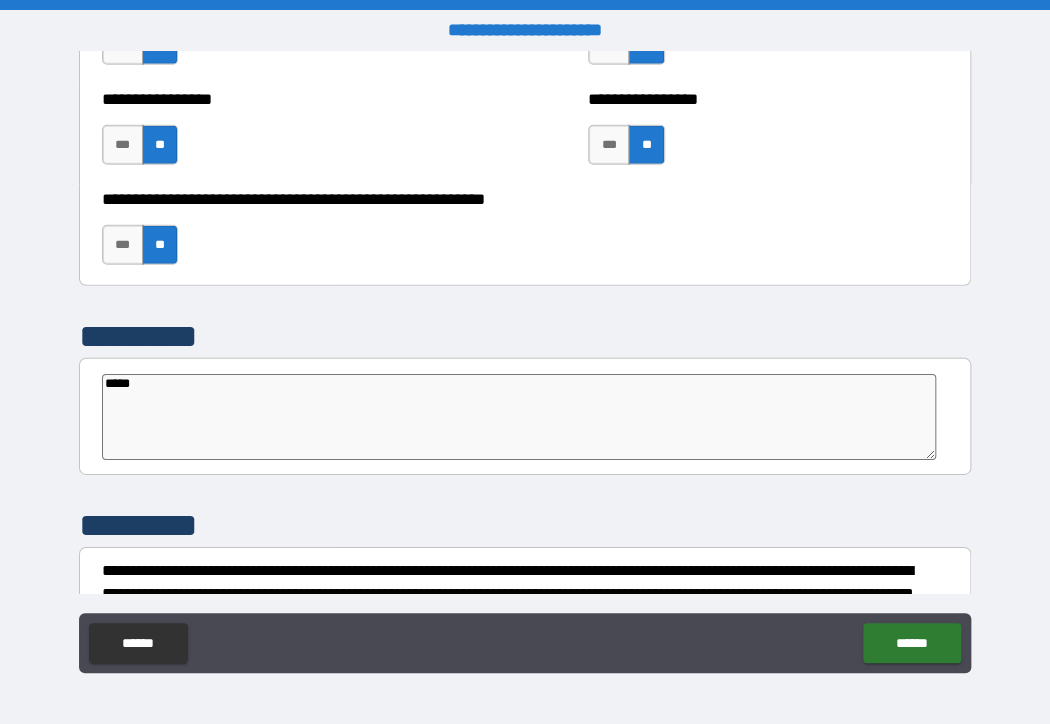 type on "*" 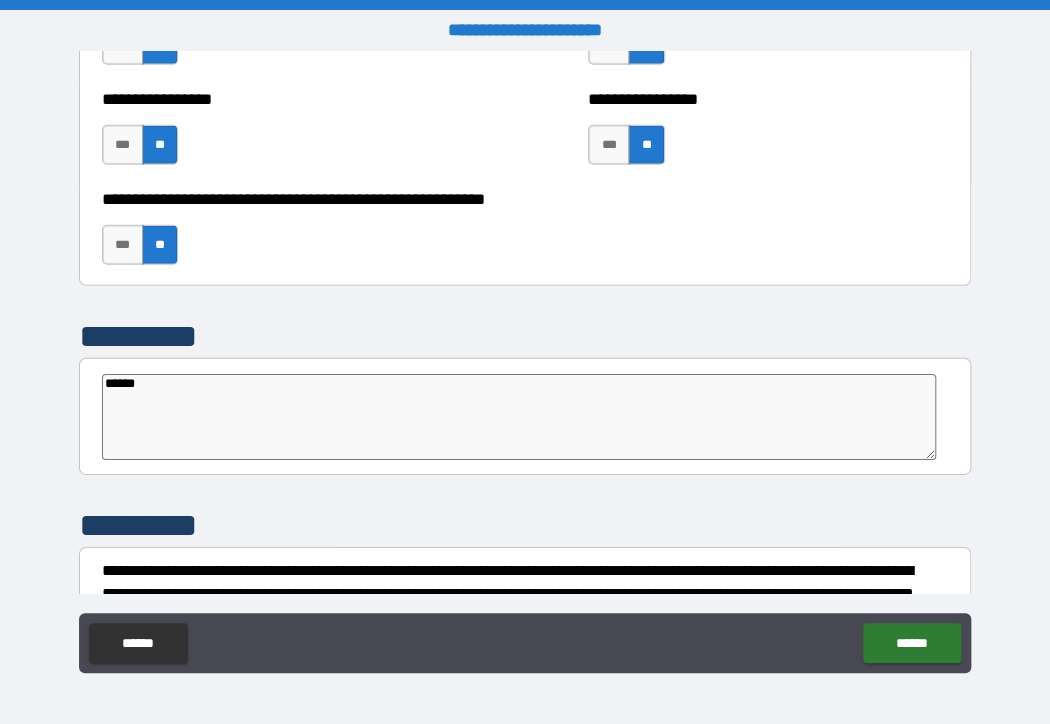 type on "*******" 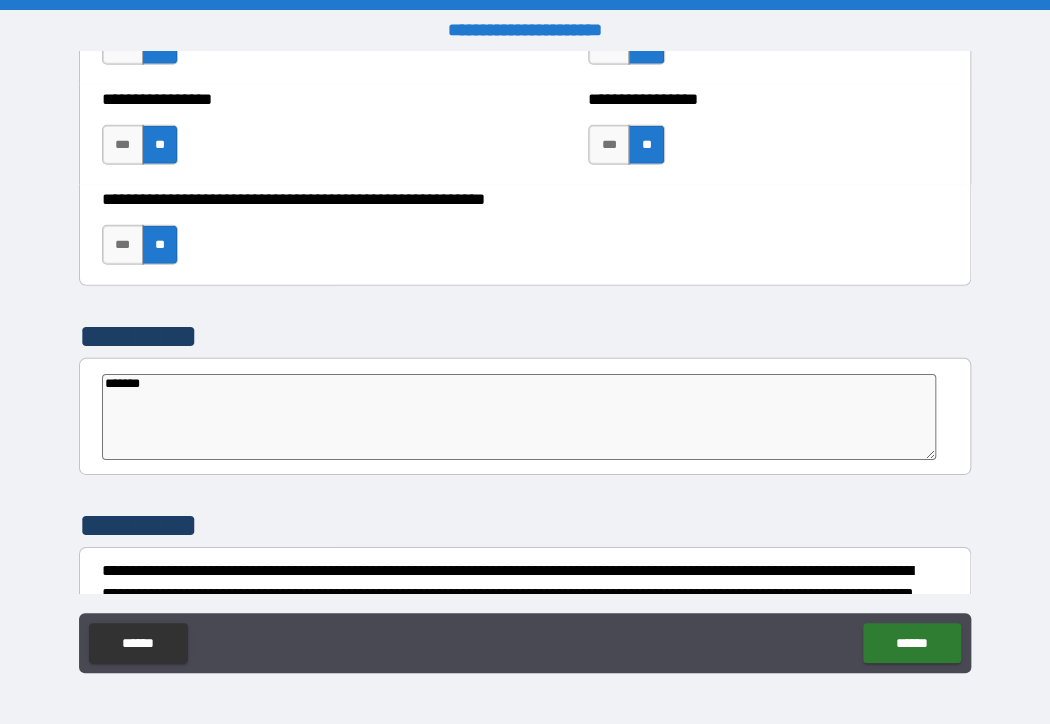 type on "********" 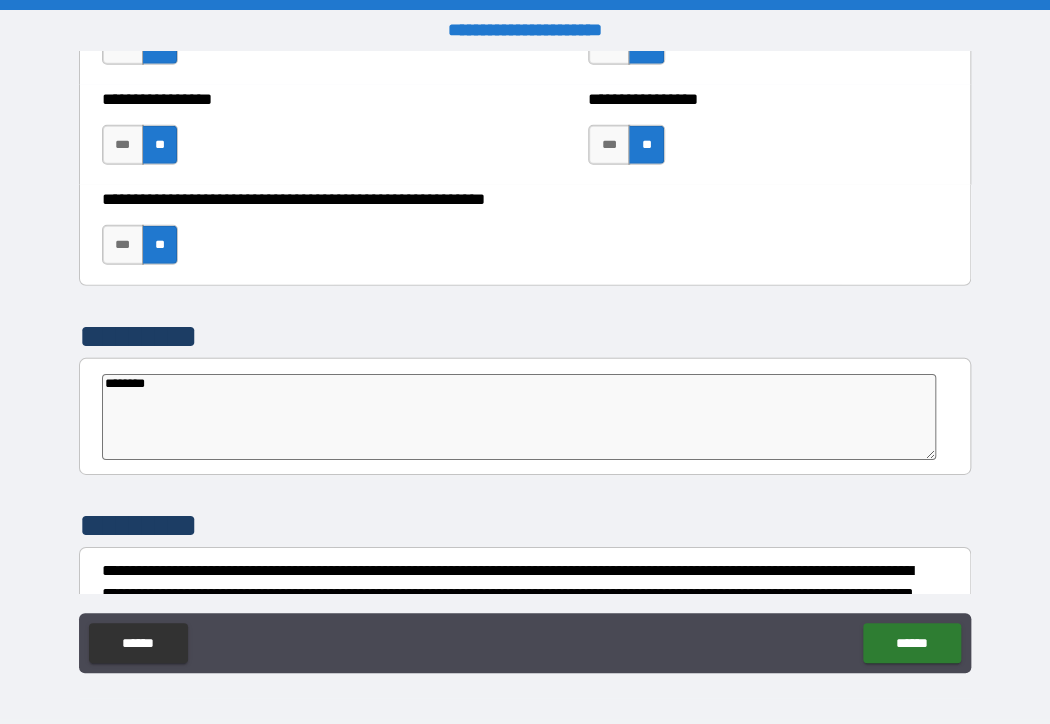 type on "*" 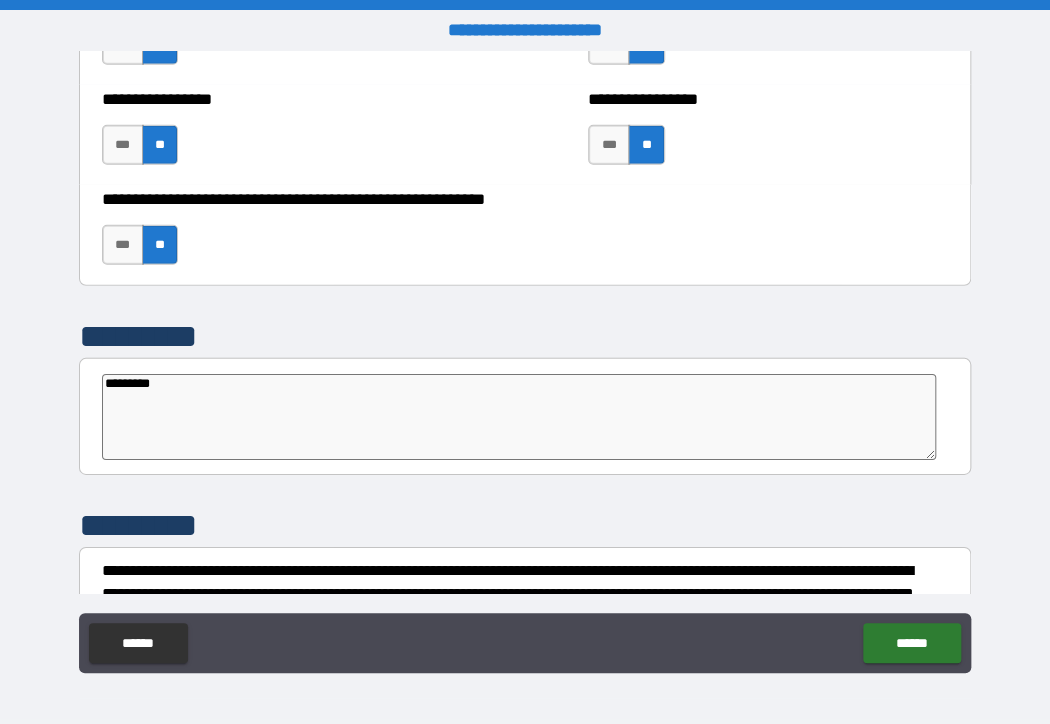 type on "*" 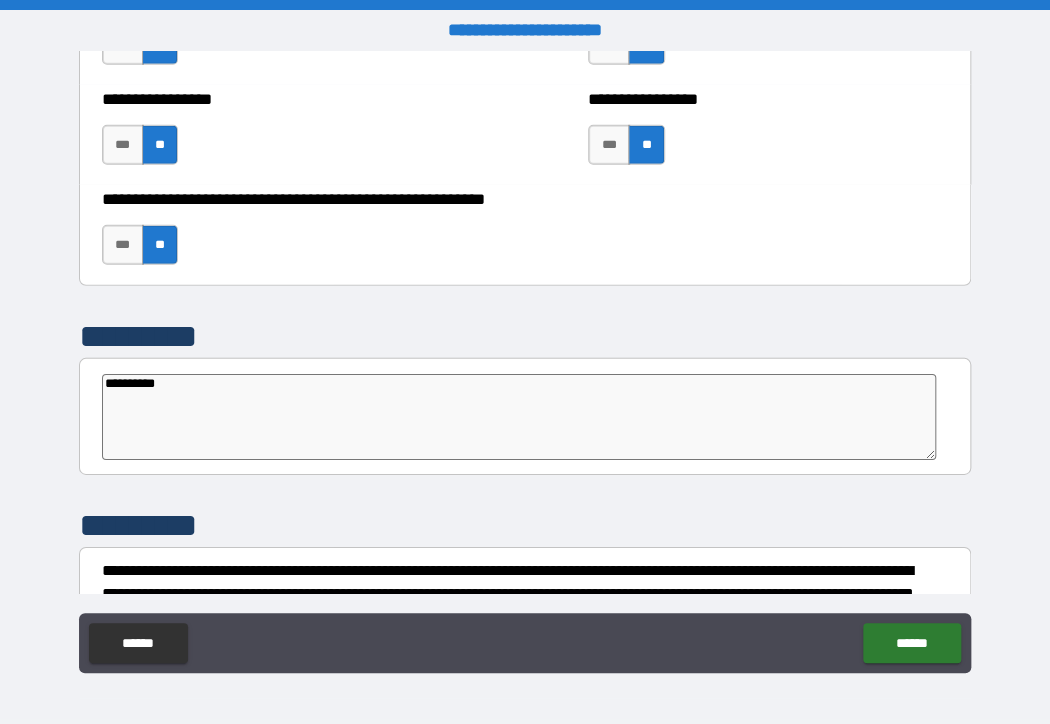 type on "*" 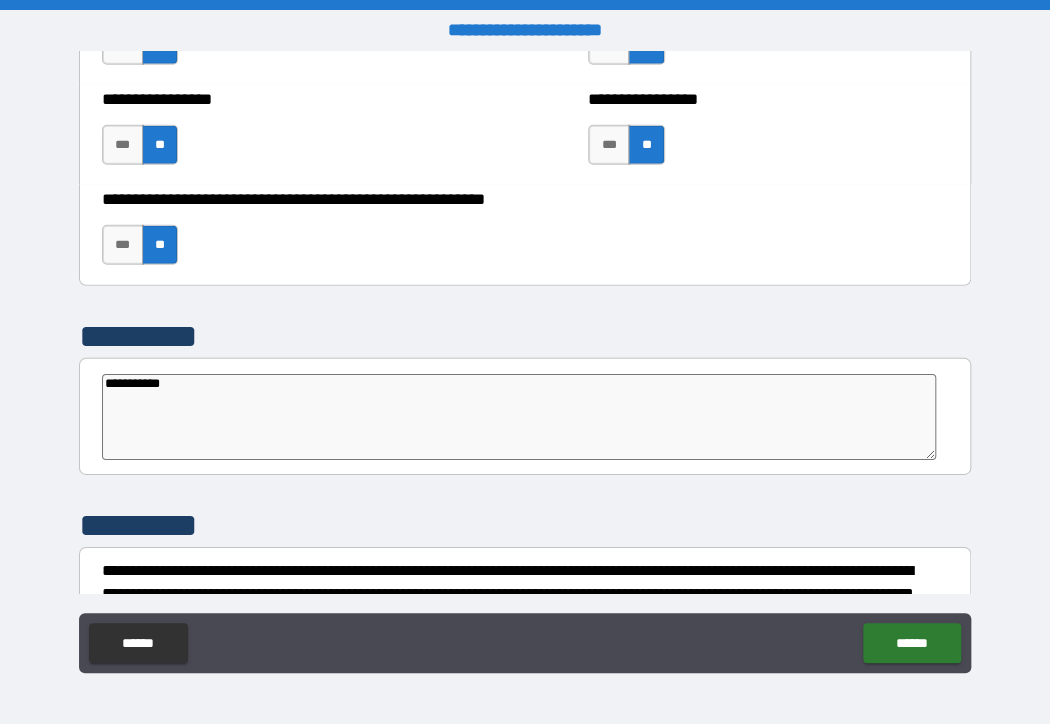 type on "**********" 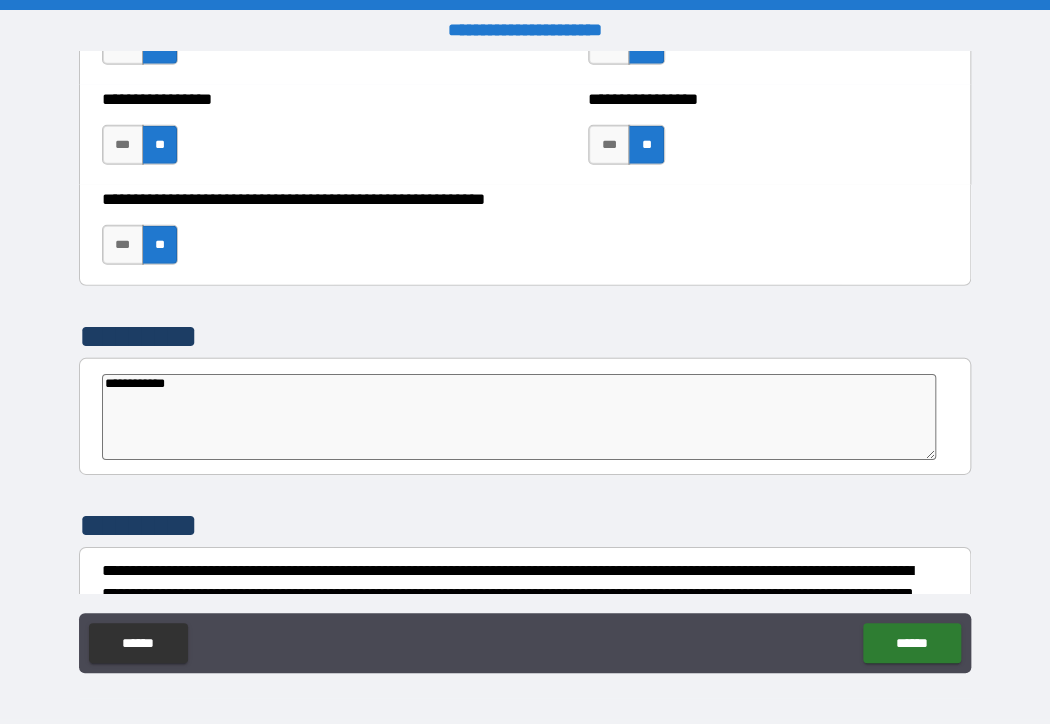 type on "*" 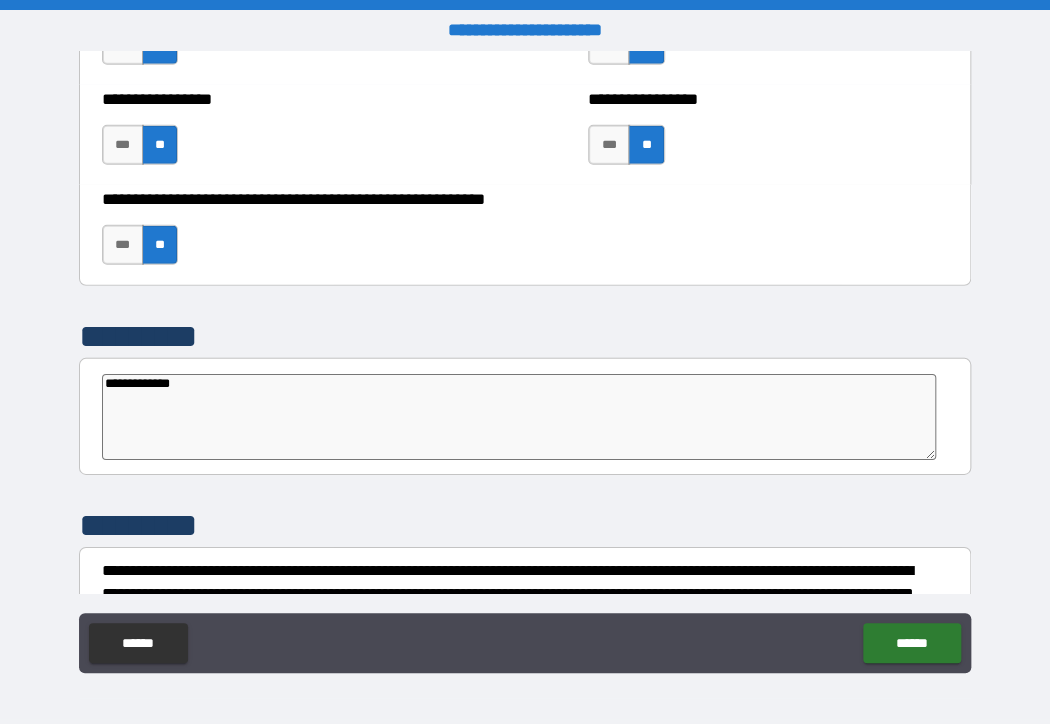 type on "*" 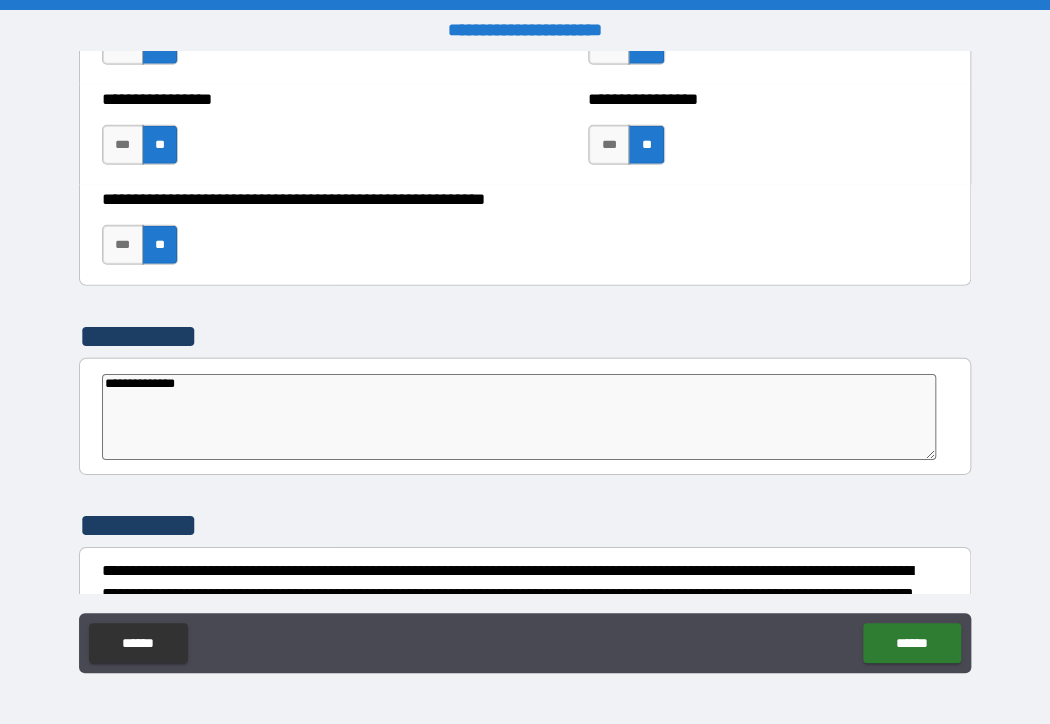 type on "*" 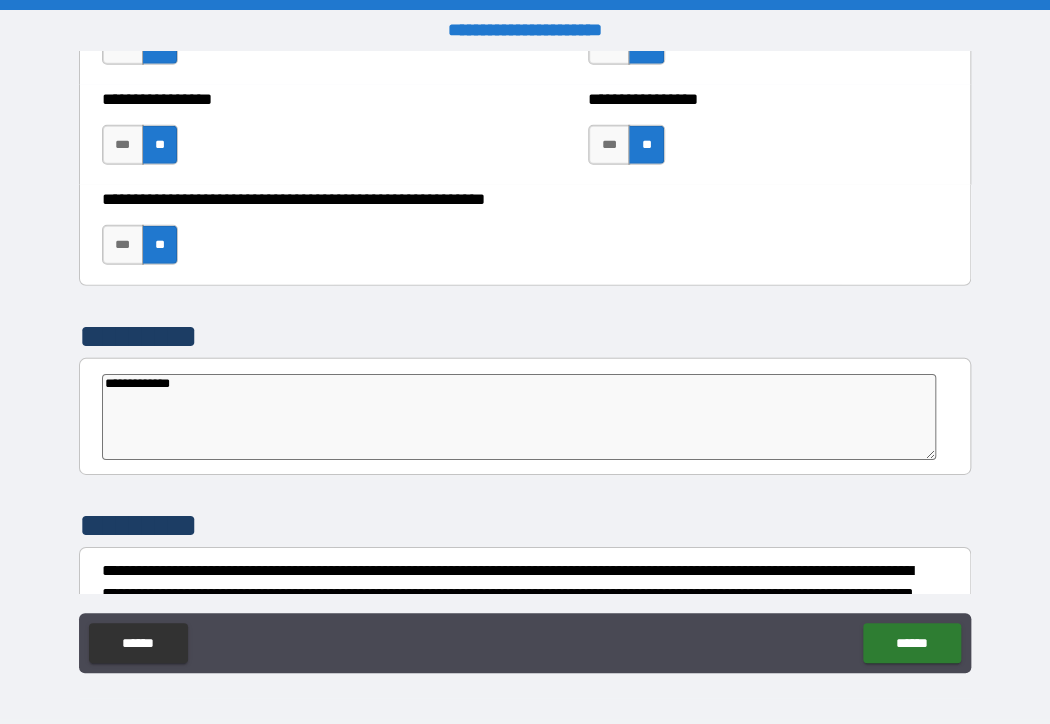type on "*" 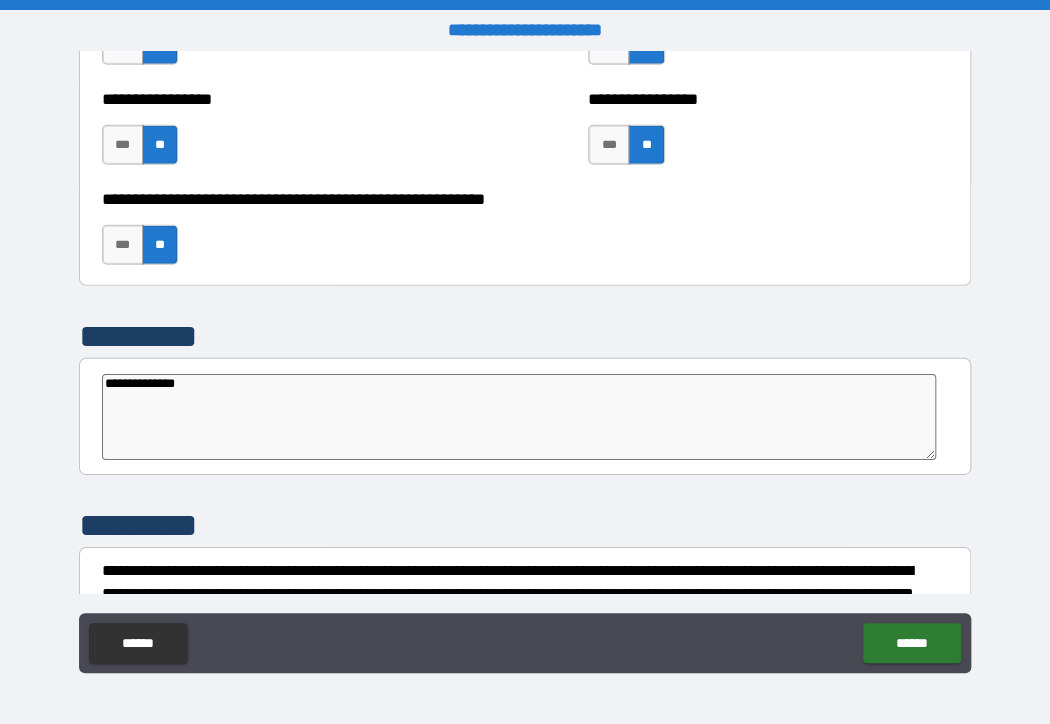 type on "*" 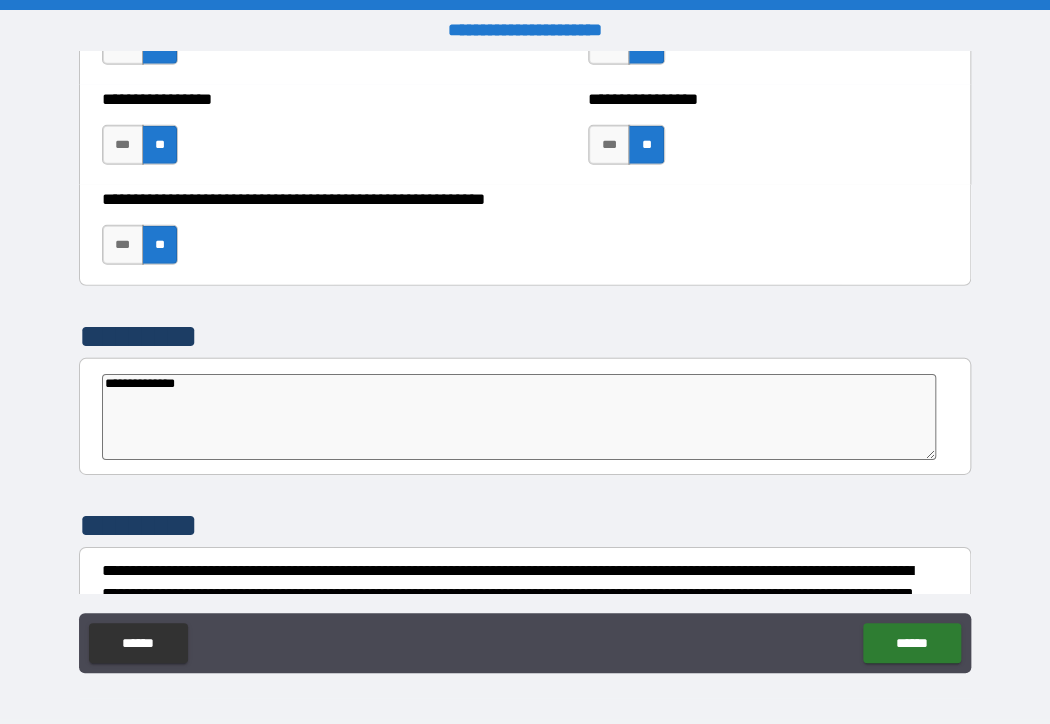 type on "**********" 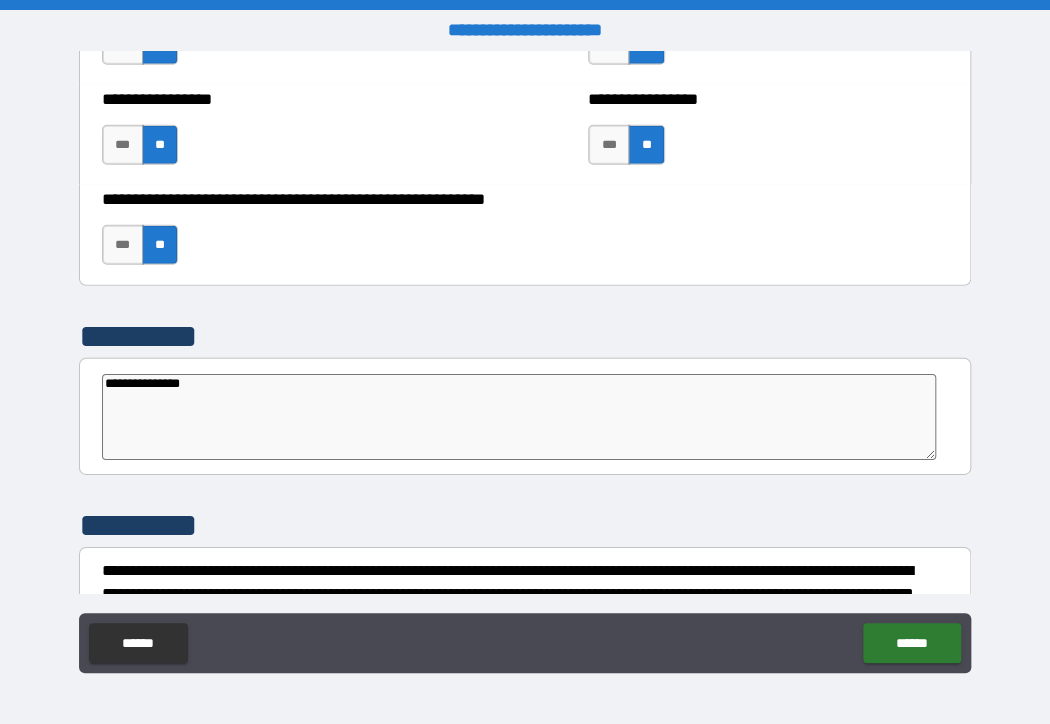 type on "*" 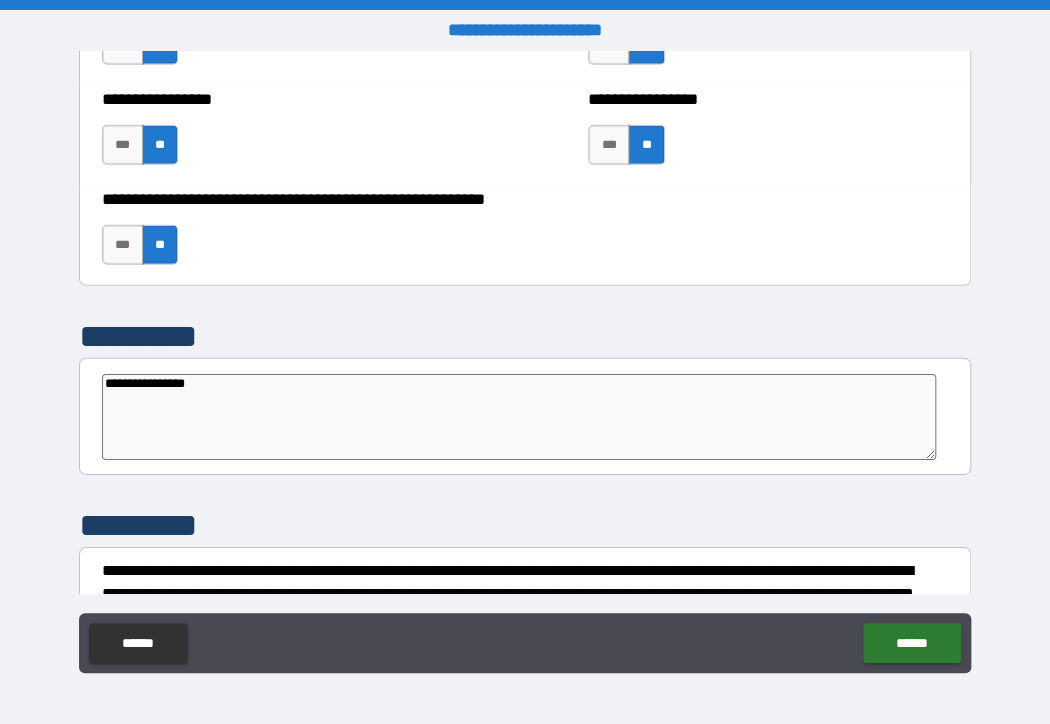 type on "**********" 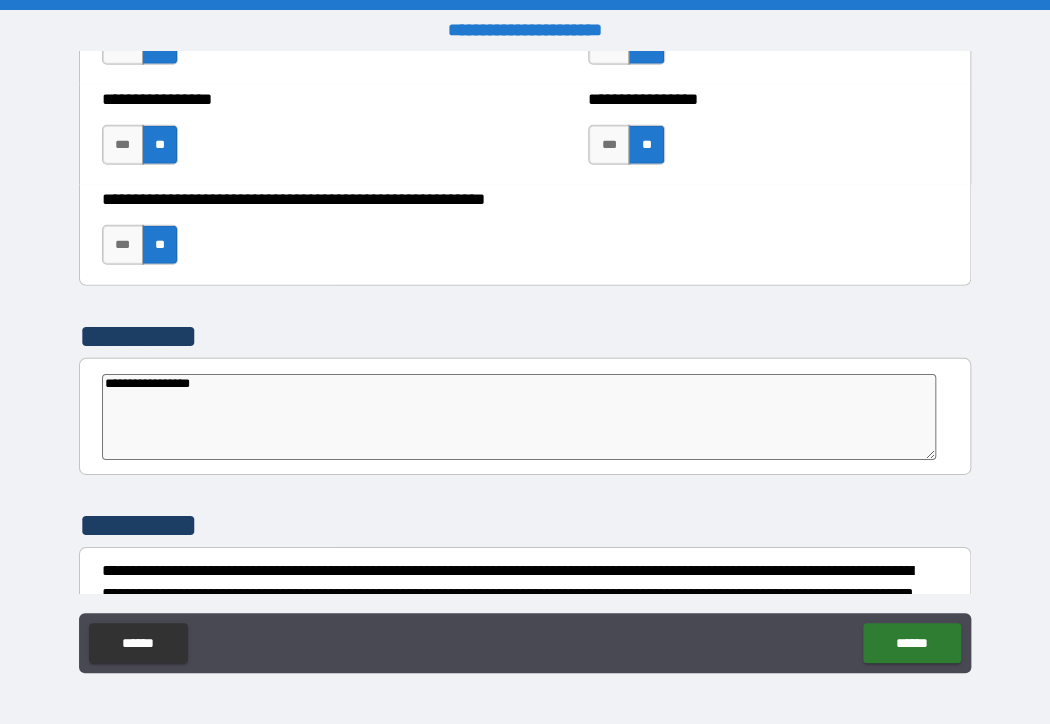type on "**********" 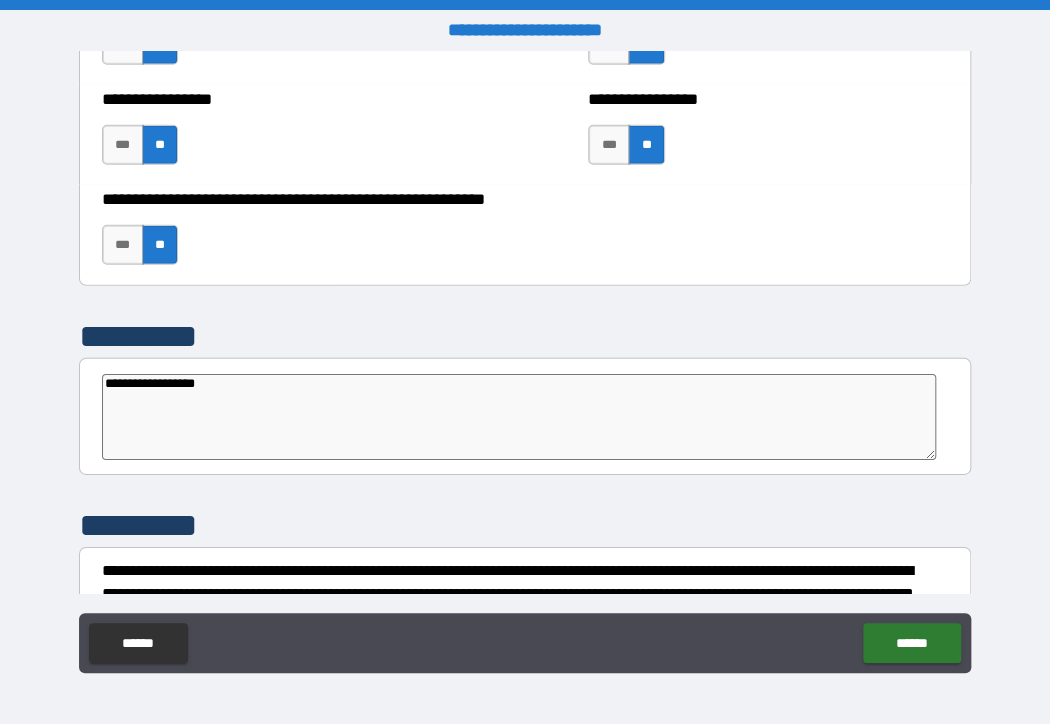 type on "*" 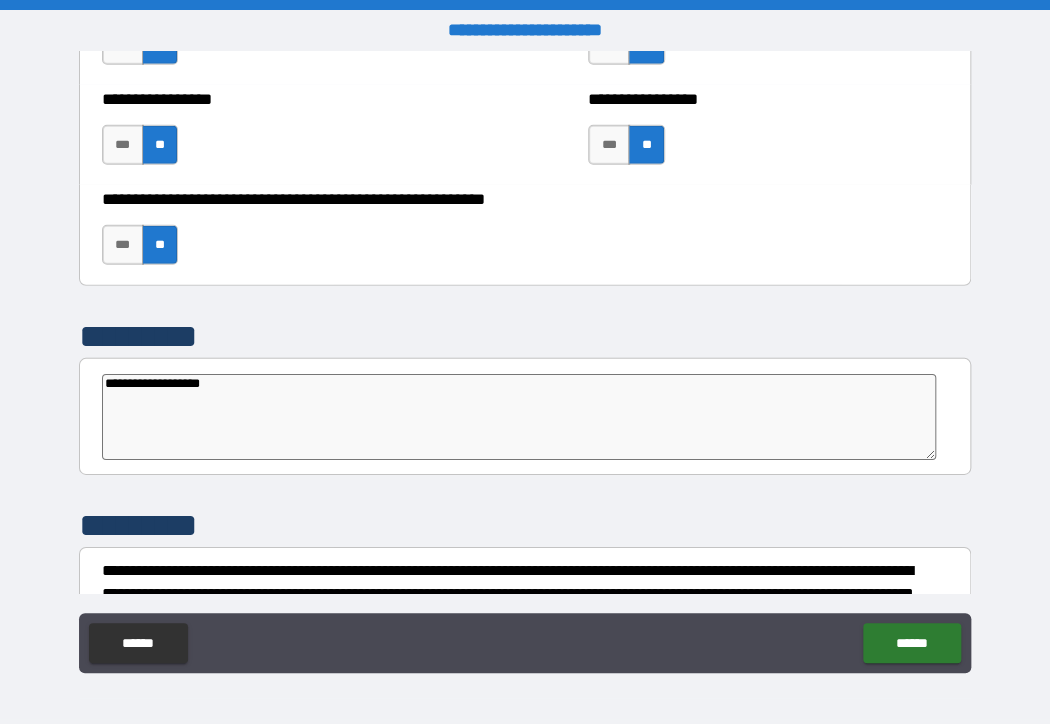 type on "*" 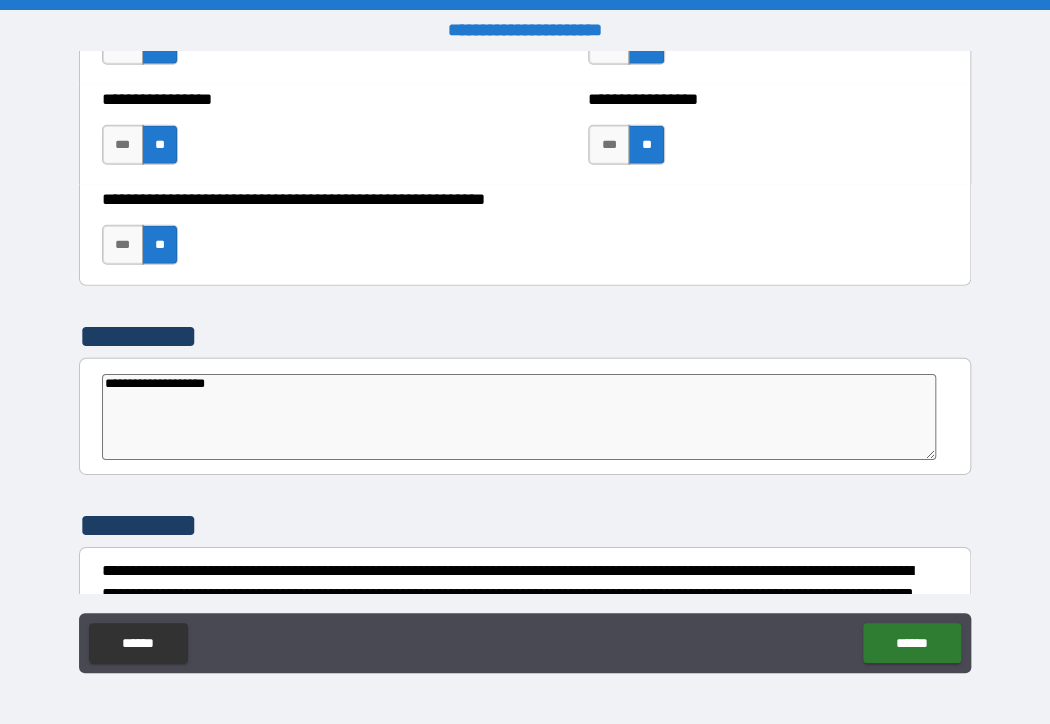 type on "*" 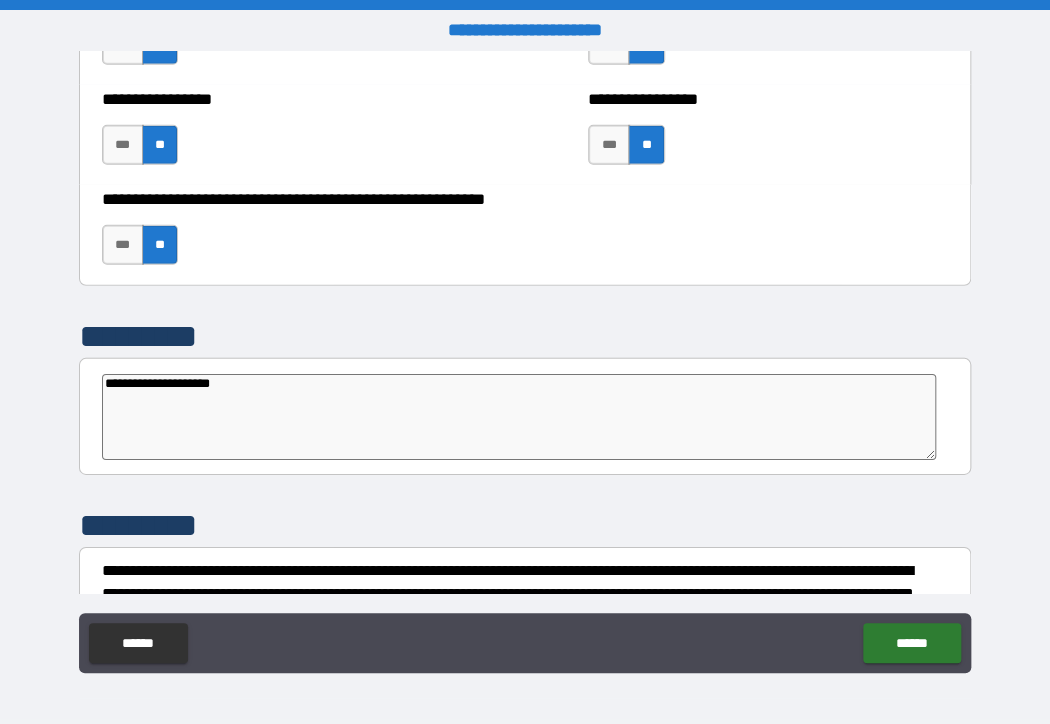 type on "*" 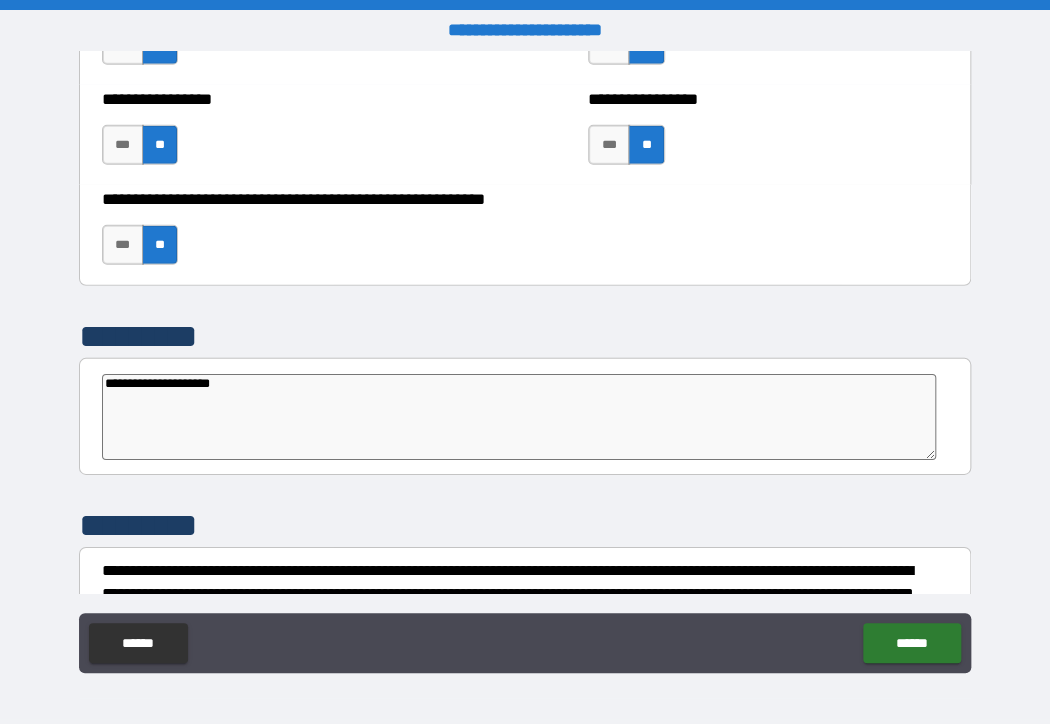 type on "**********" 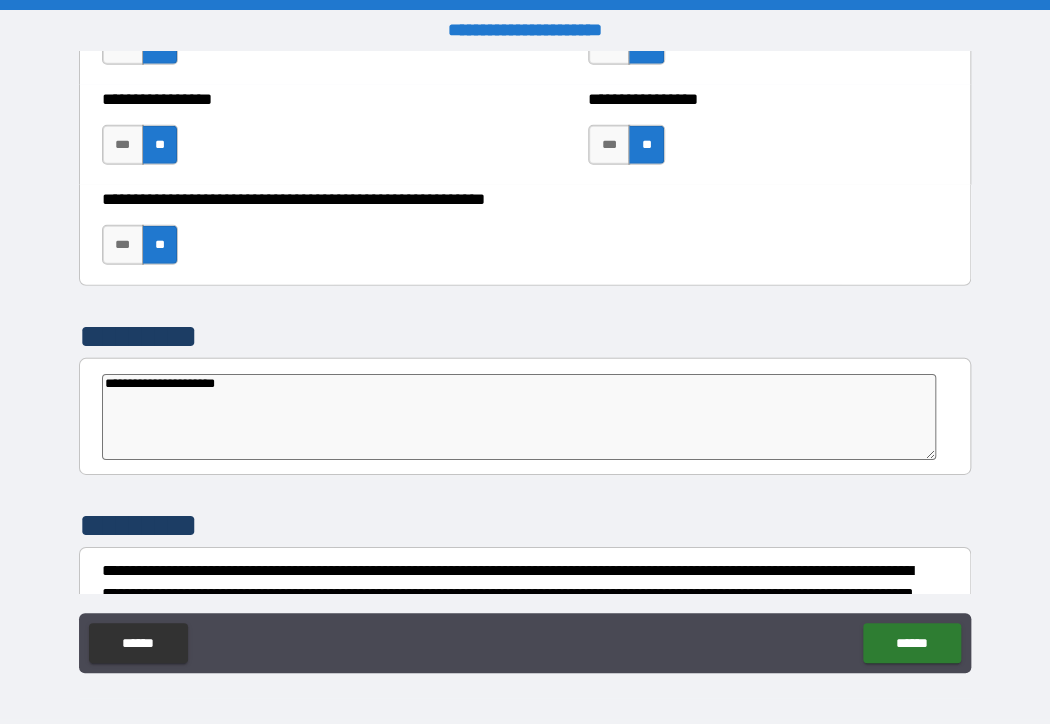 type on "*" 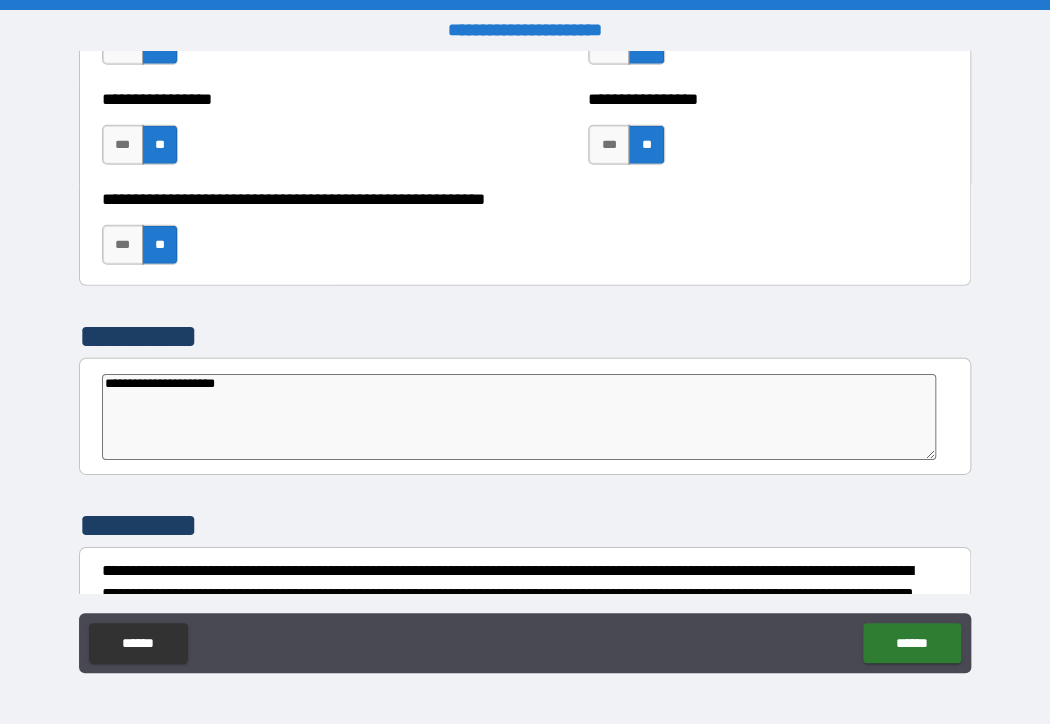 type on "**********" 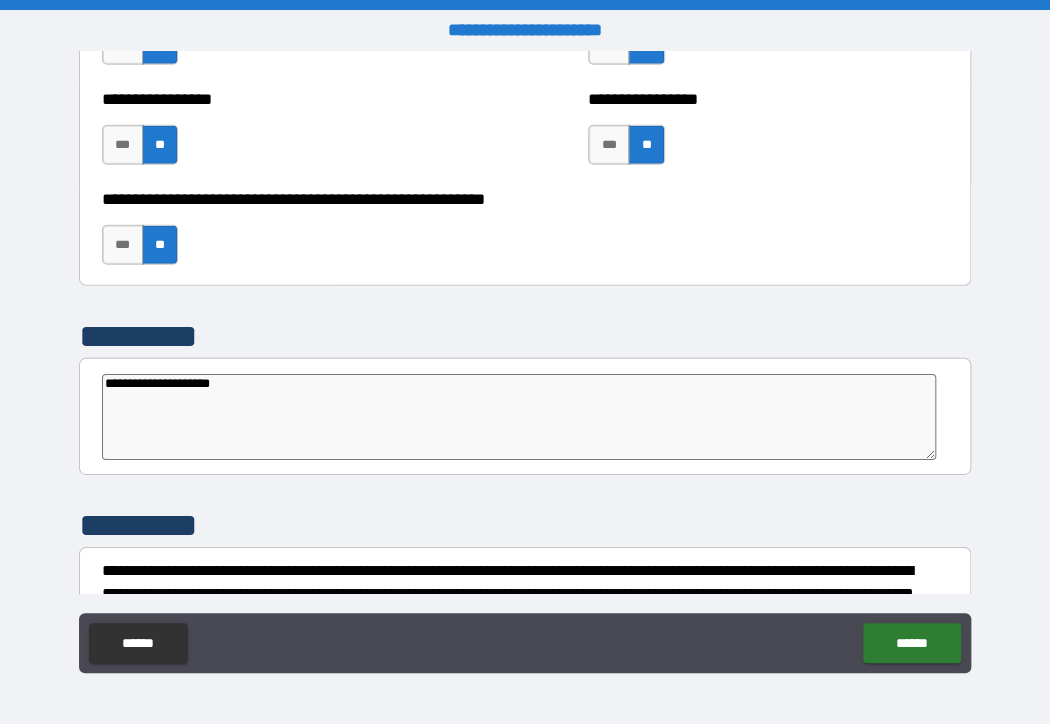 type on "*" 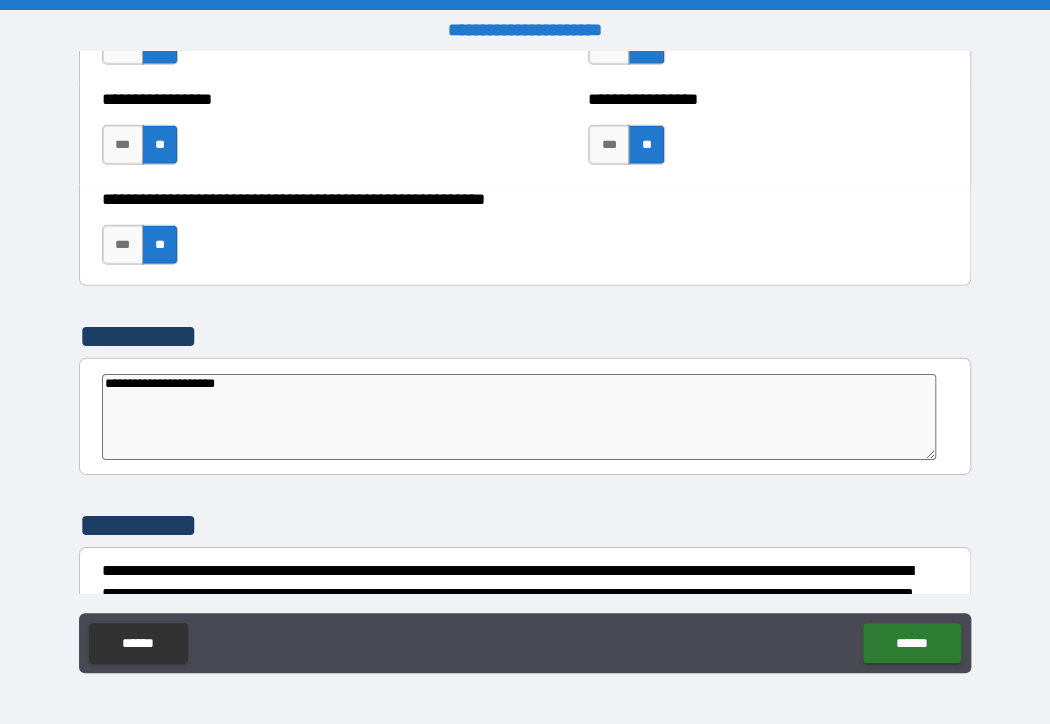 type on "*" 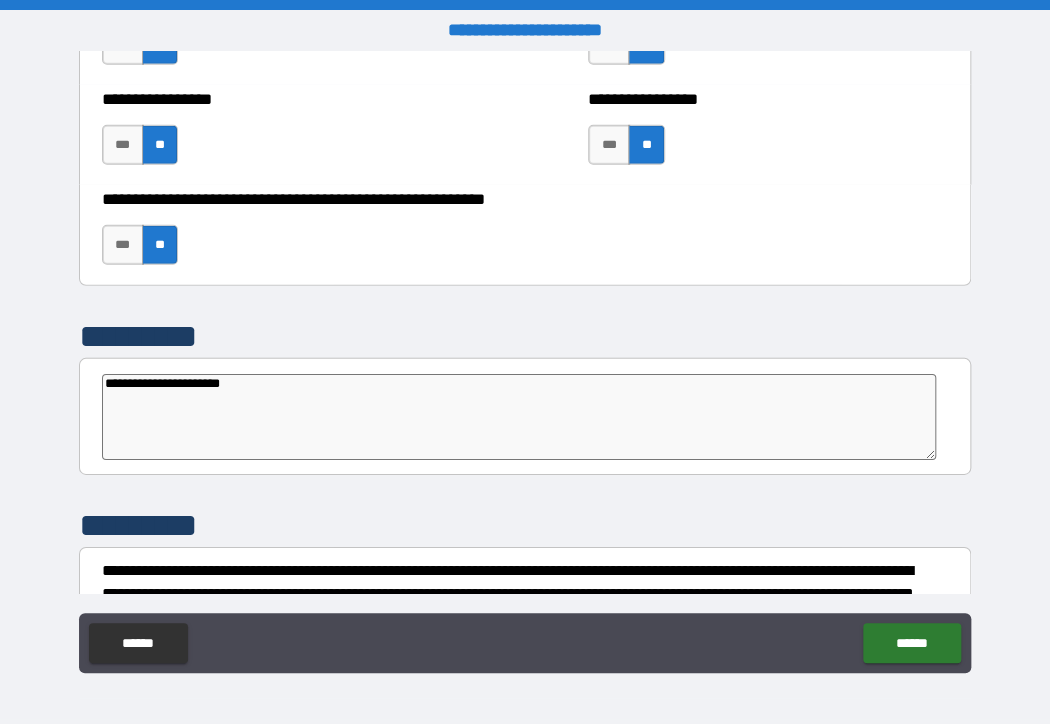 type on "*" 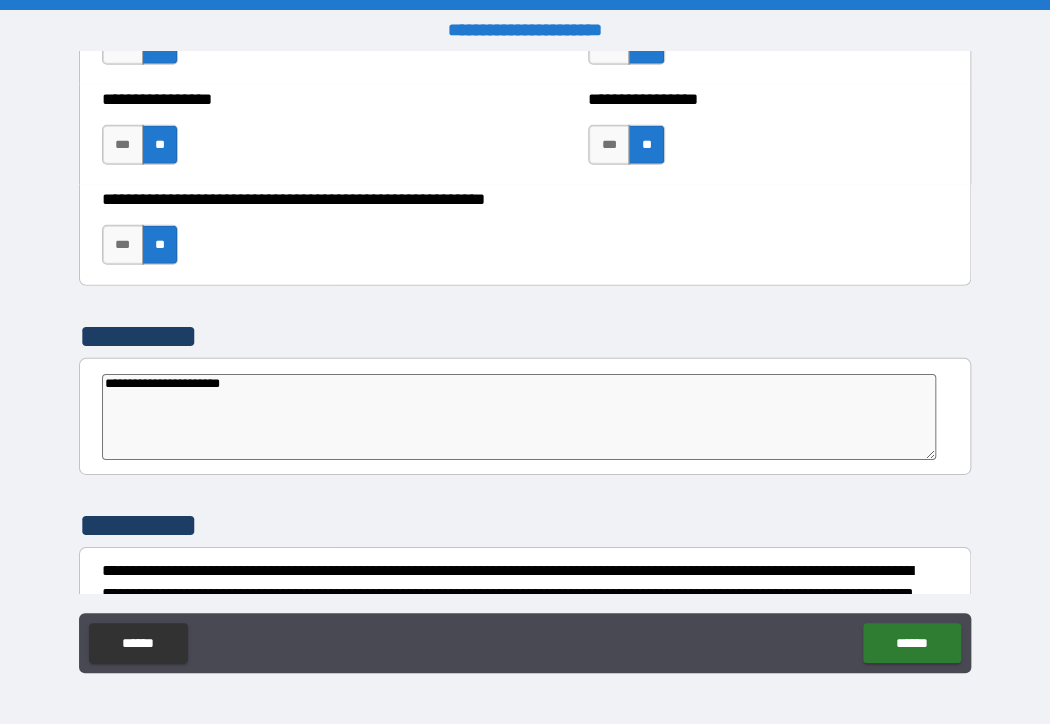 type on "**********" 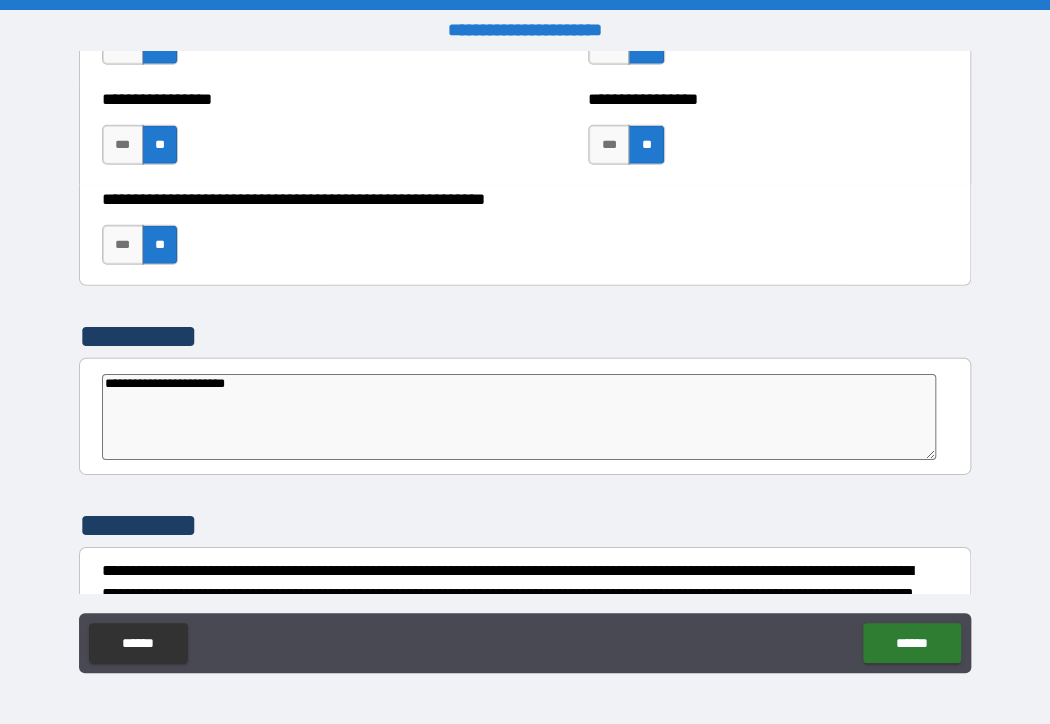 type on "*" 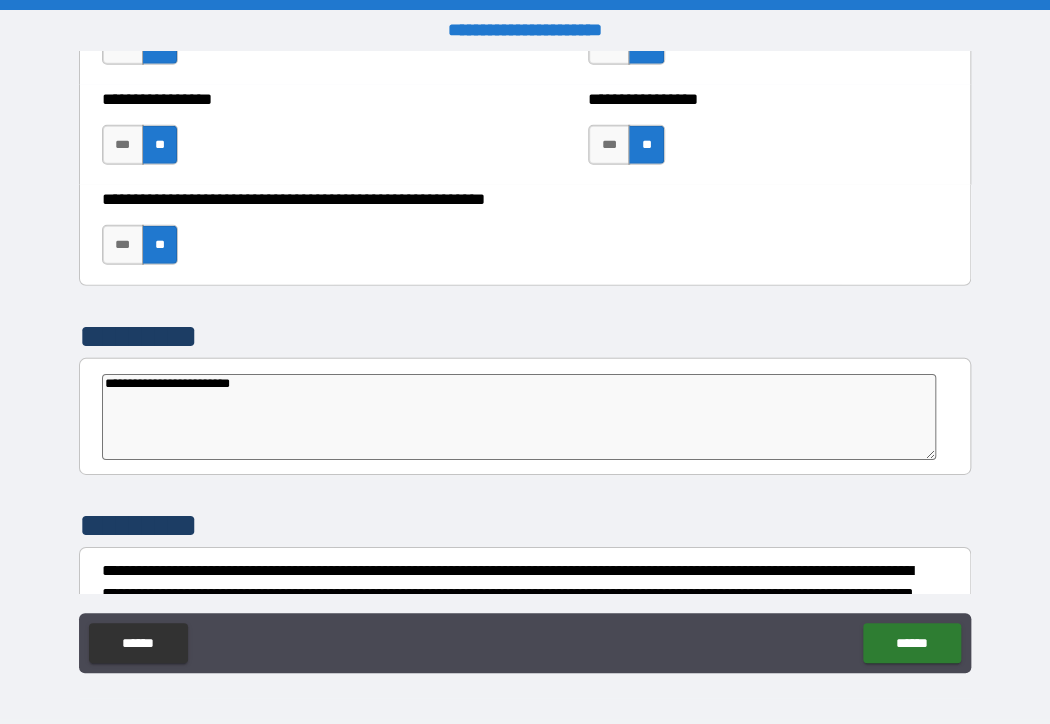 type on "*" 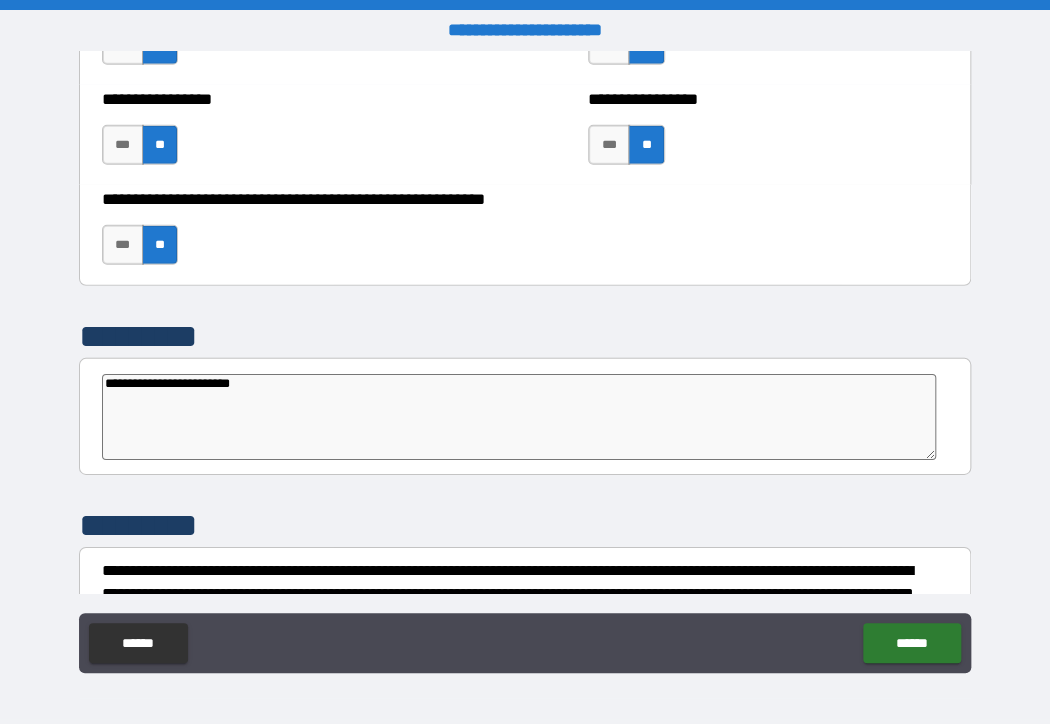 type on "**********" 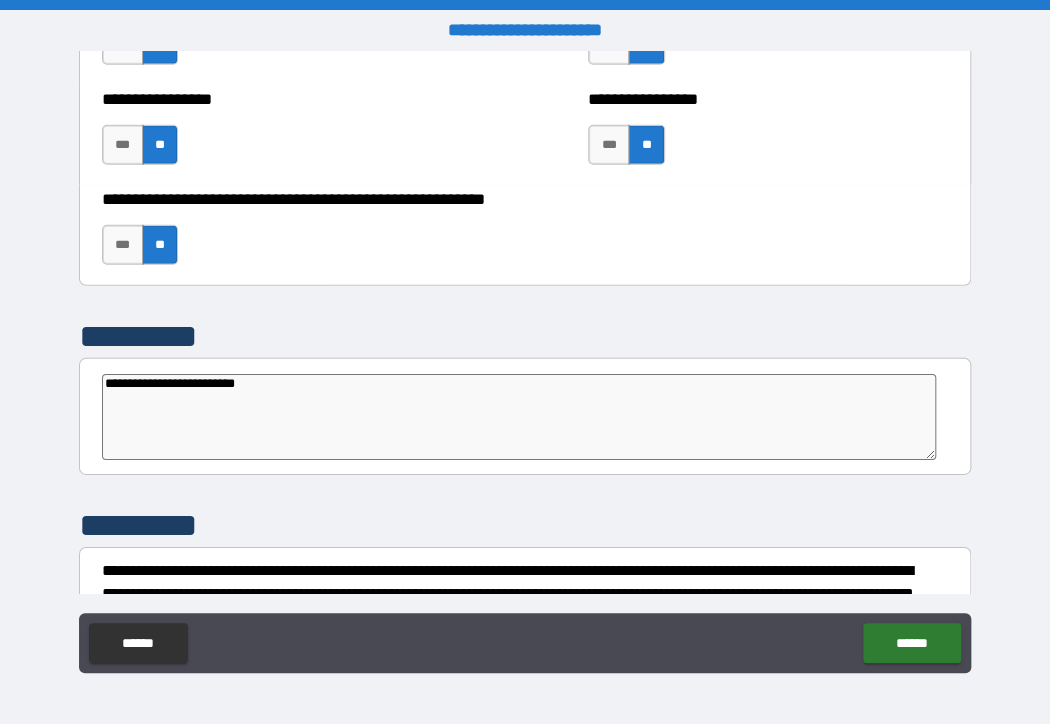 type on "*" 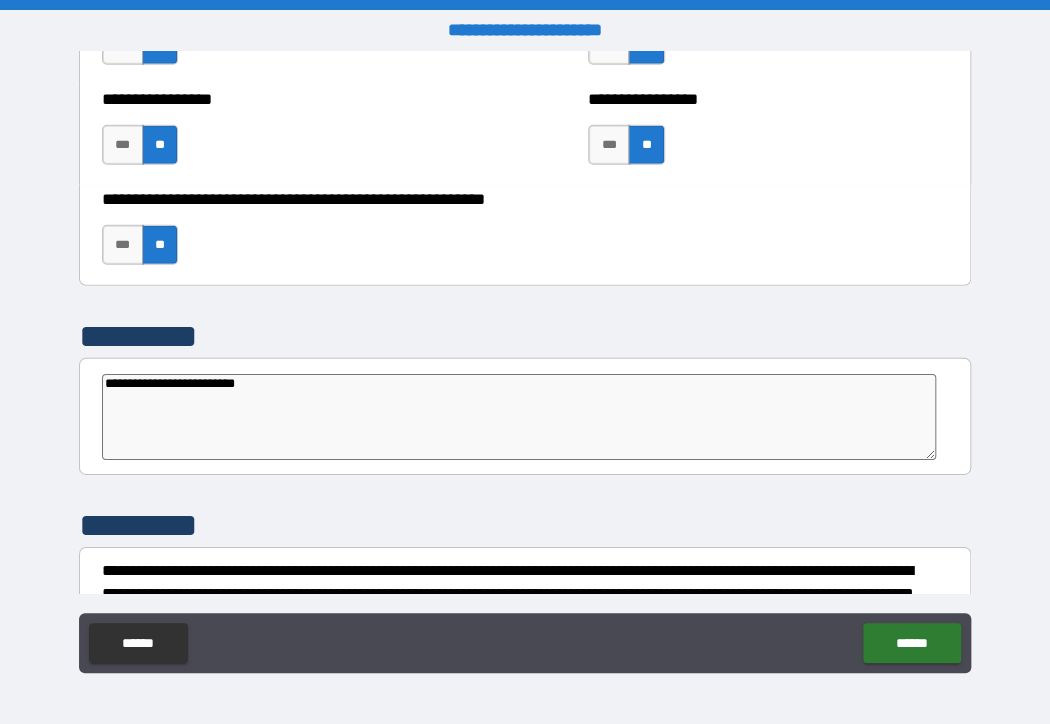 type on "**********" 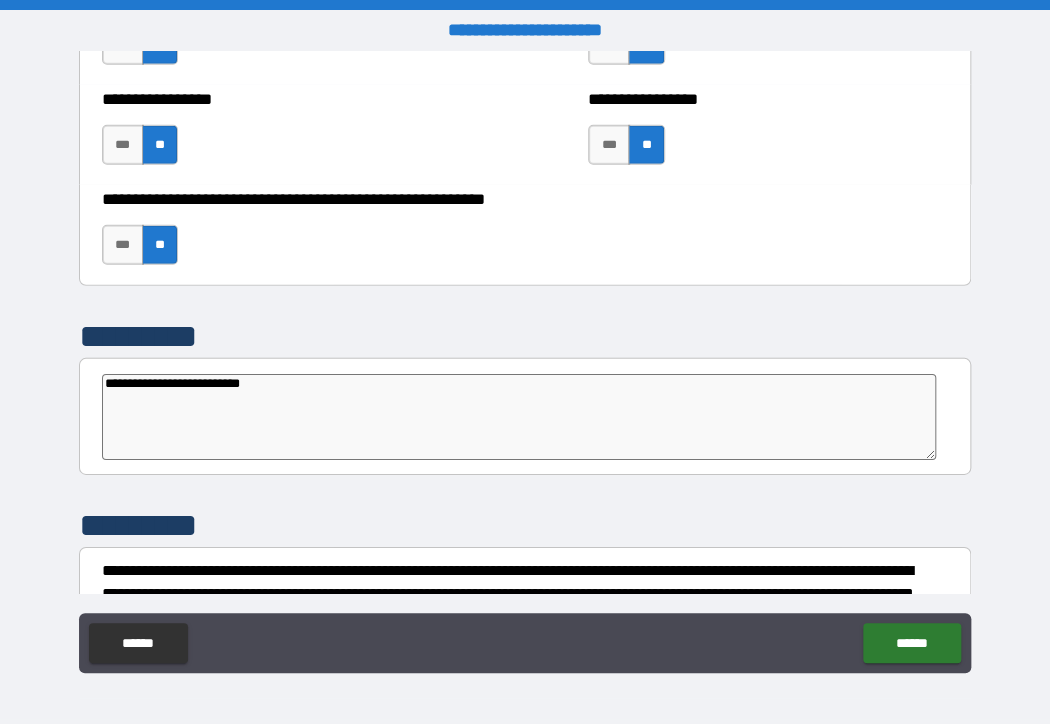 type on "*" 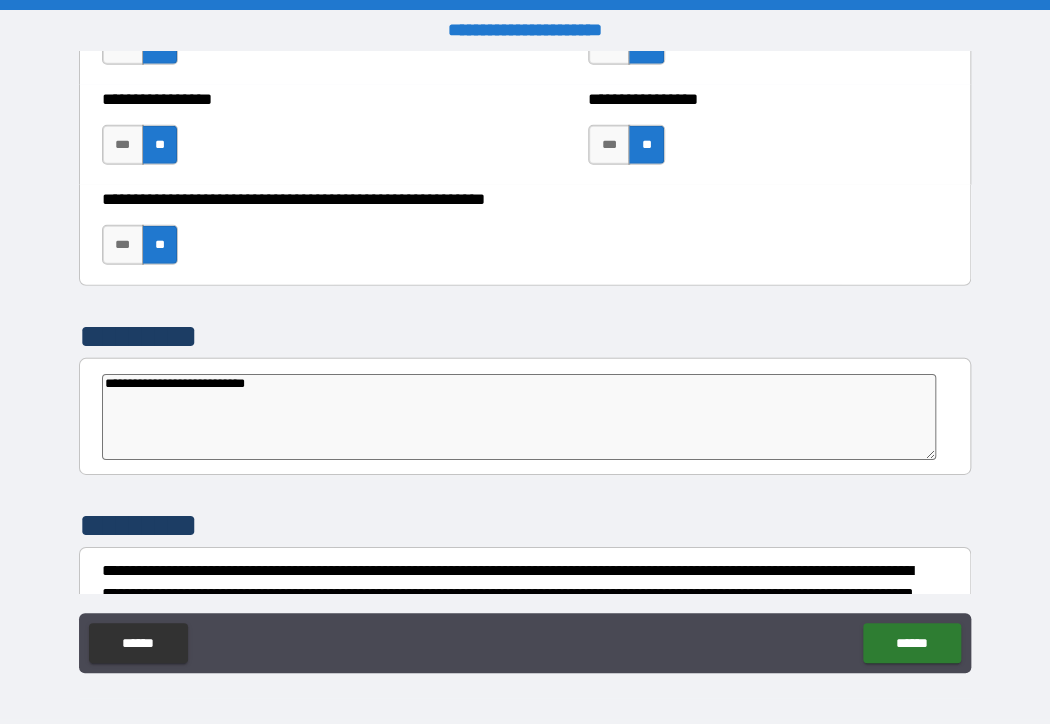 type on "**********" 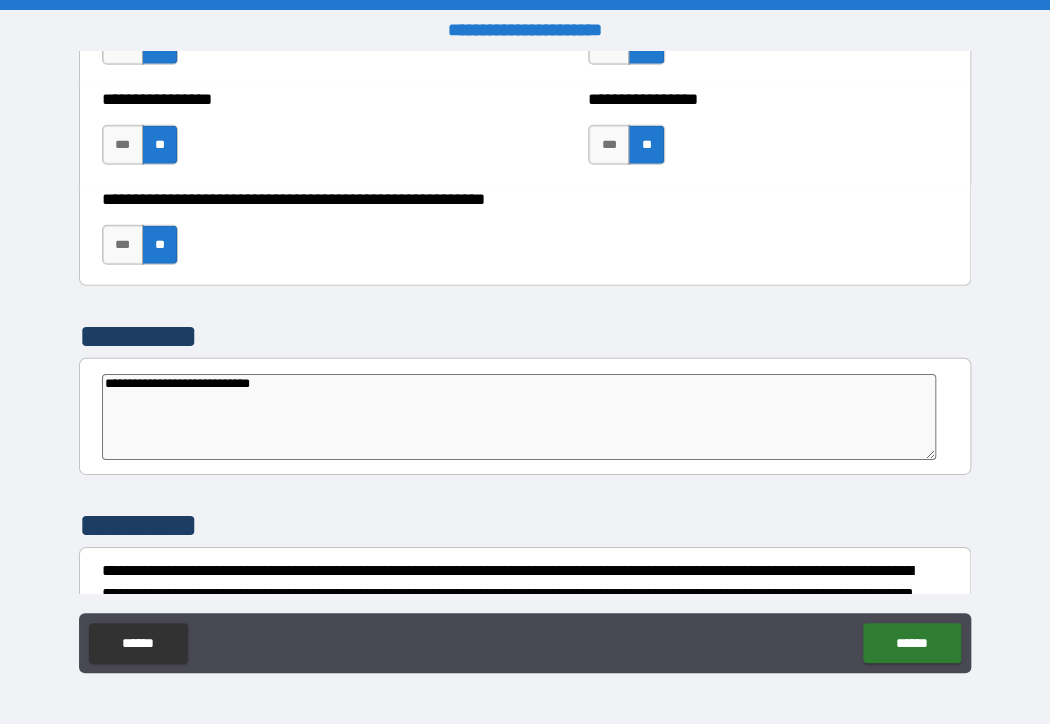 type on "**********" 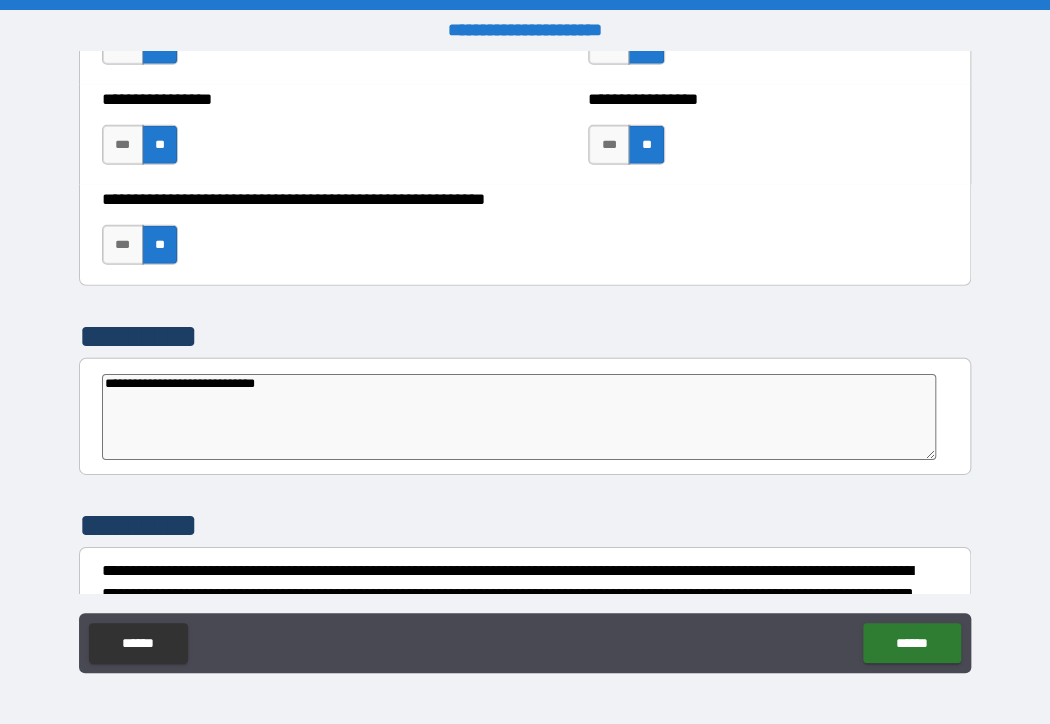 type on "*" 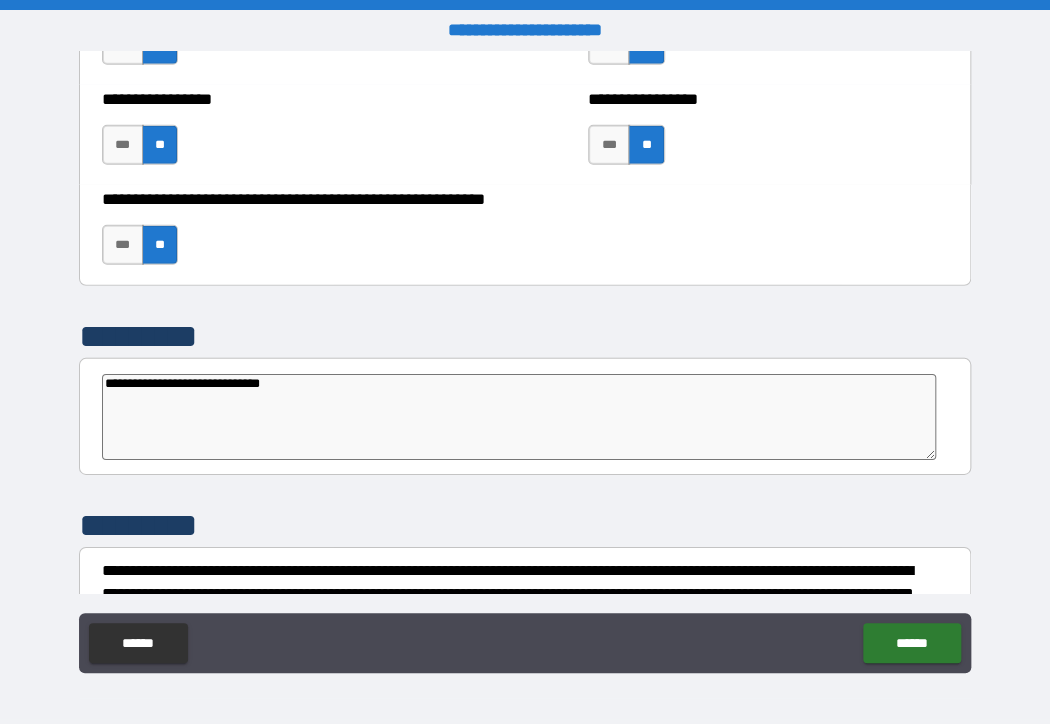 type on "*" 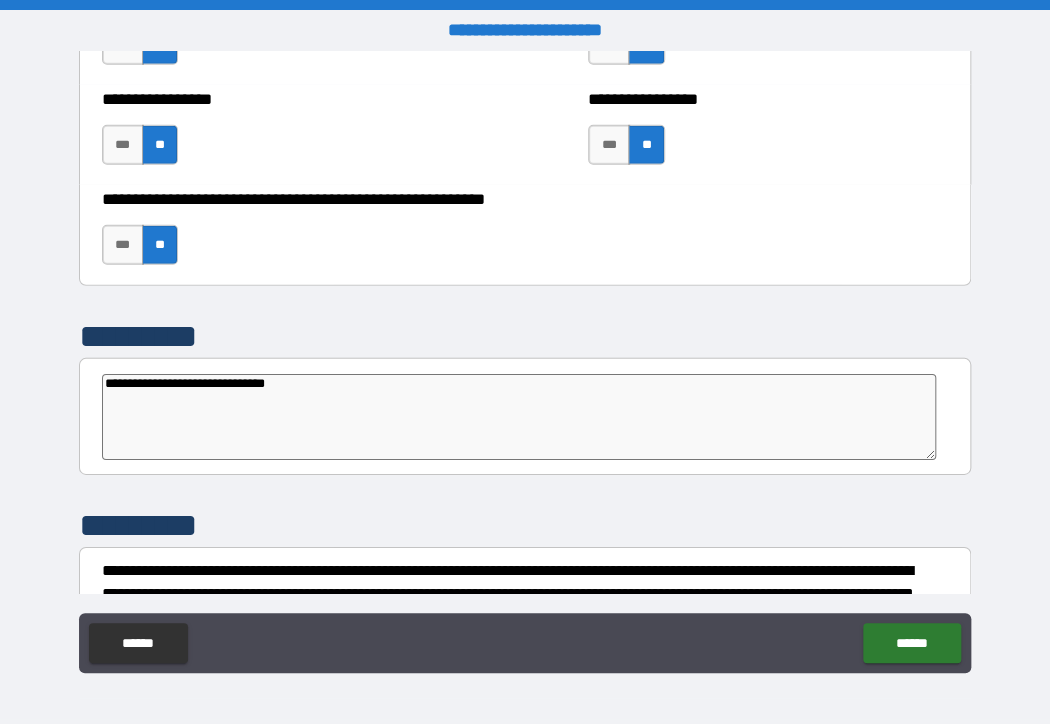 type on "*" 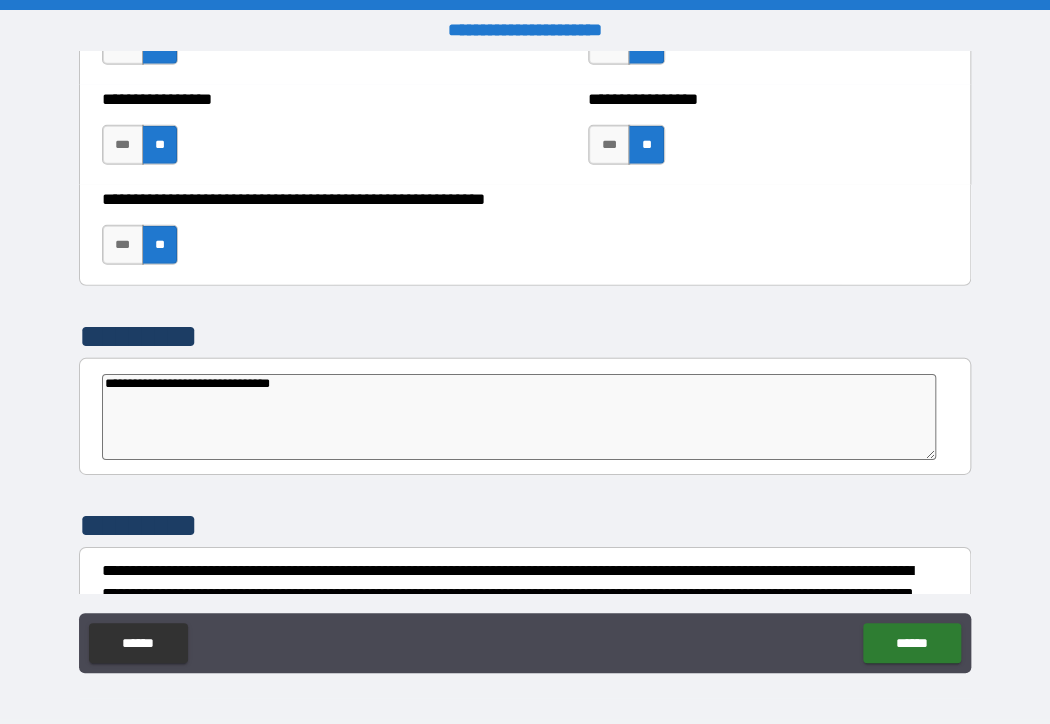 type on "*" 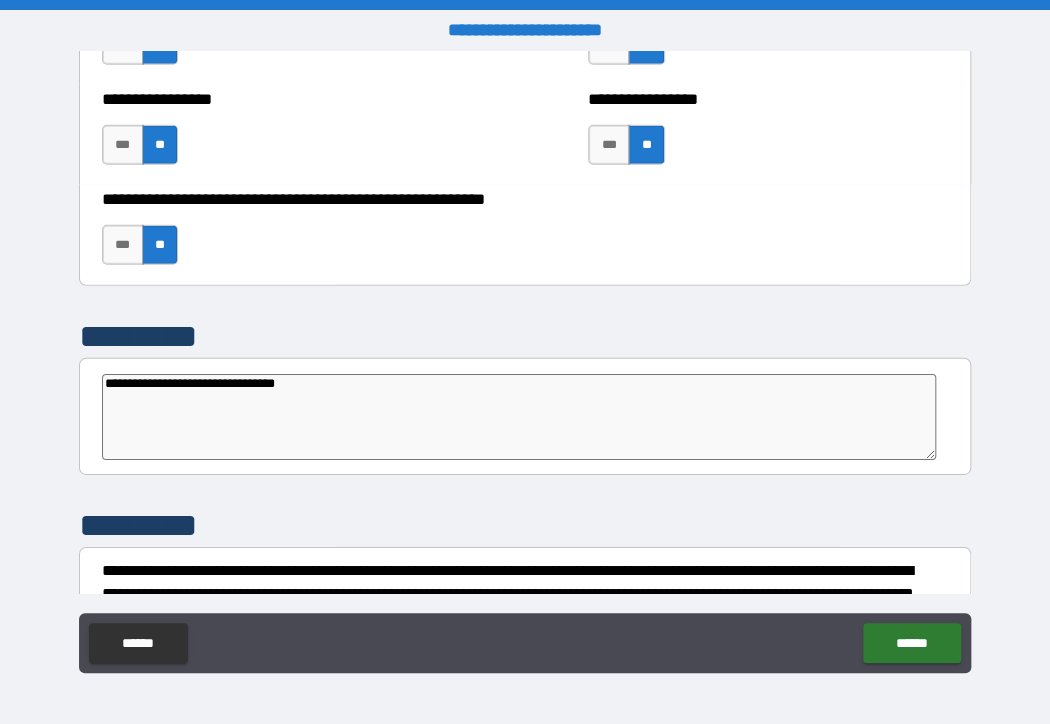 type on "*" 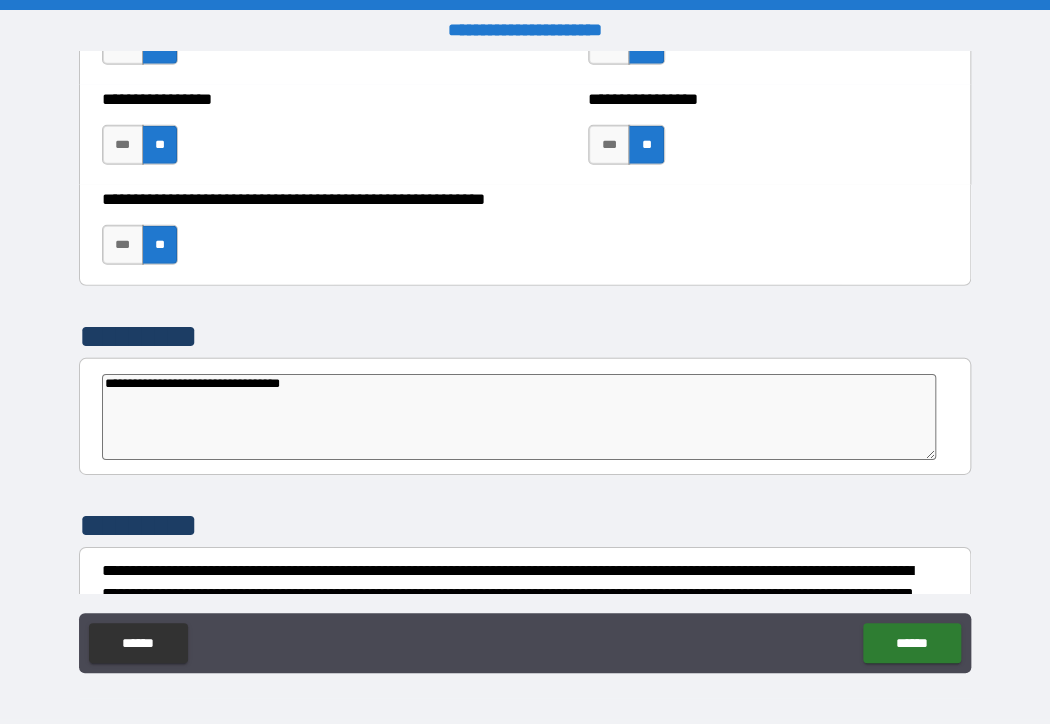 type on "*" 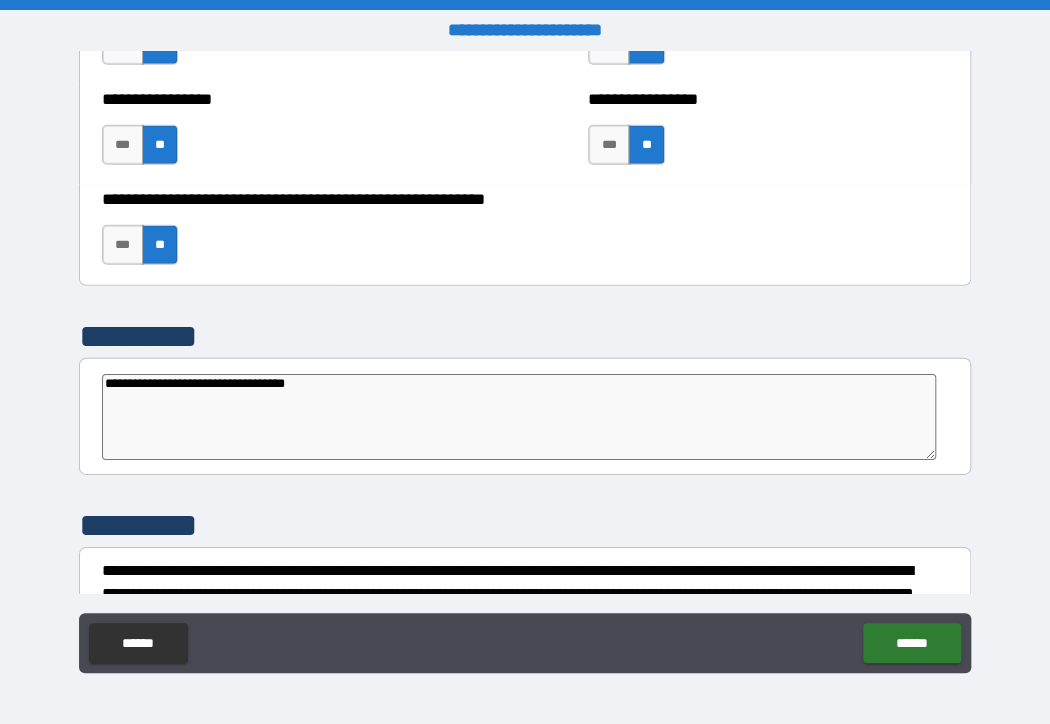type on "**********" 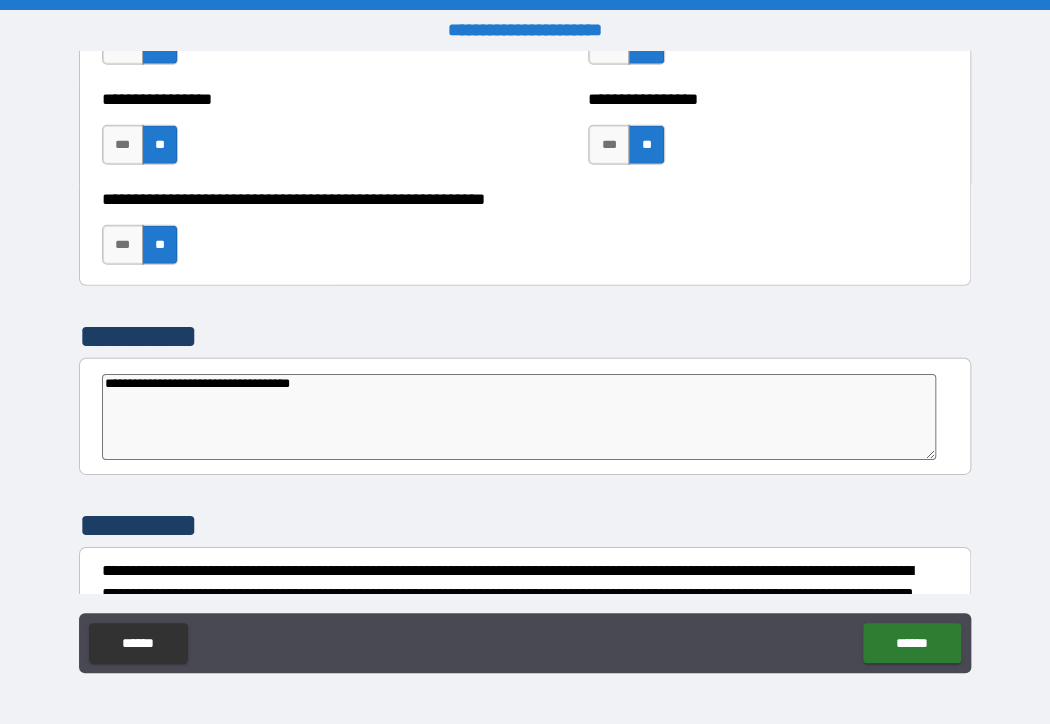 type on "*" 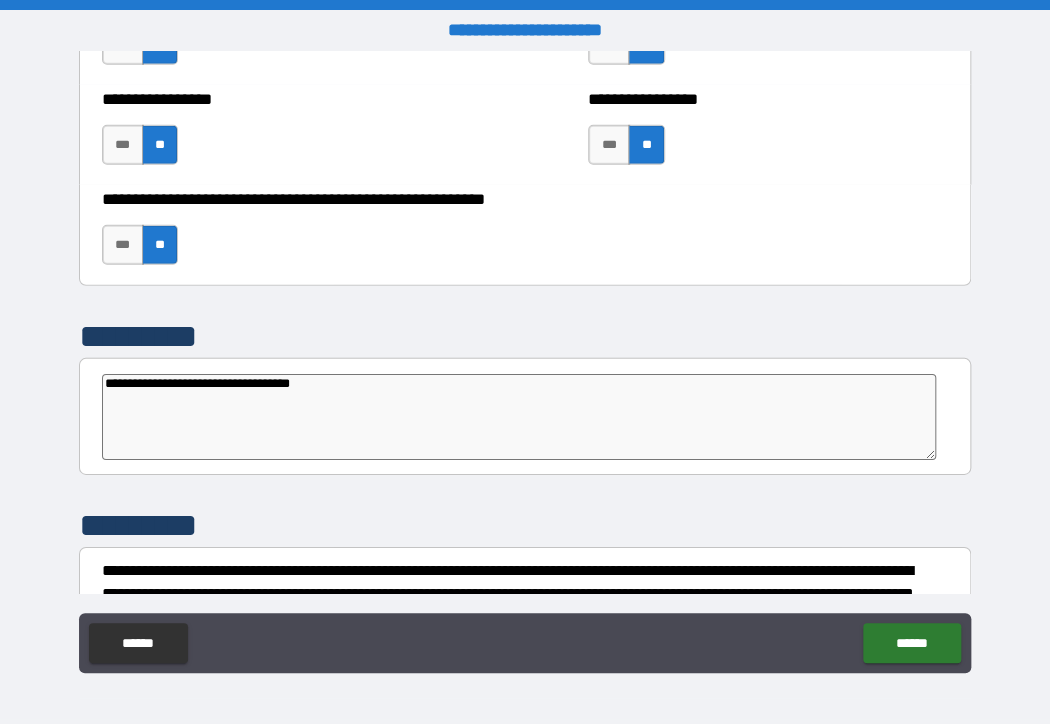 type on "**********" 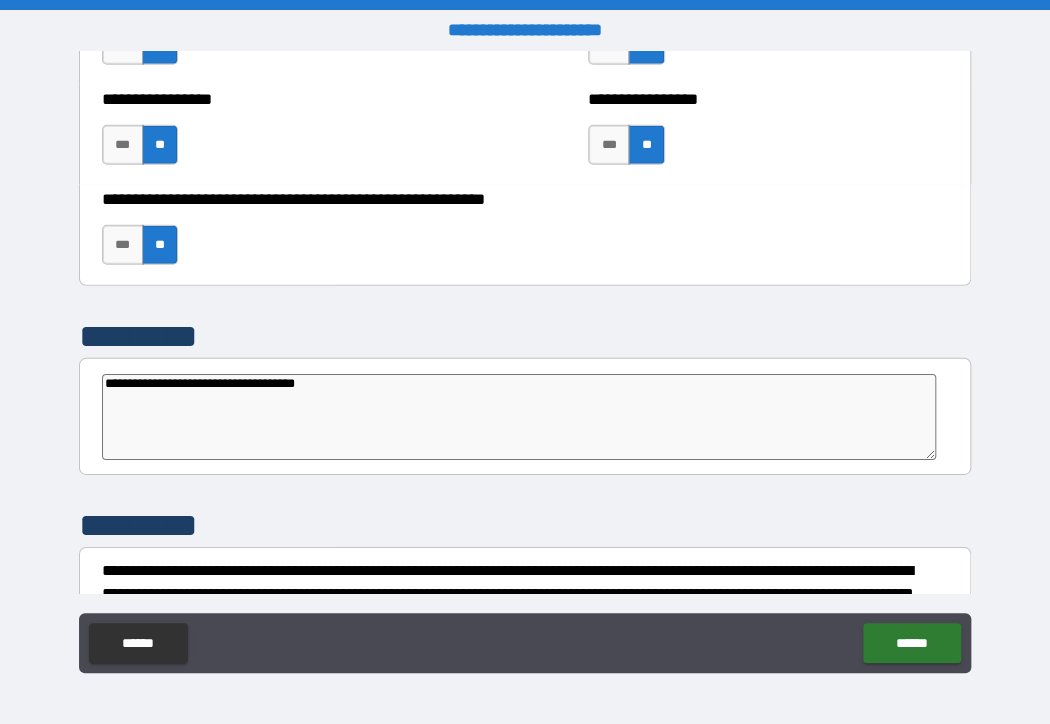 type on "*" 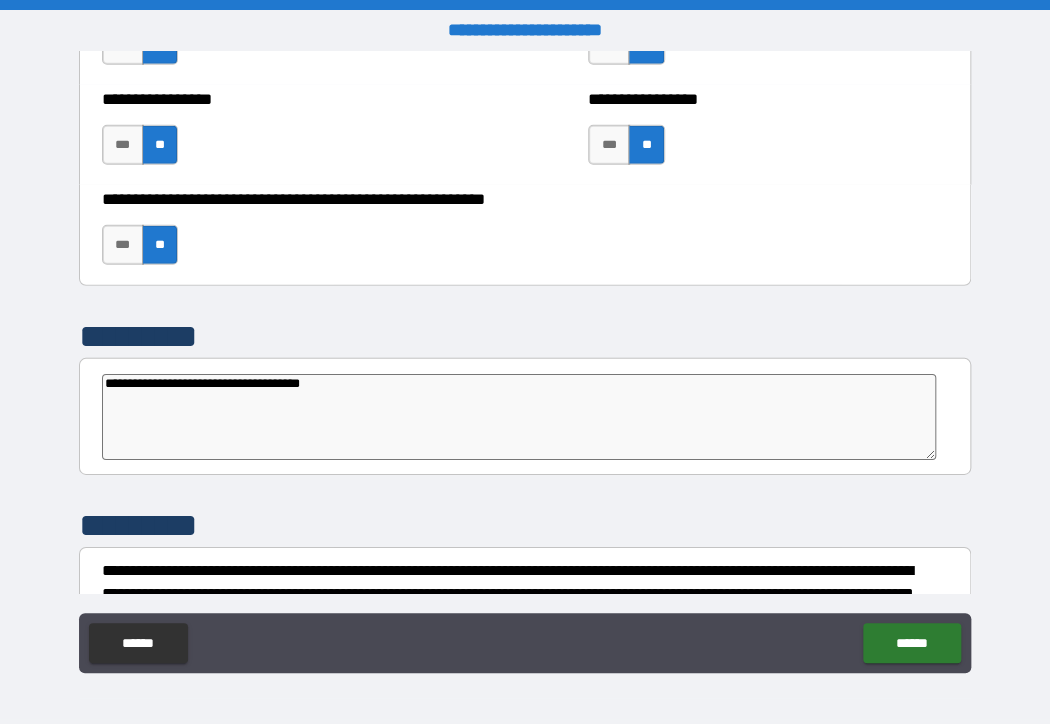 type on "*" 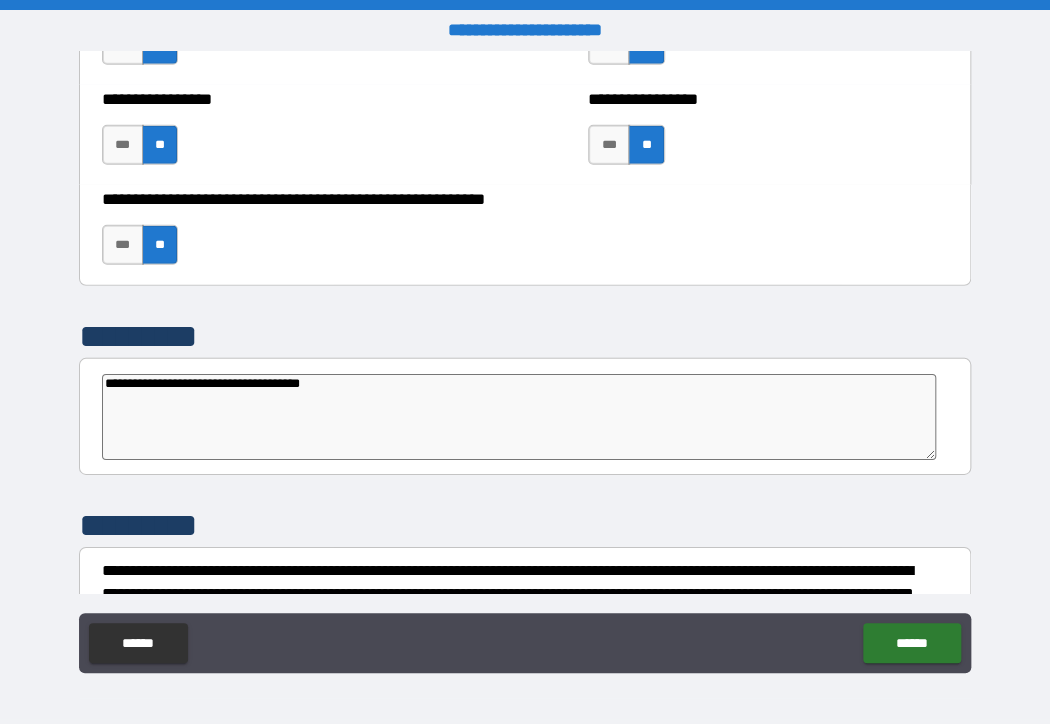 type on "**********" 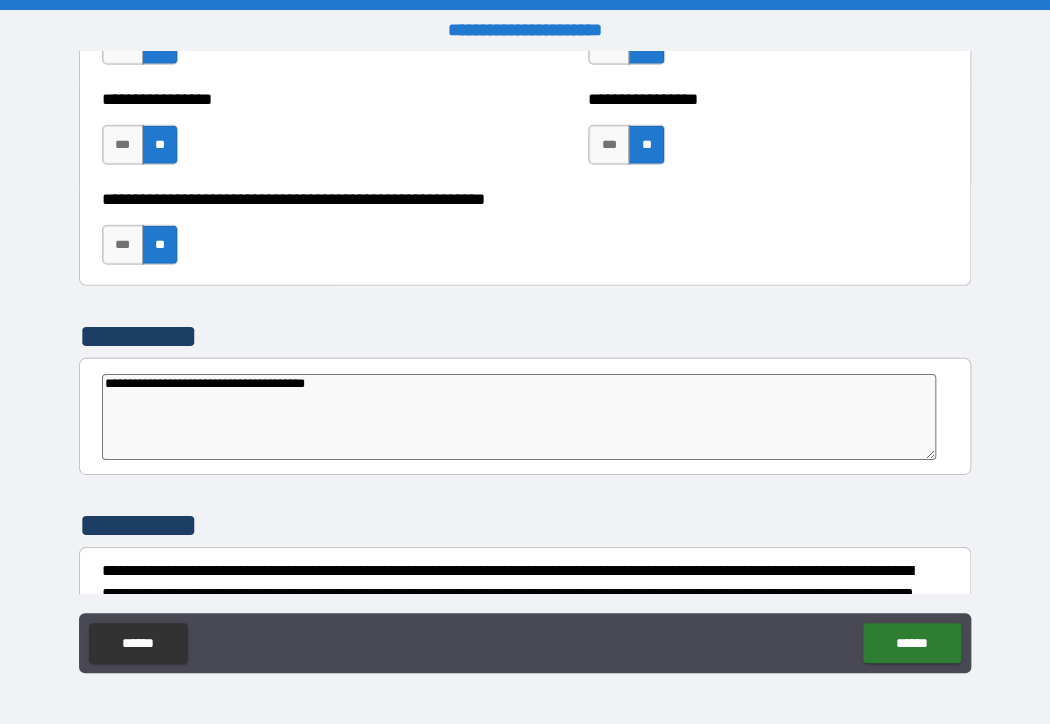 type on "*" 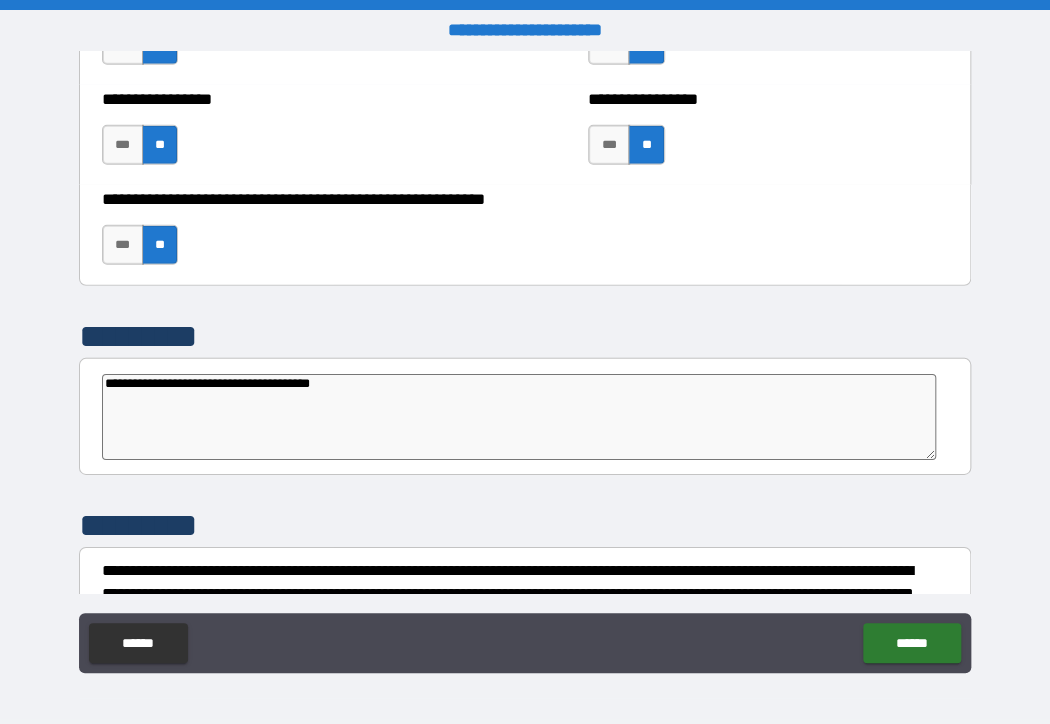 type on "*" 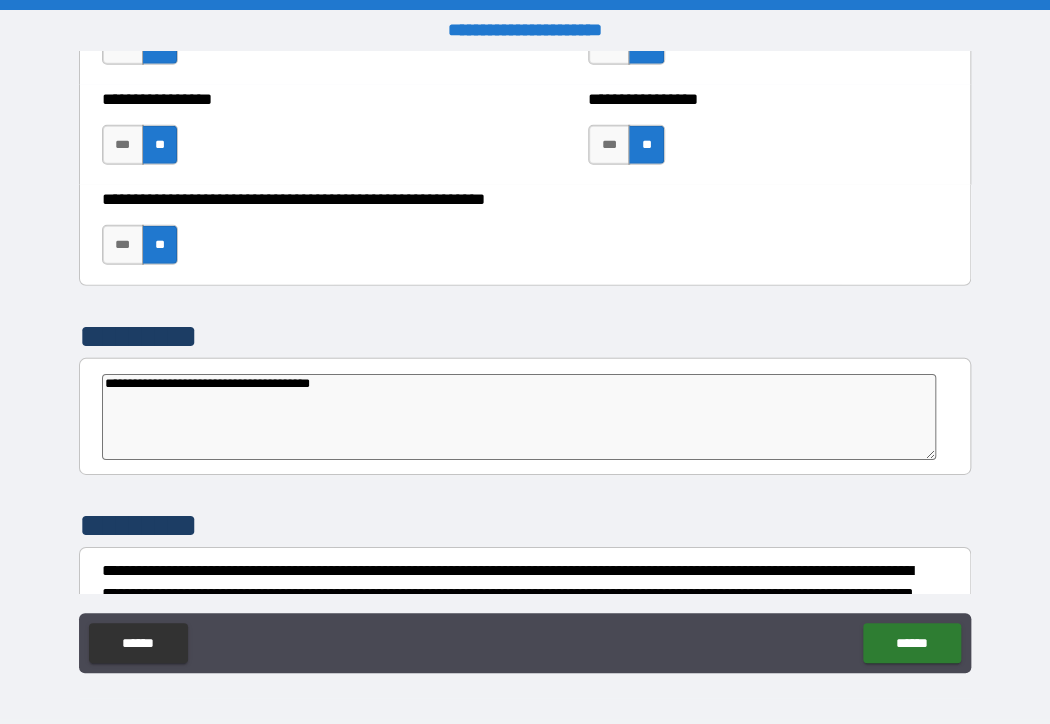 type on "**********" 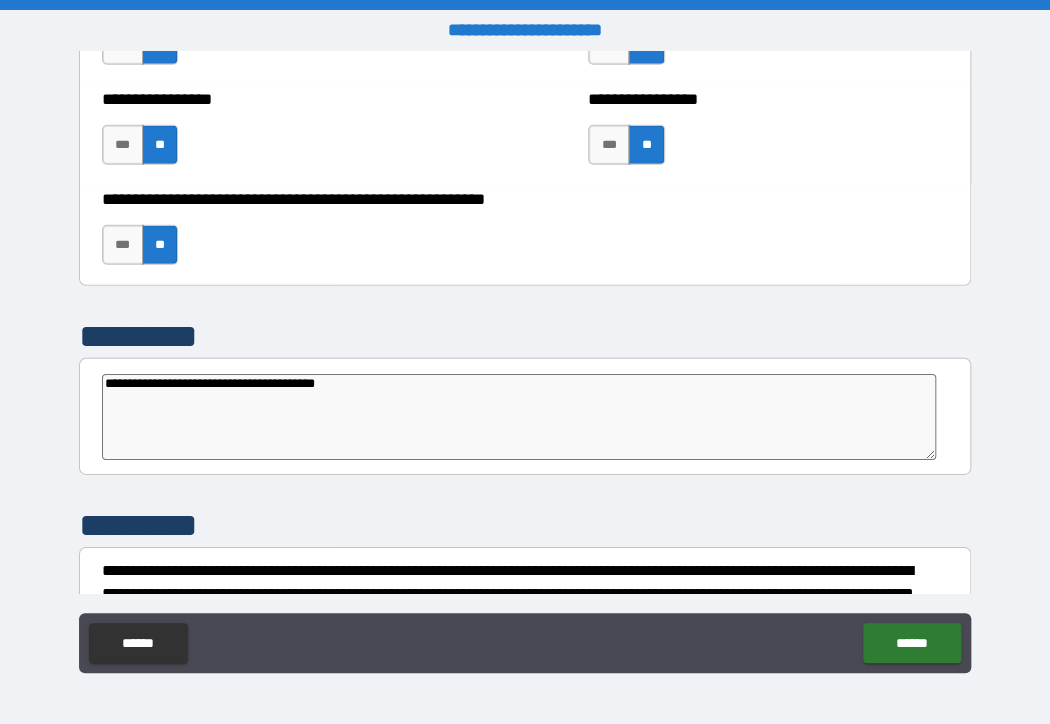 type on "*" 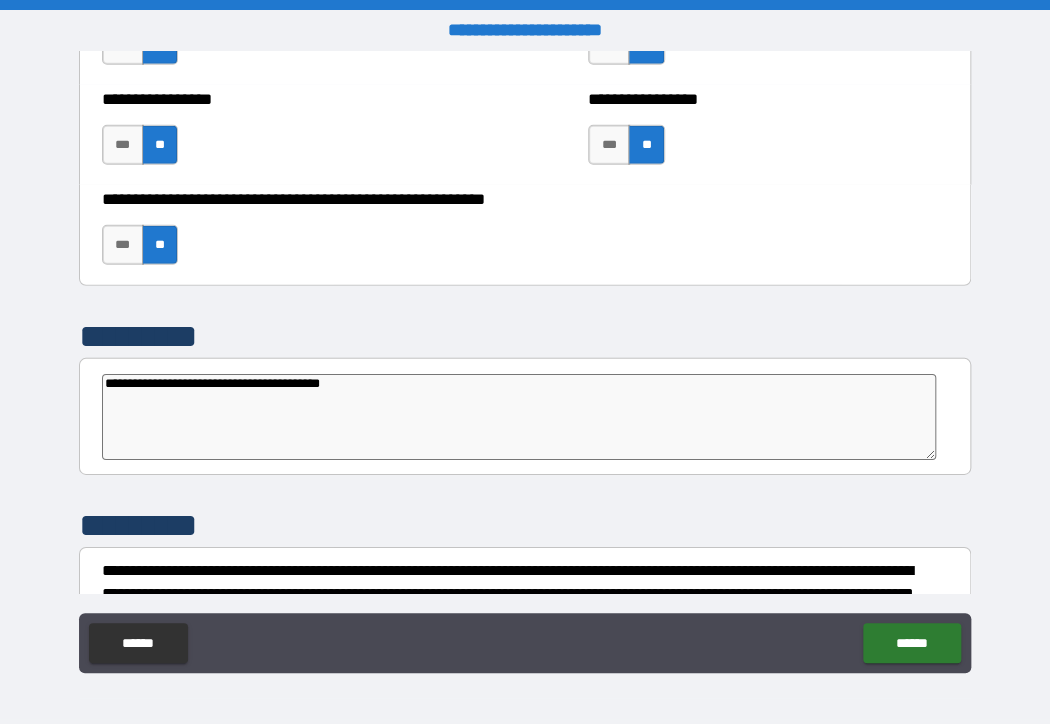 type on "*" 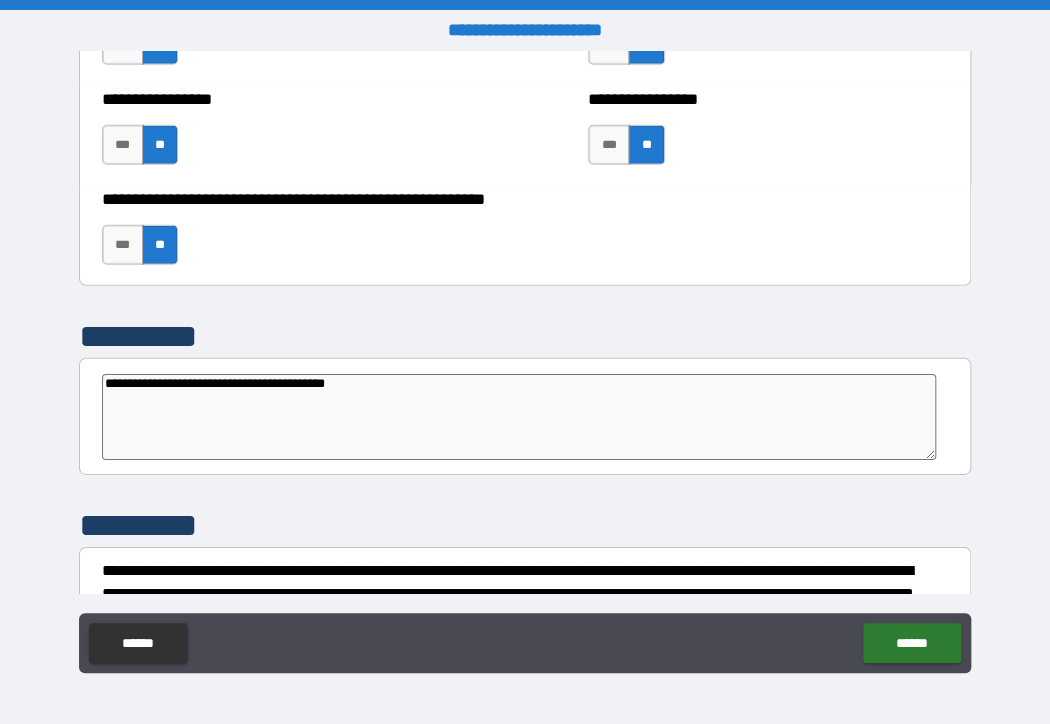 type on "**********" 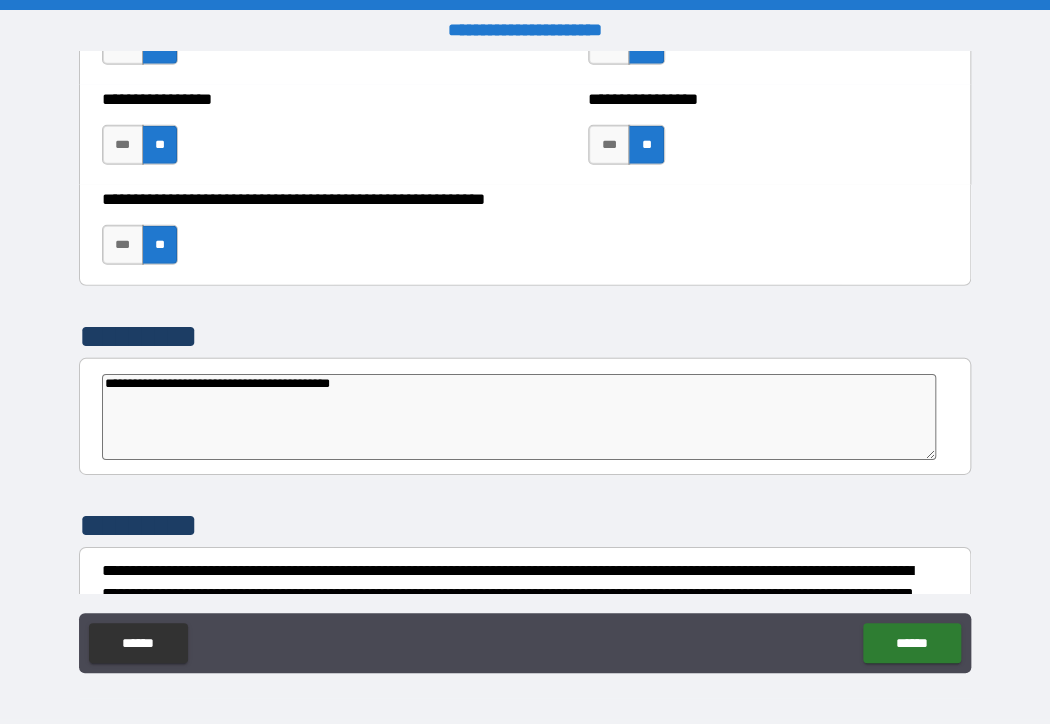type on "*" 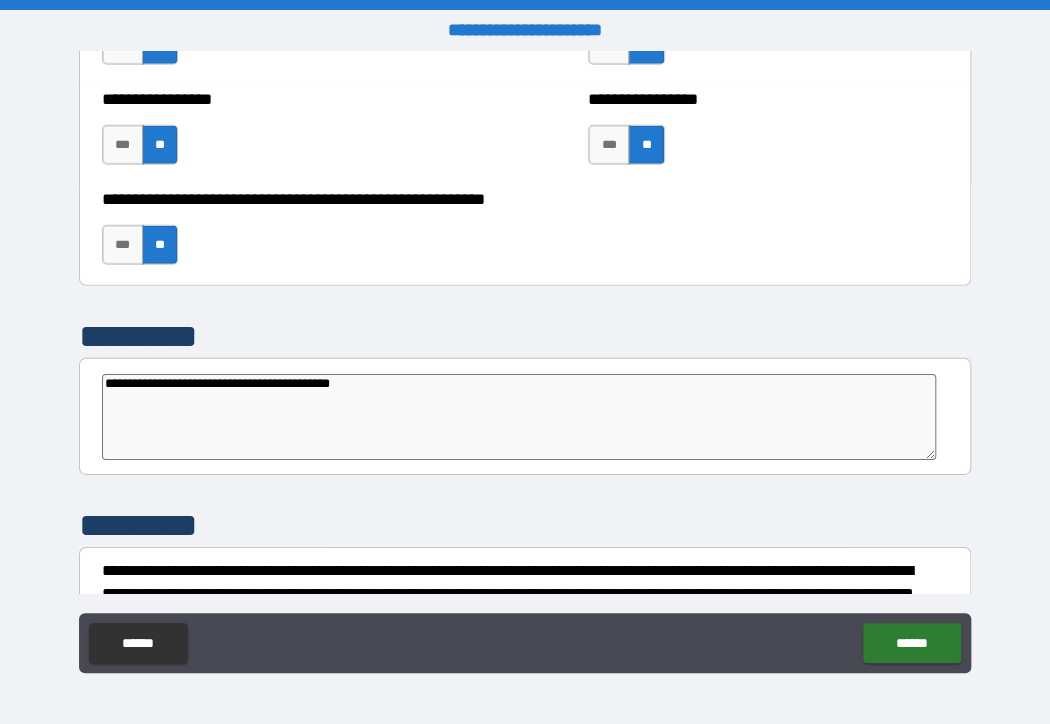 drag, startPoint x: 487, startPoint y: 381, endPoint x: 399, endPoint y: 382, distance: 88.005684 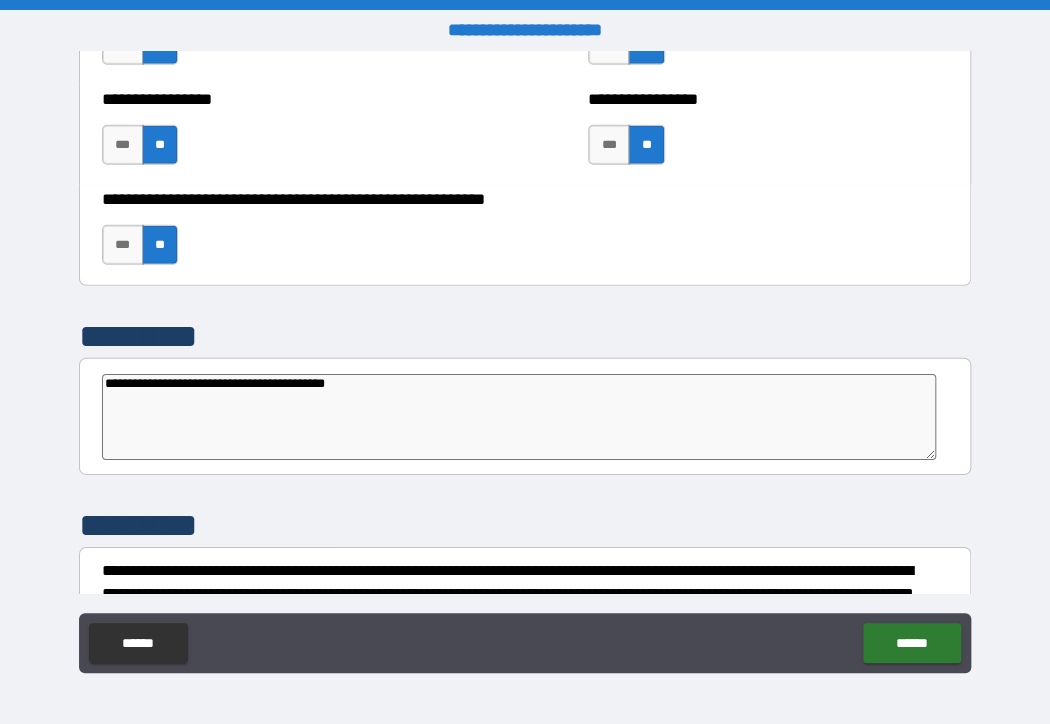 type on "**********" 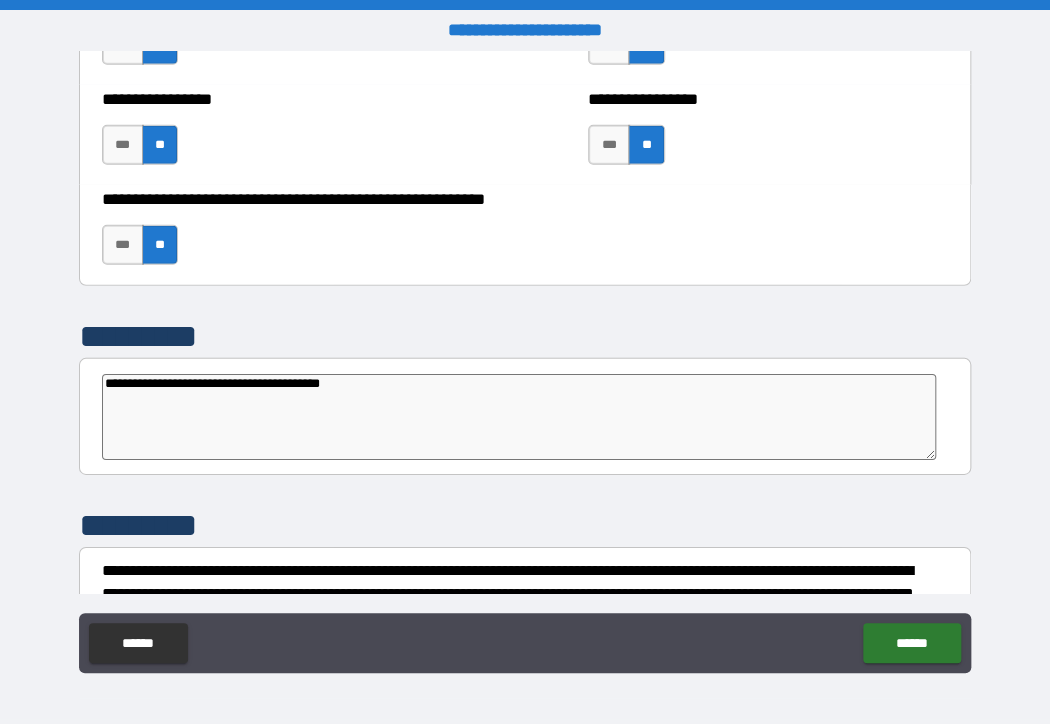 type 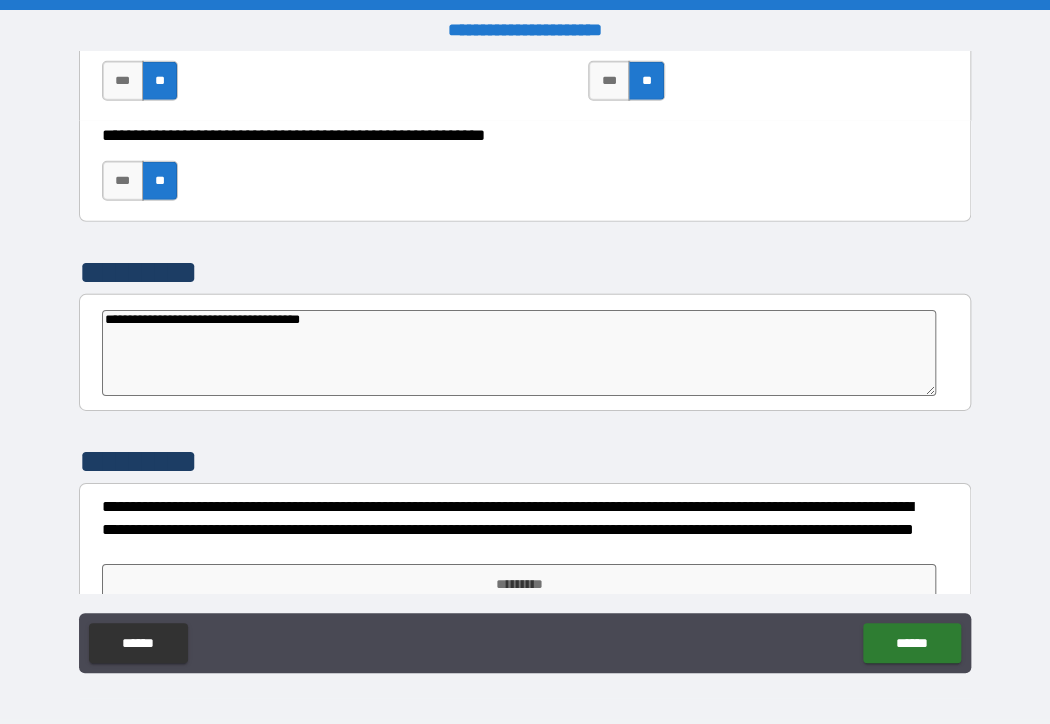 scroll, scrollTop: 4692, scrollLeft: 0, axis: vertical 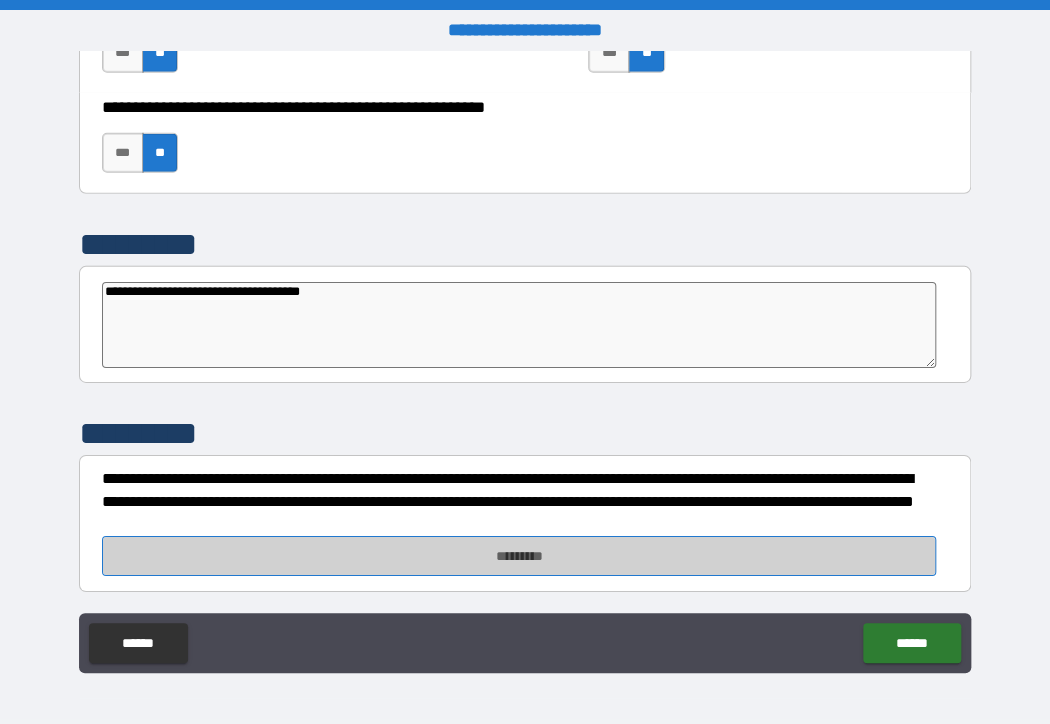 click on "*********" at bounding box center [519, 556] 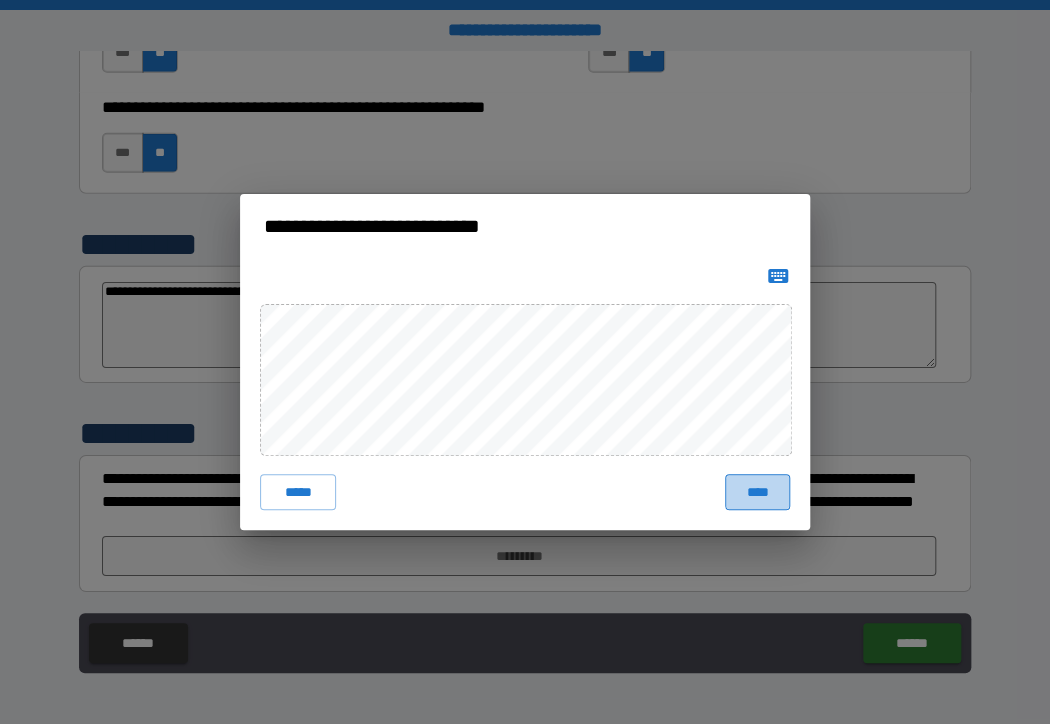 click on "****" at bounding box center [757, 492] 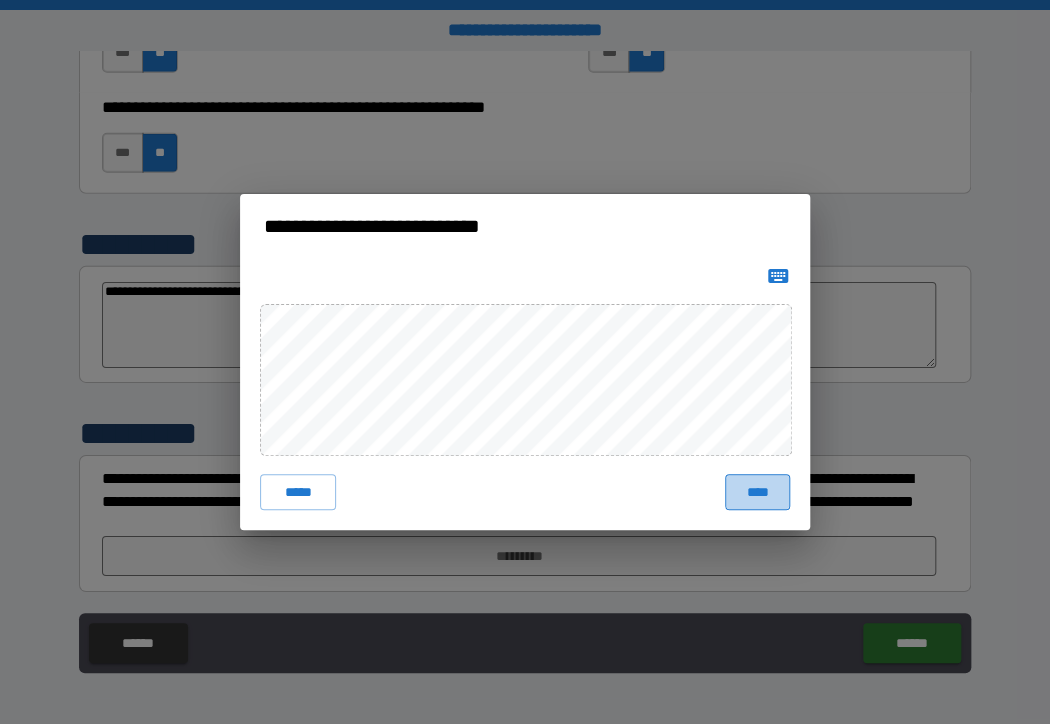 click on "****" at bounding box center [757, 492] 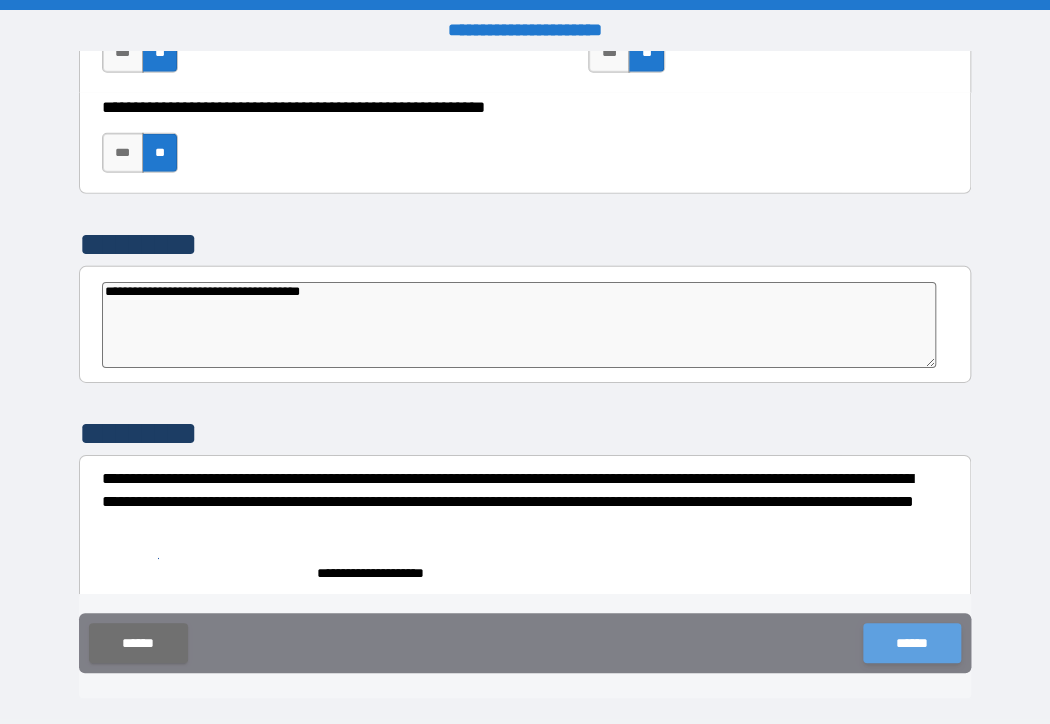click on "******" at bounding box center [911, 643] 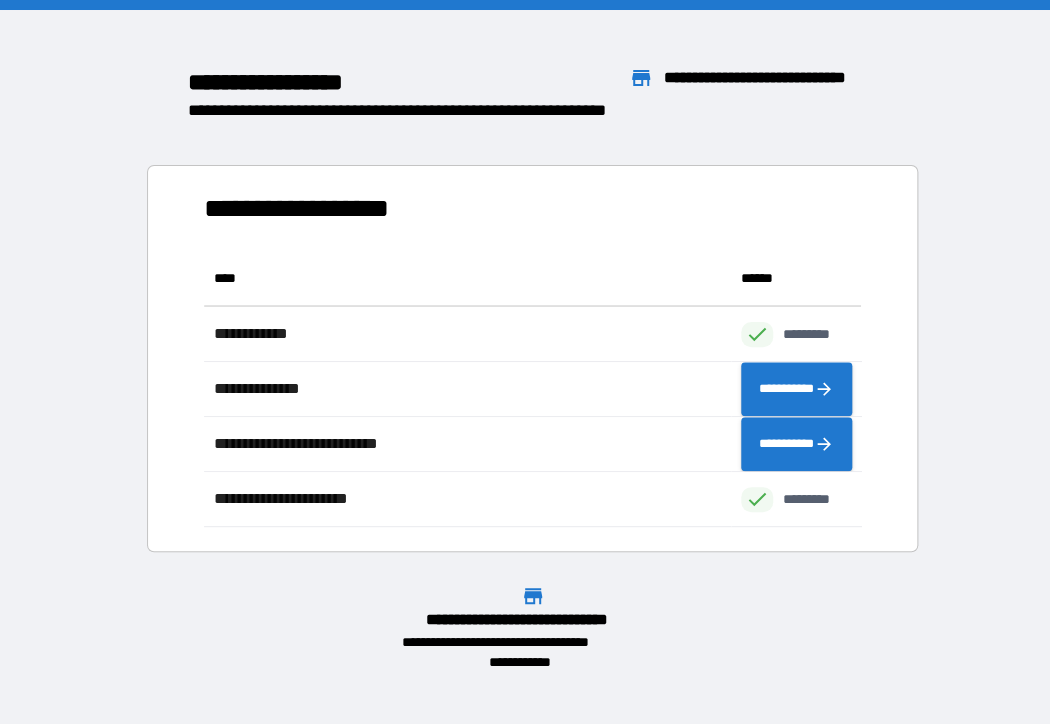 scroll, scrollTop: 16, scrollLeft: 16, axis: both 